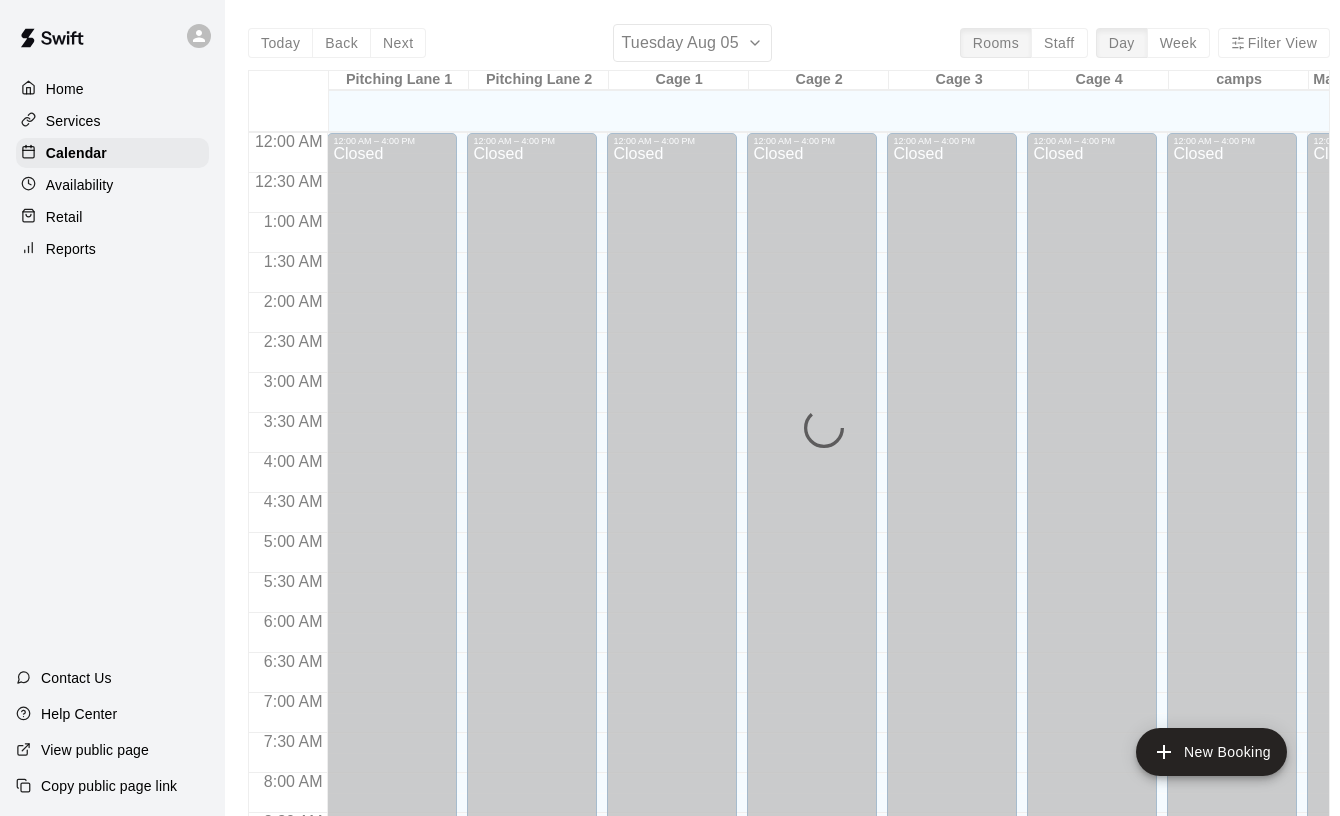 scroll, scrollTop: 0, scrollLeft: 0, axis: both 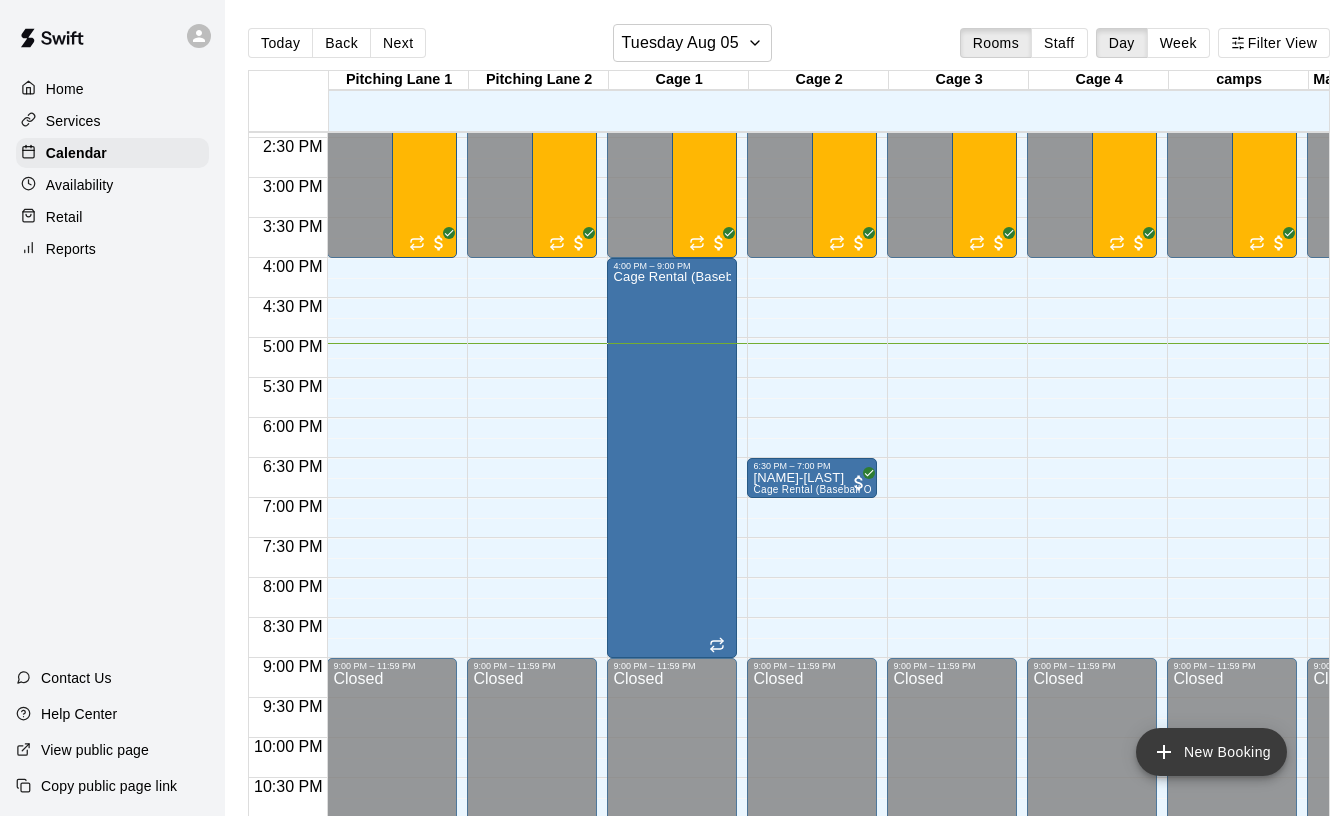 click on "New Booking" at bounding box center (1211, 752) 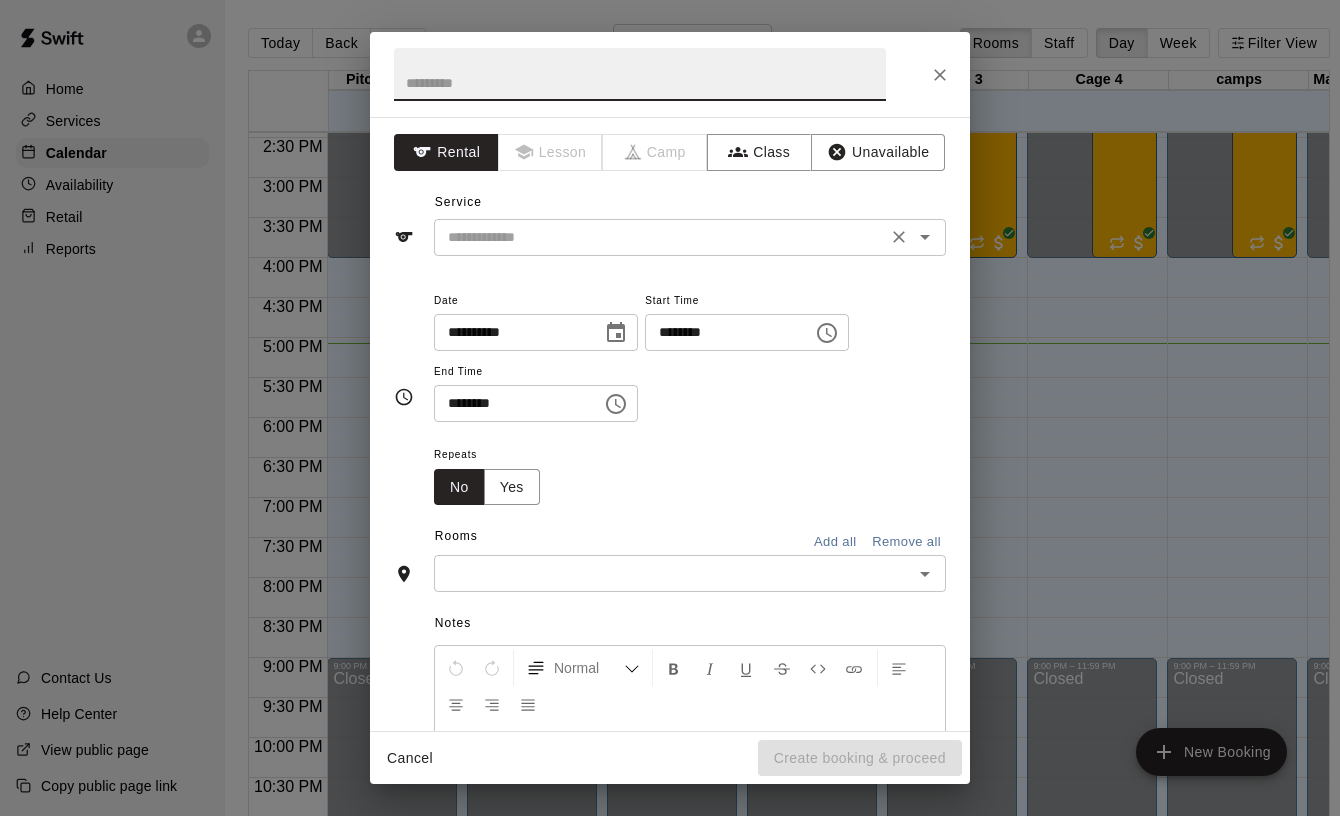 click at bounding box center [660, 237] 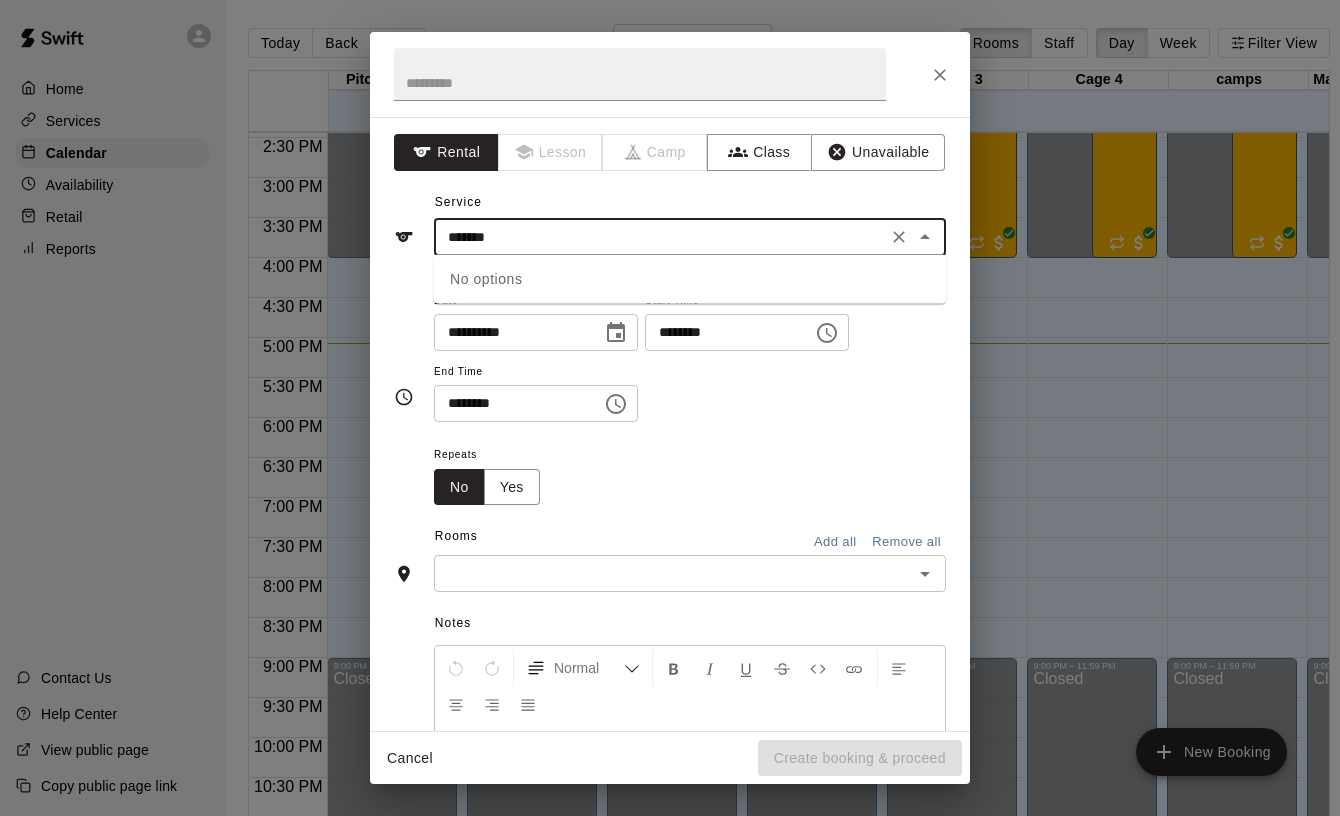 type on "*******" 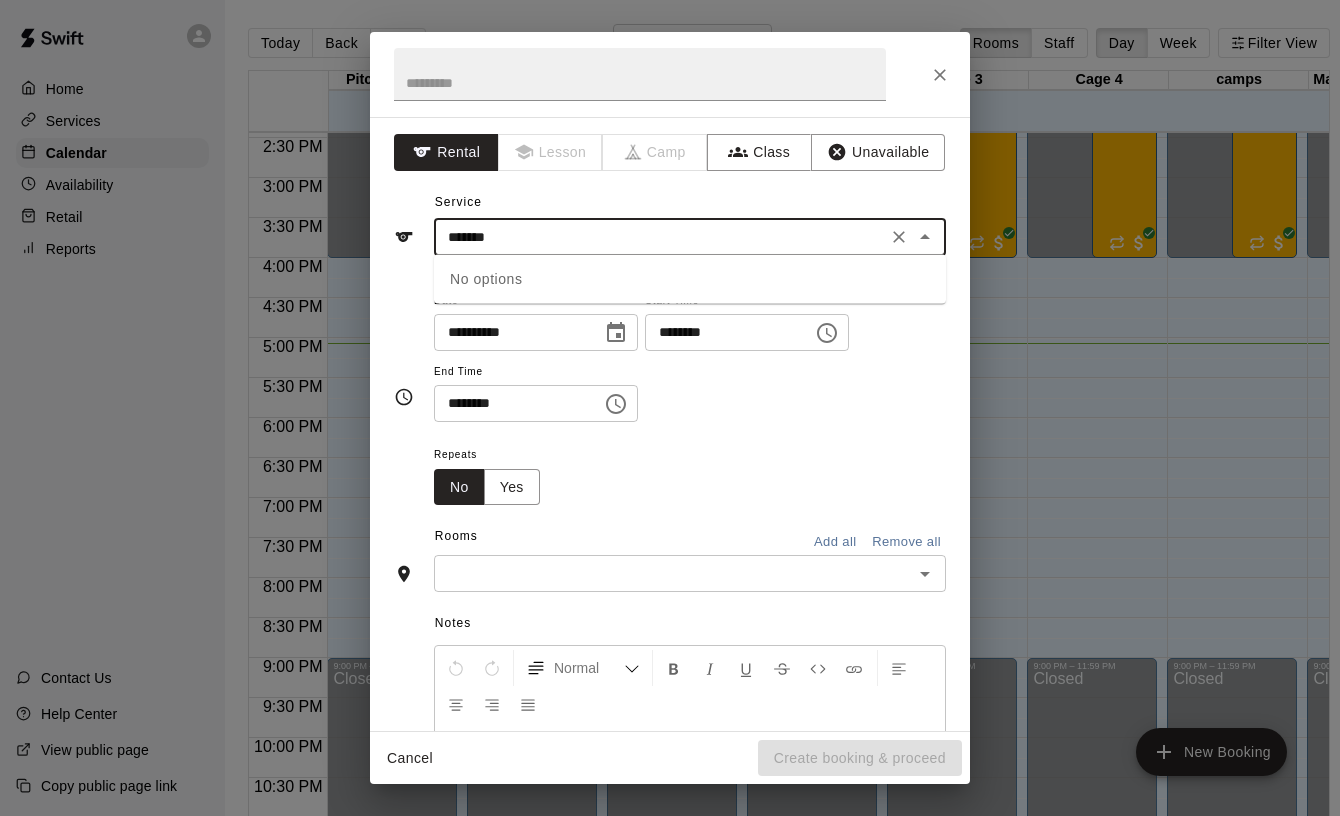 click on "*******" at bounding box center [660, 237] 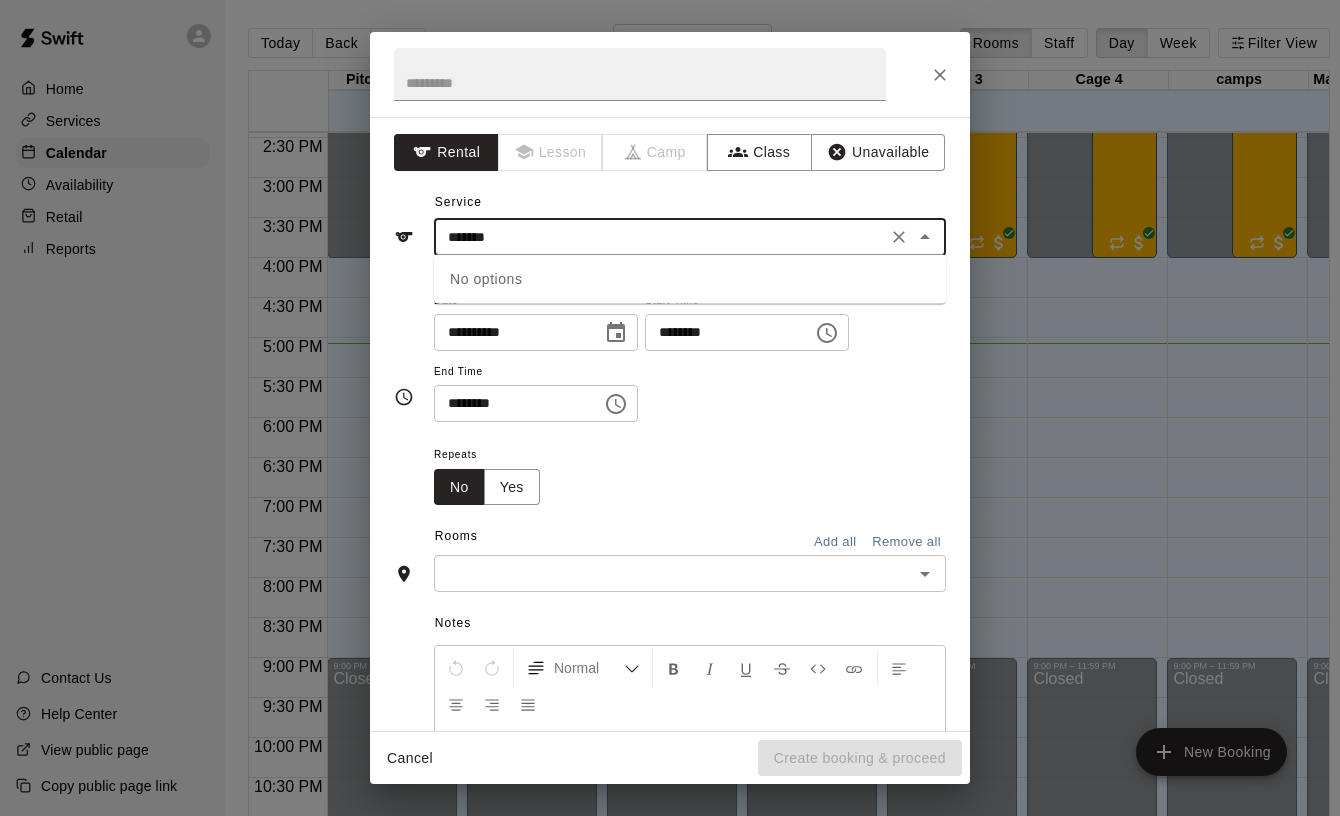 click on "*******" at bounding box center [660, 237] 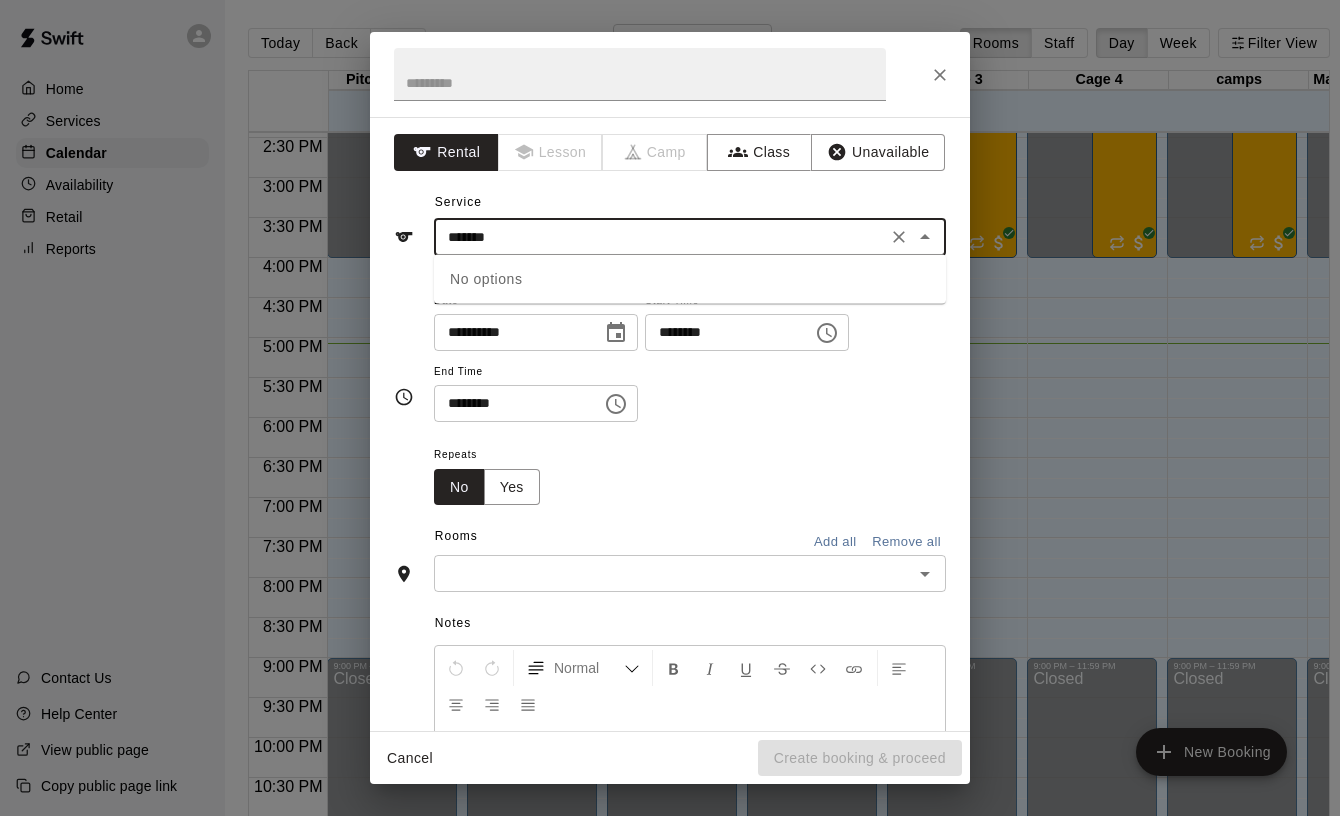 click on "*******" at bounding box center [660, 237] 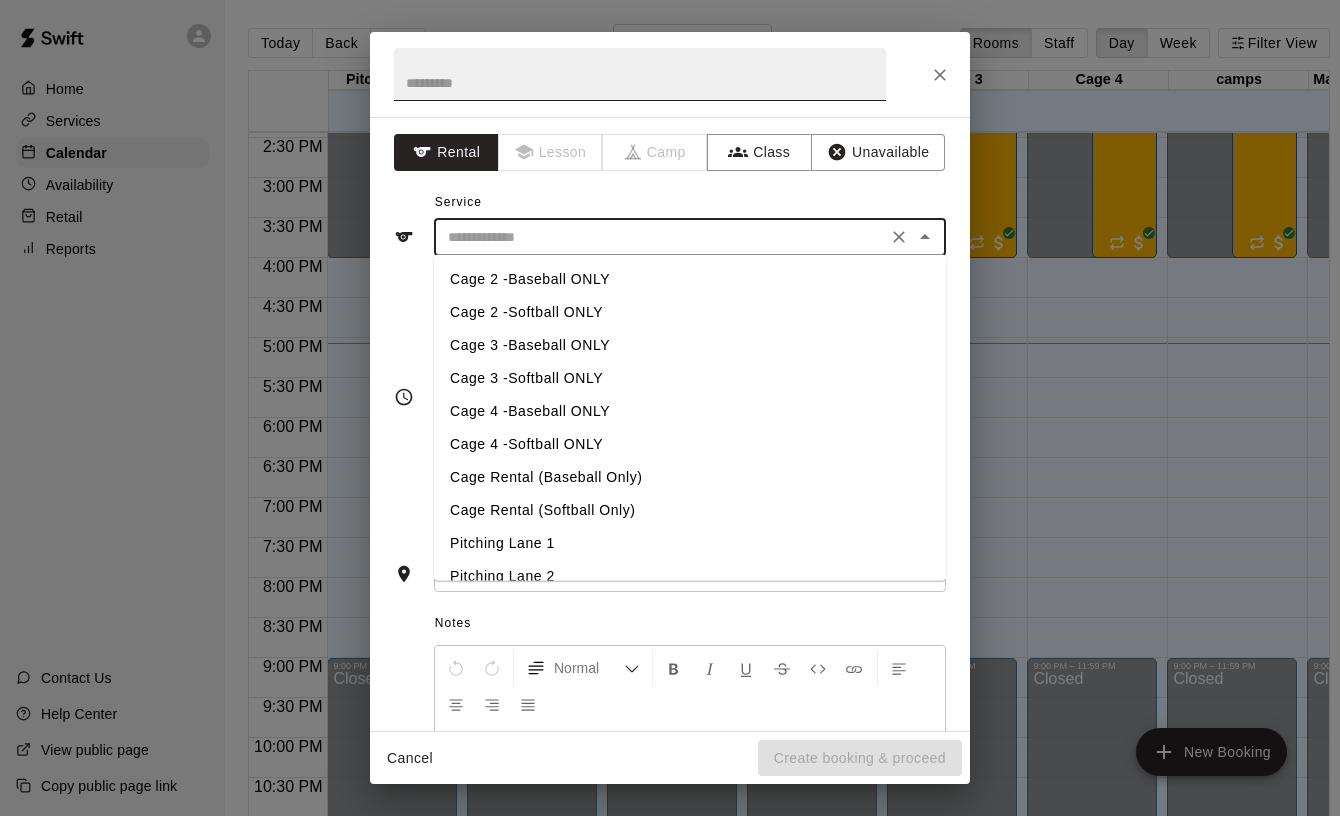 type 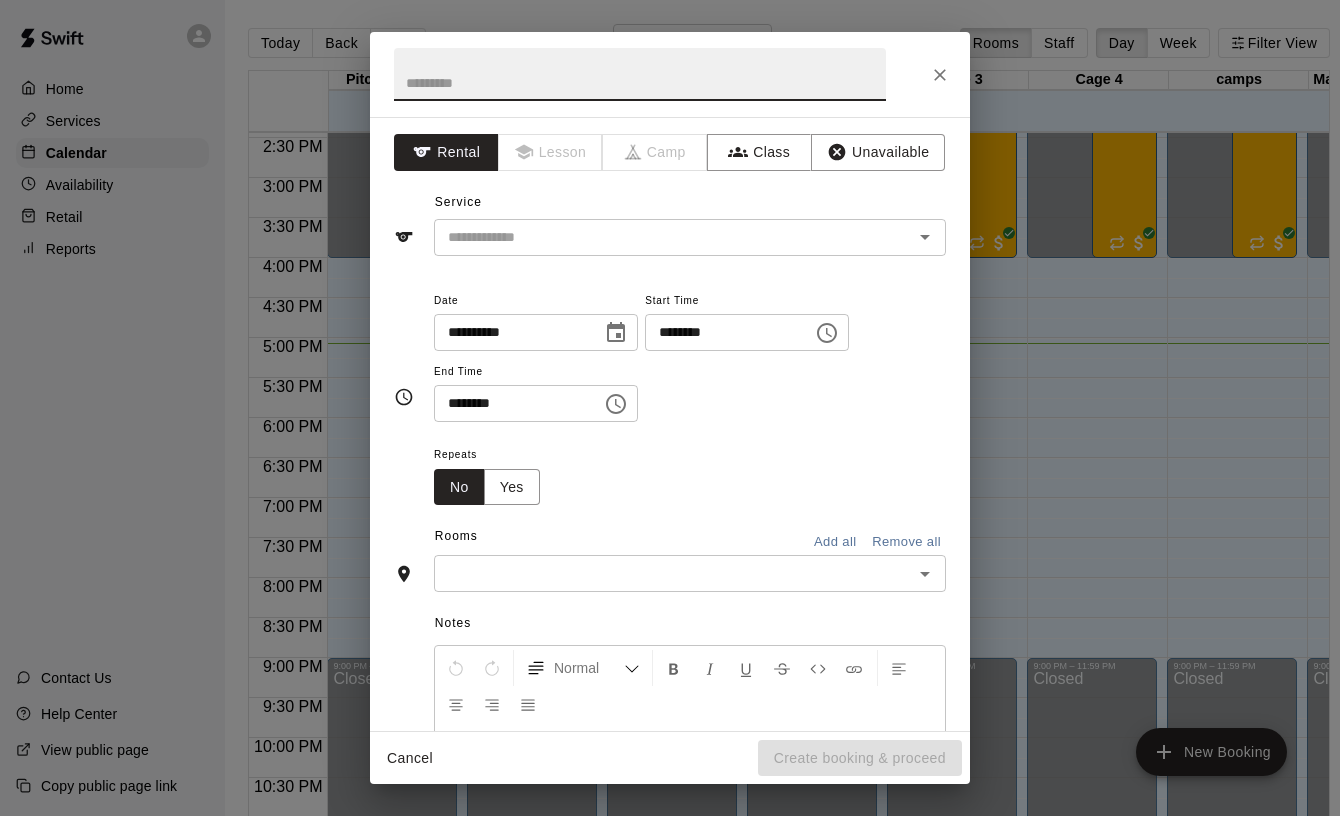 click at bounding box center [640, 74] 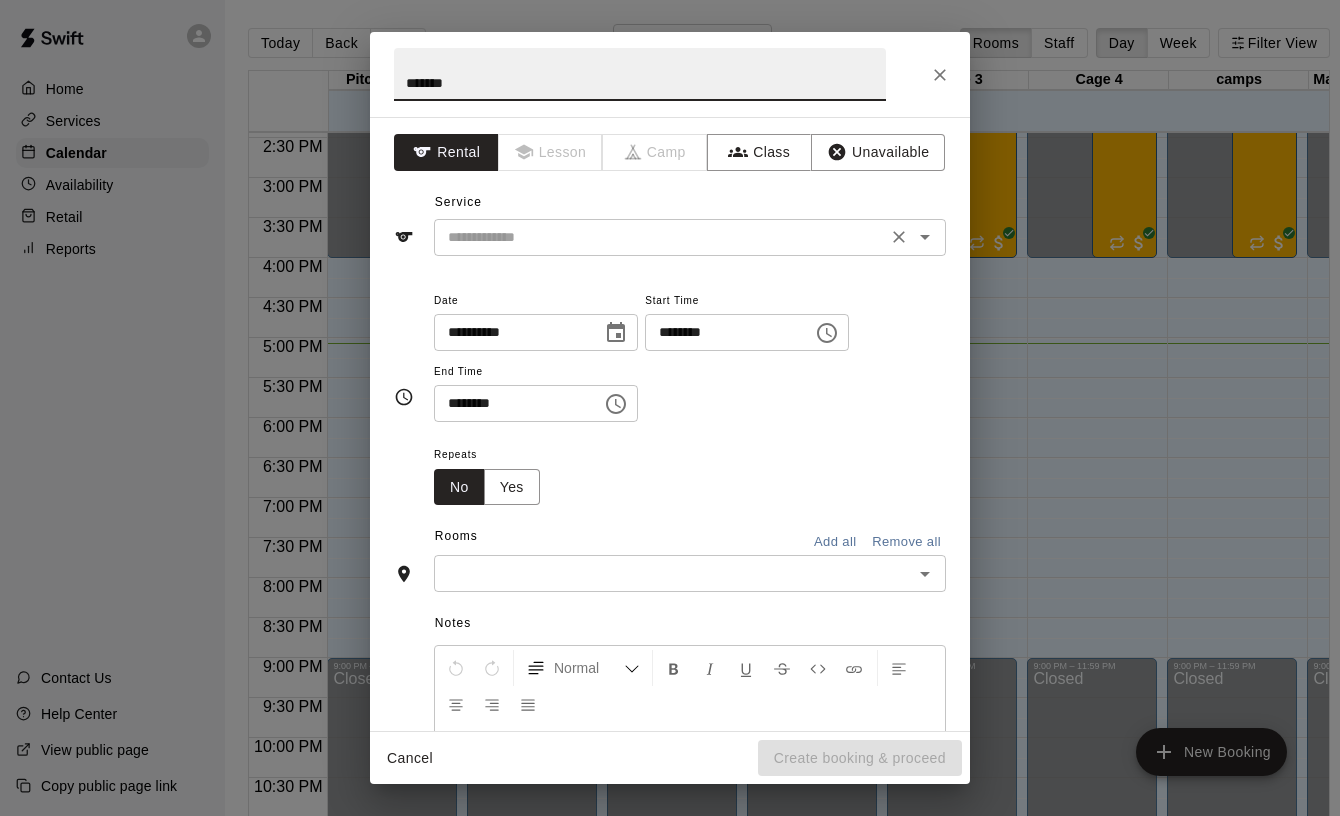 type on "*******" 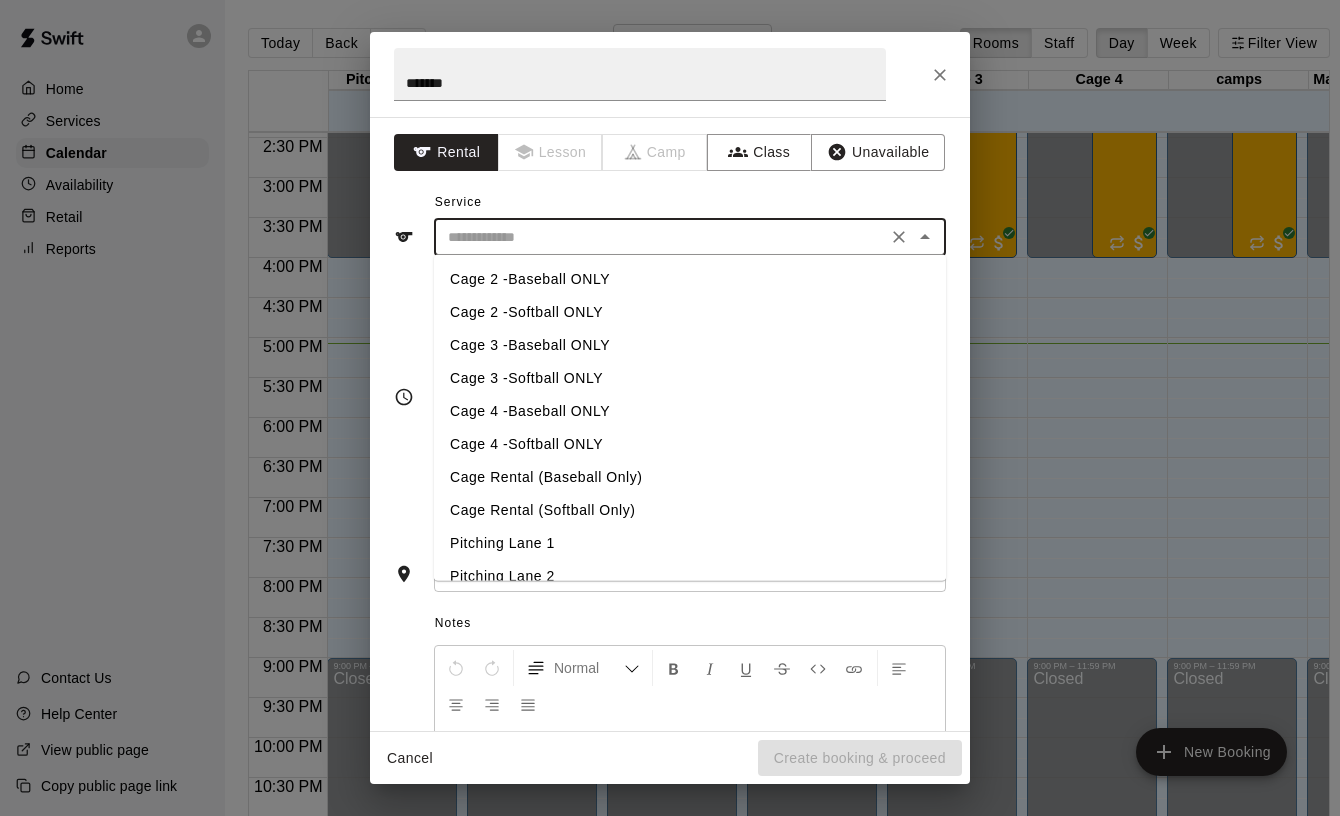 click on "Cage 2 -Baseball ONLY" at bounding box center (690, 279) 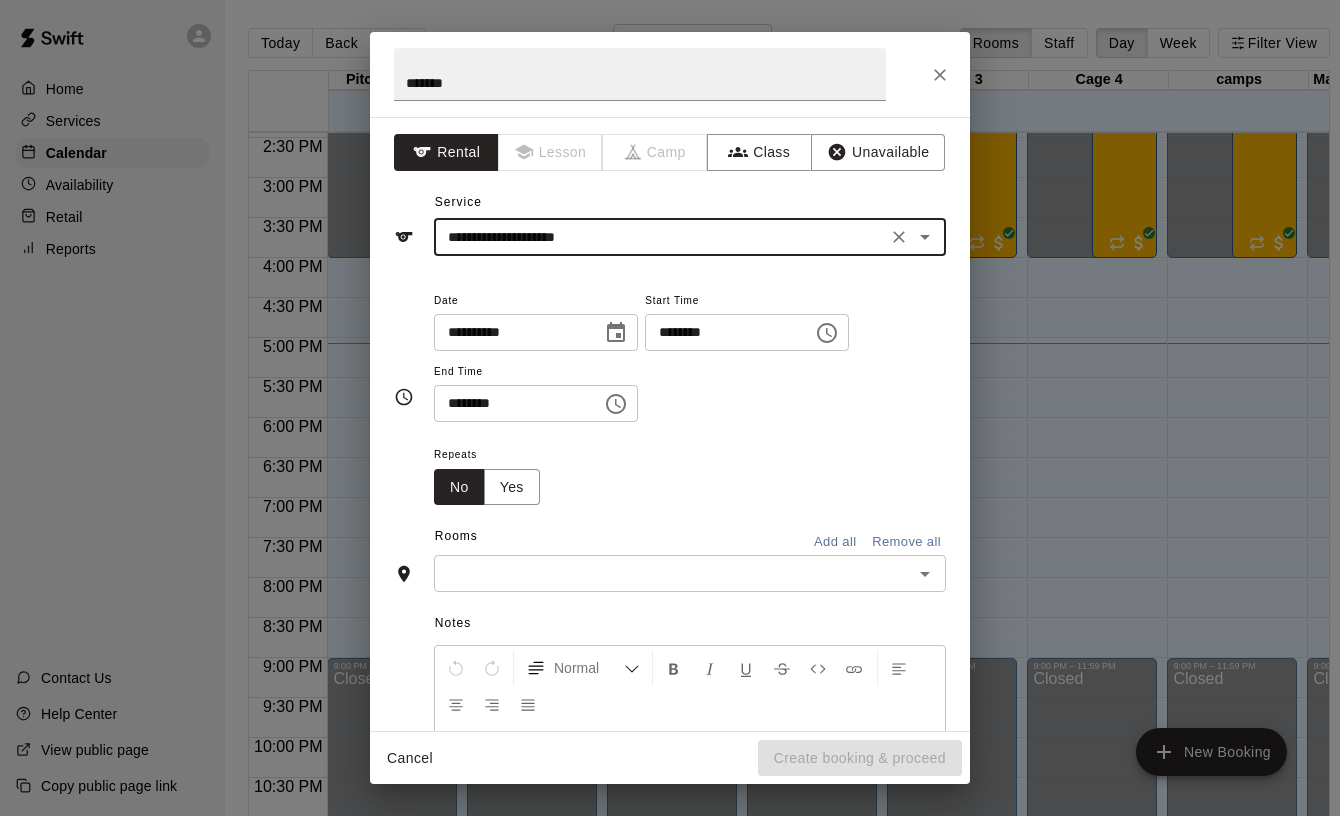click at bounding box center (673, 573) 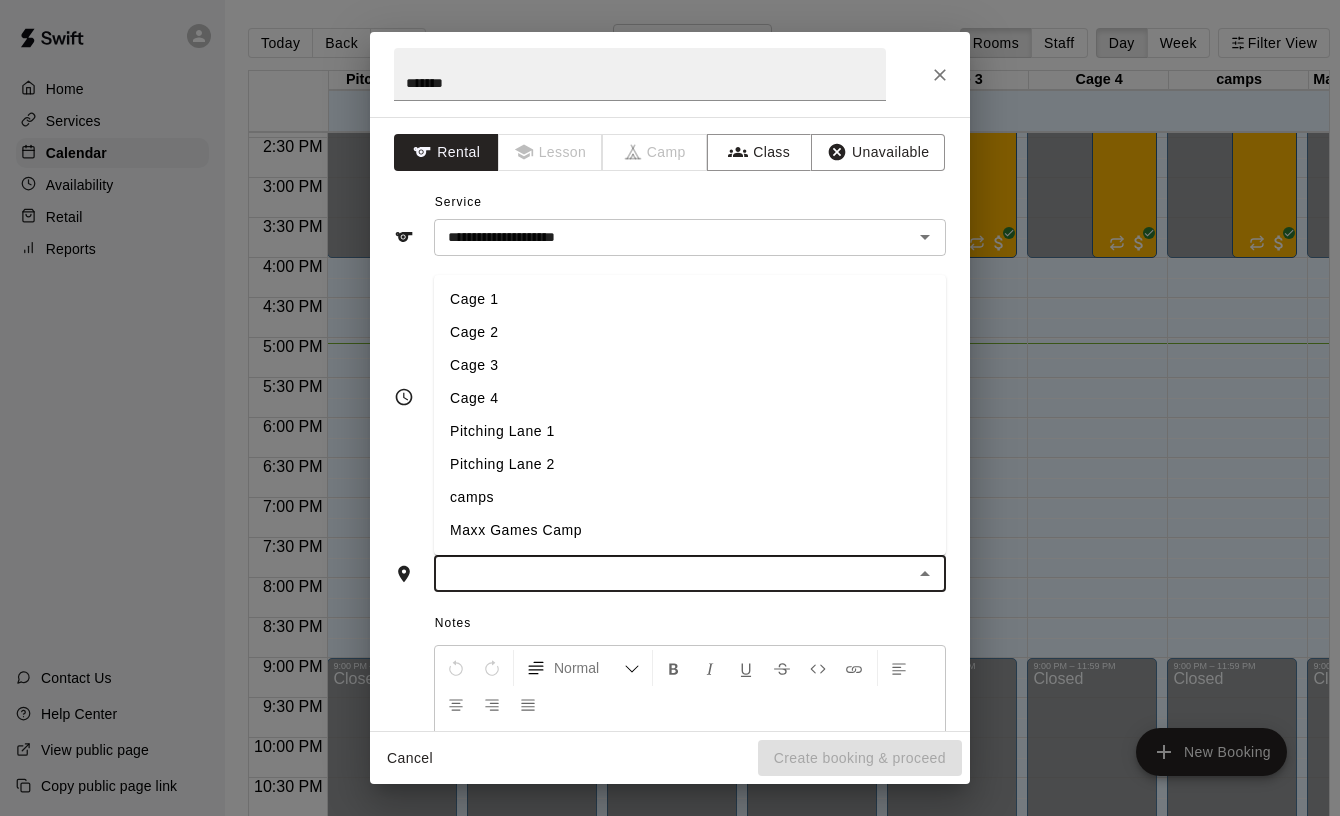 click on "Cage 2" at bounding box center [690, 332] 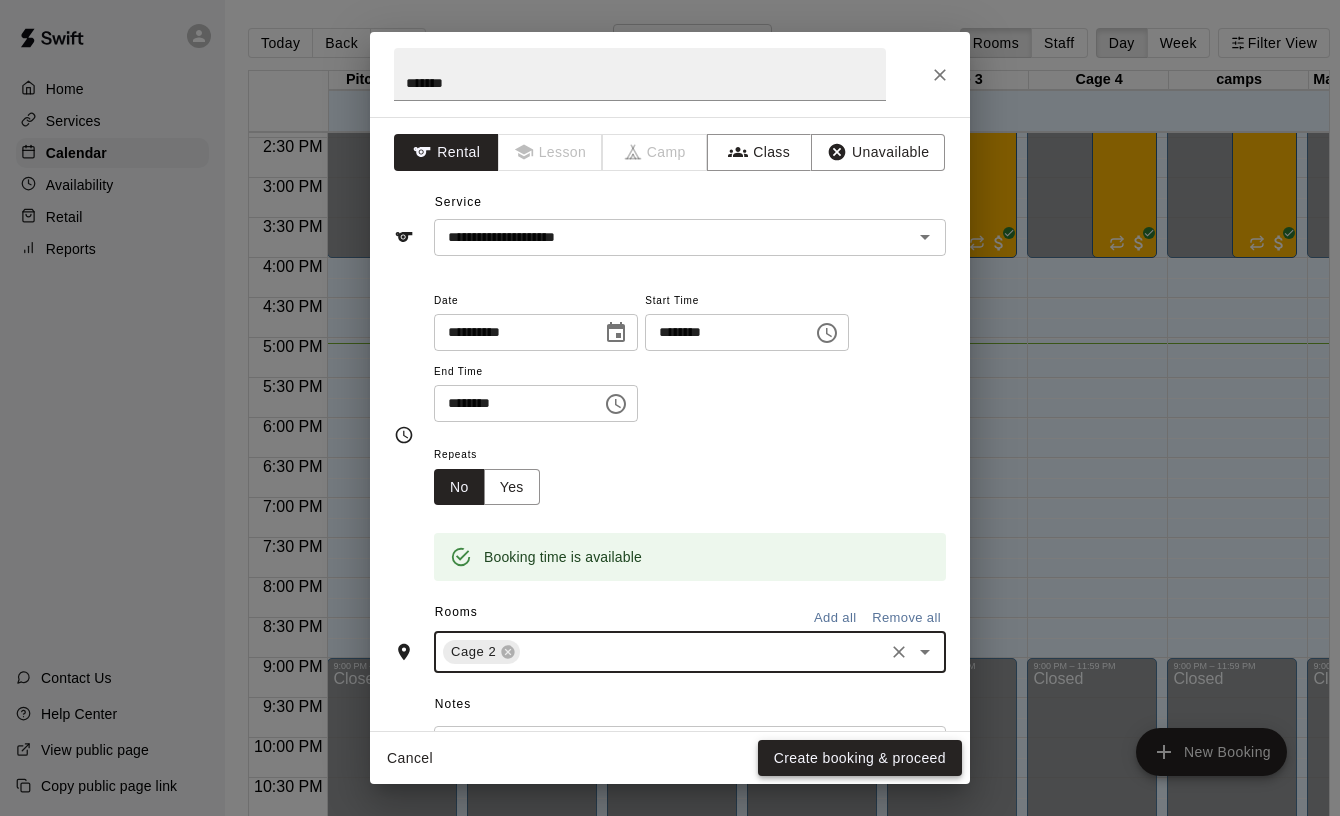 click on "Create booking & proceed" at bounding box center (860, 758) 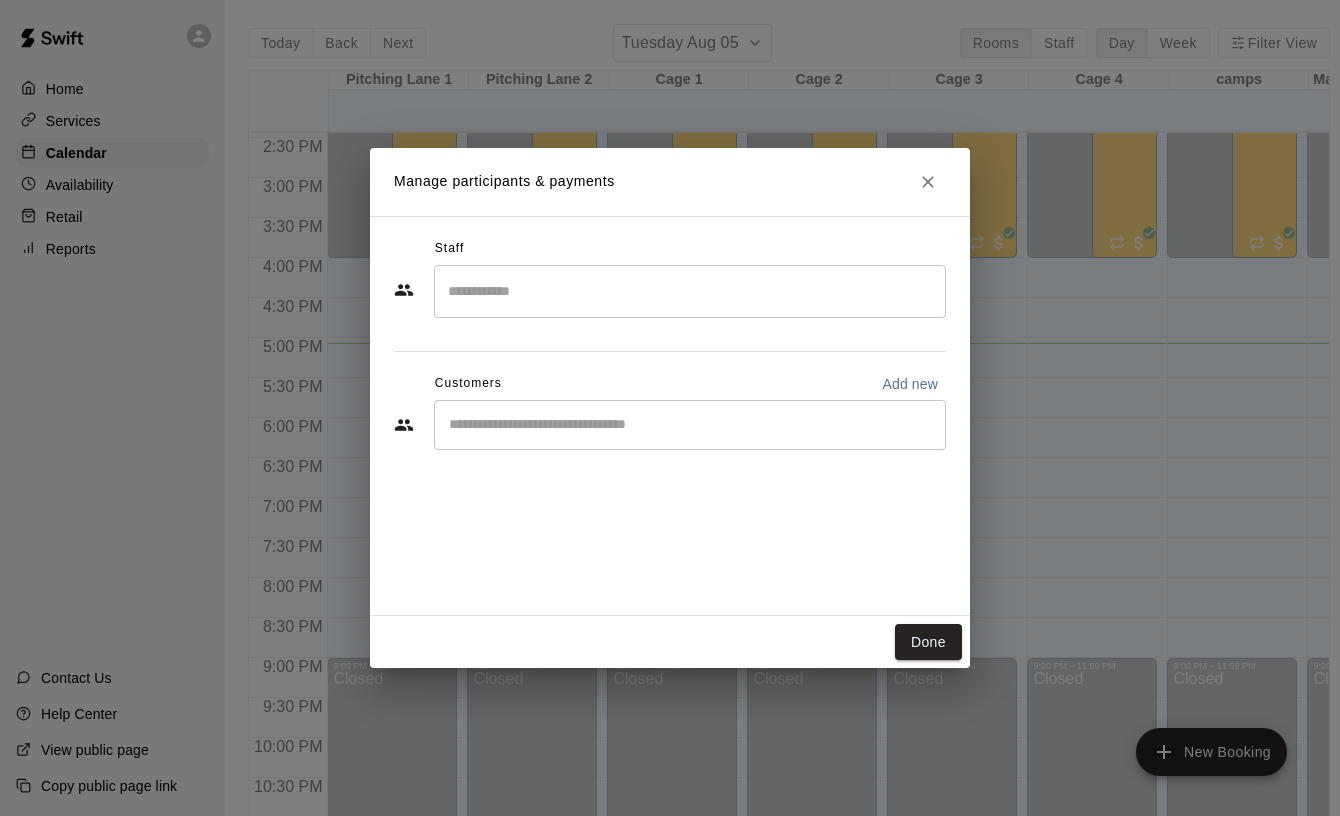 drag, startPoint x: 875, startPoint y: 703, endPoint x: 885, endPoint y: 693, distance: 14.142136 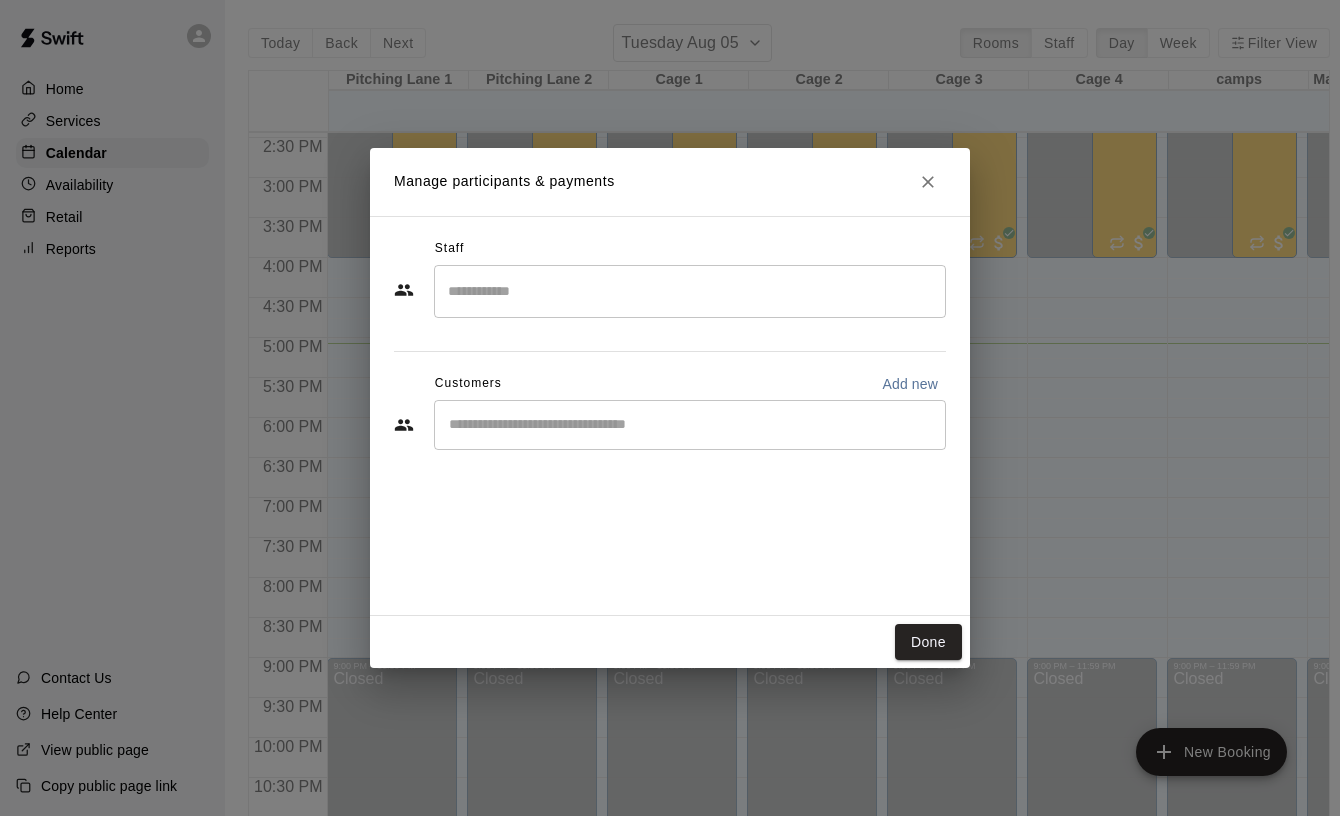 click on "Manage participants & payments Staff ​ Customers Add new ​ Done" at bounding box center (670, 408) 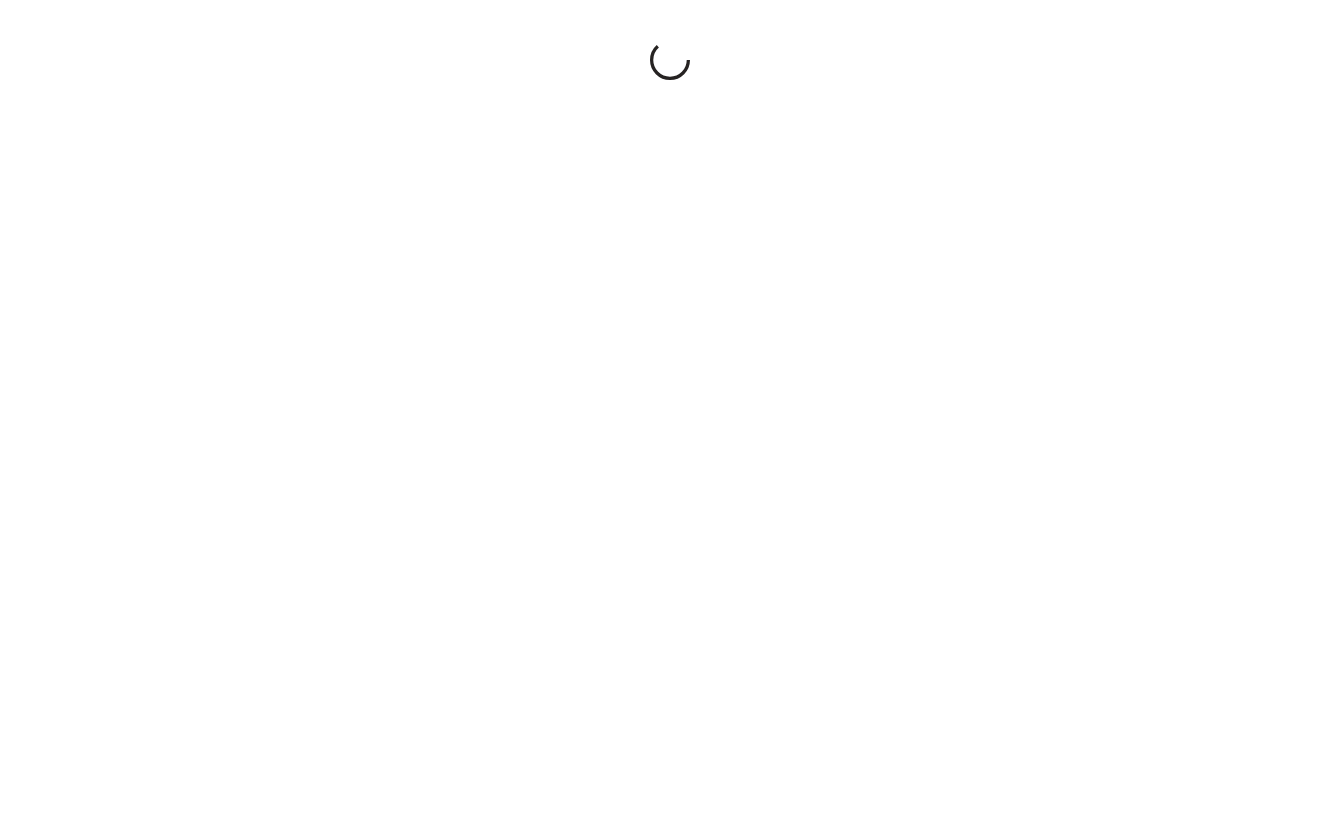 scroll, scrollTop: 0, scrollLeft: 0, axis: both 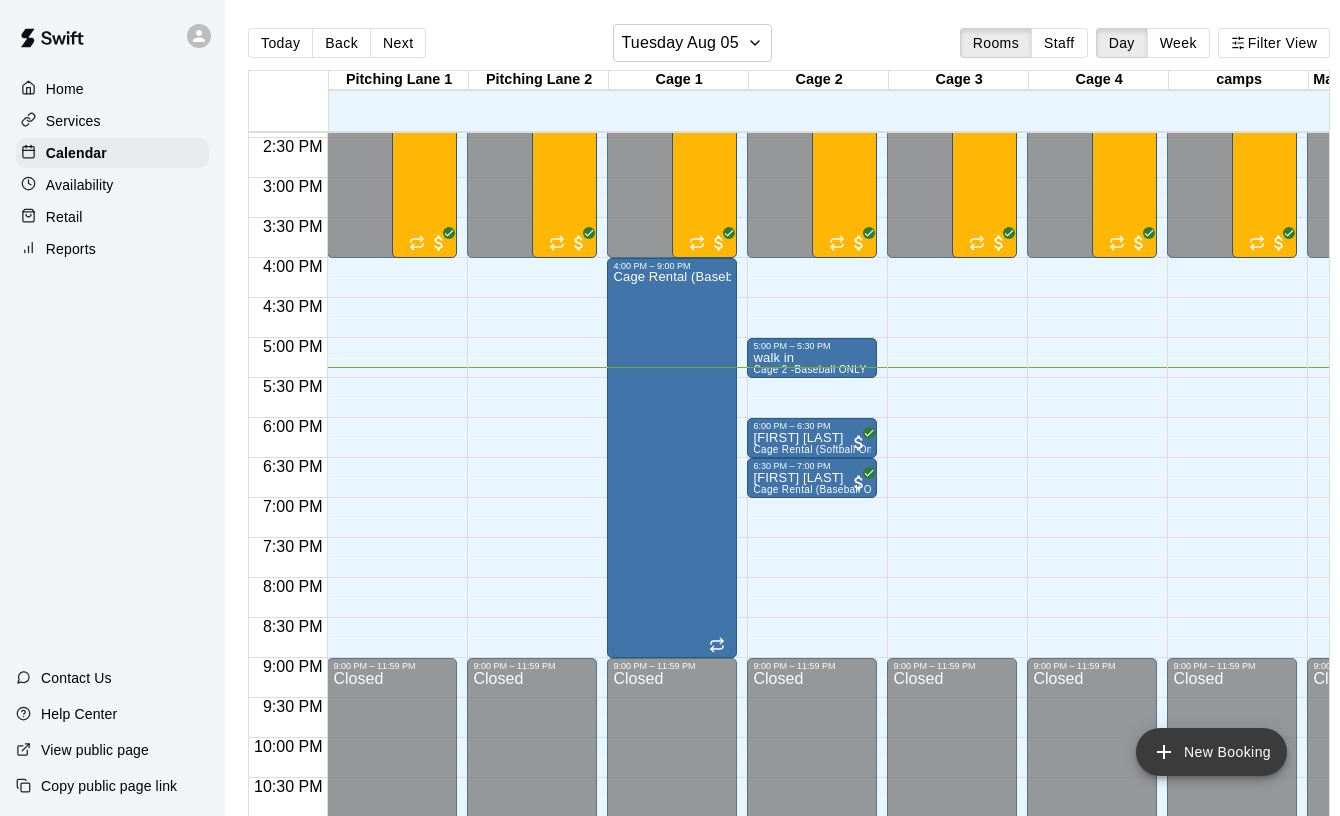 click on "New Booking" at bounding box center (1211, 752) 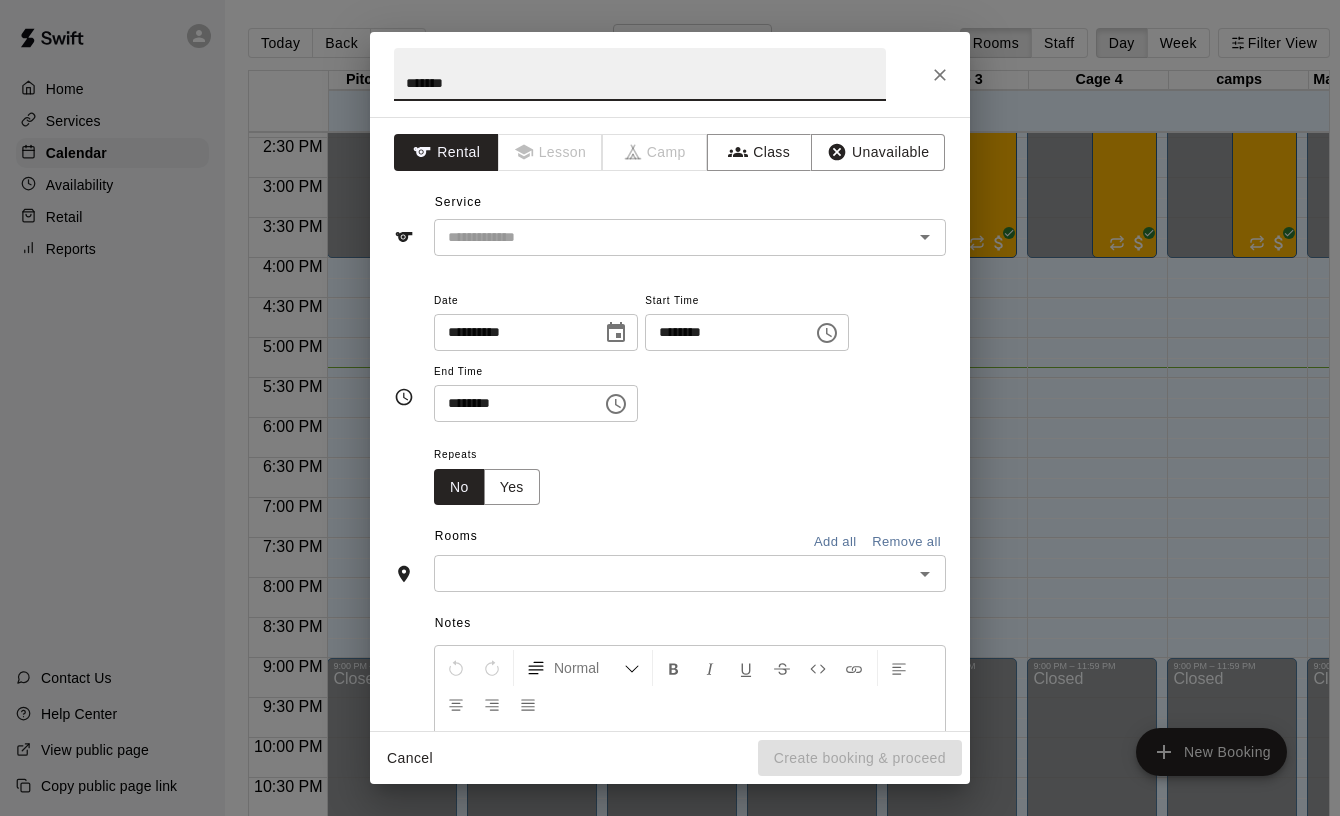 type on "*******" 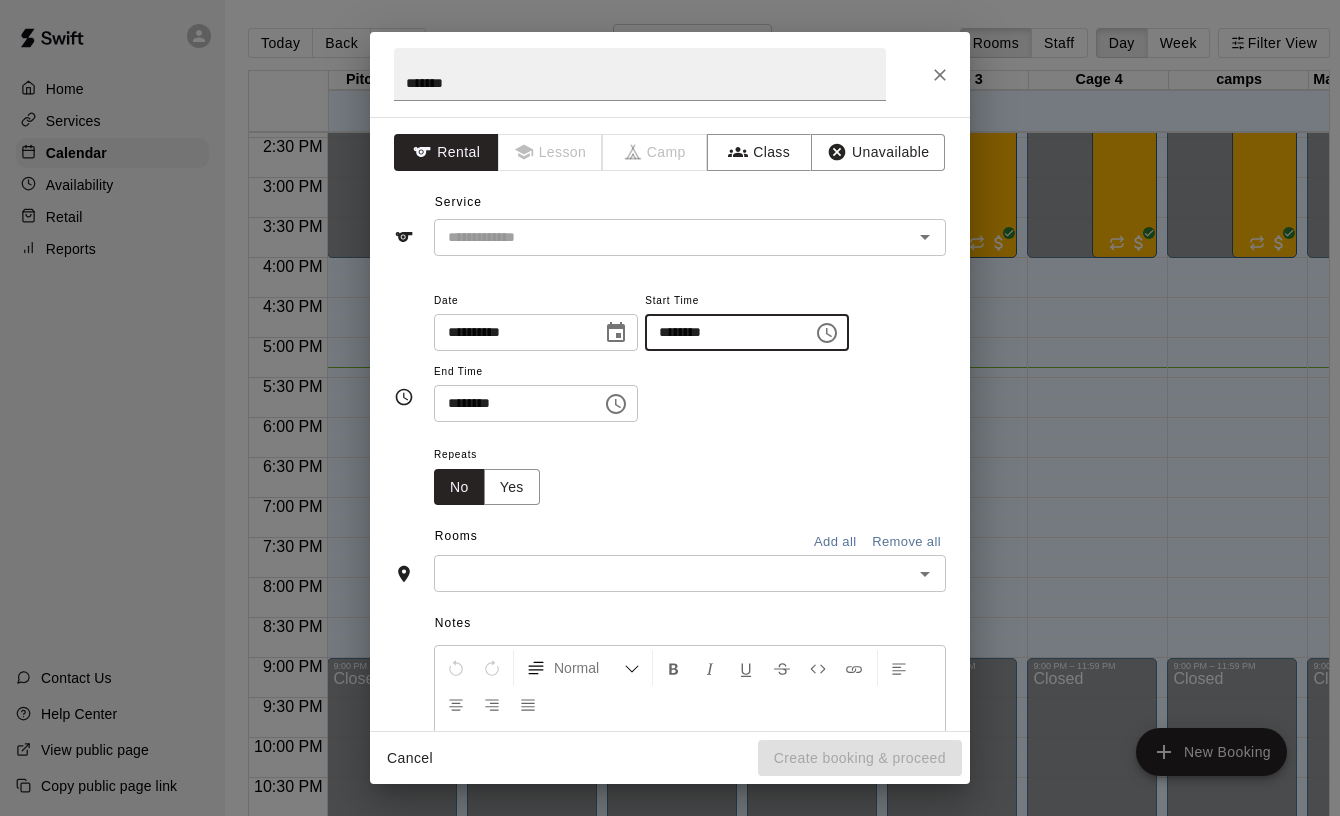 type on "********" 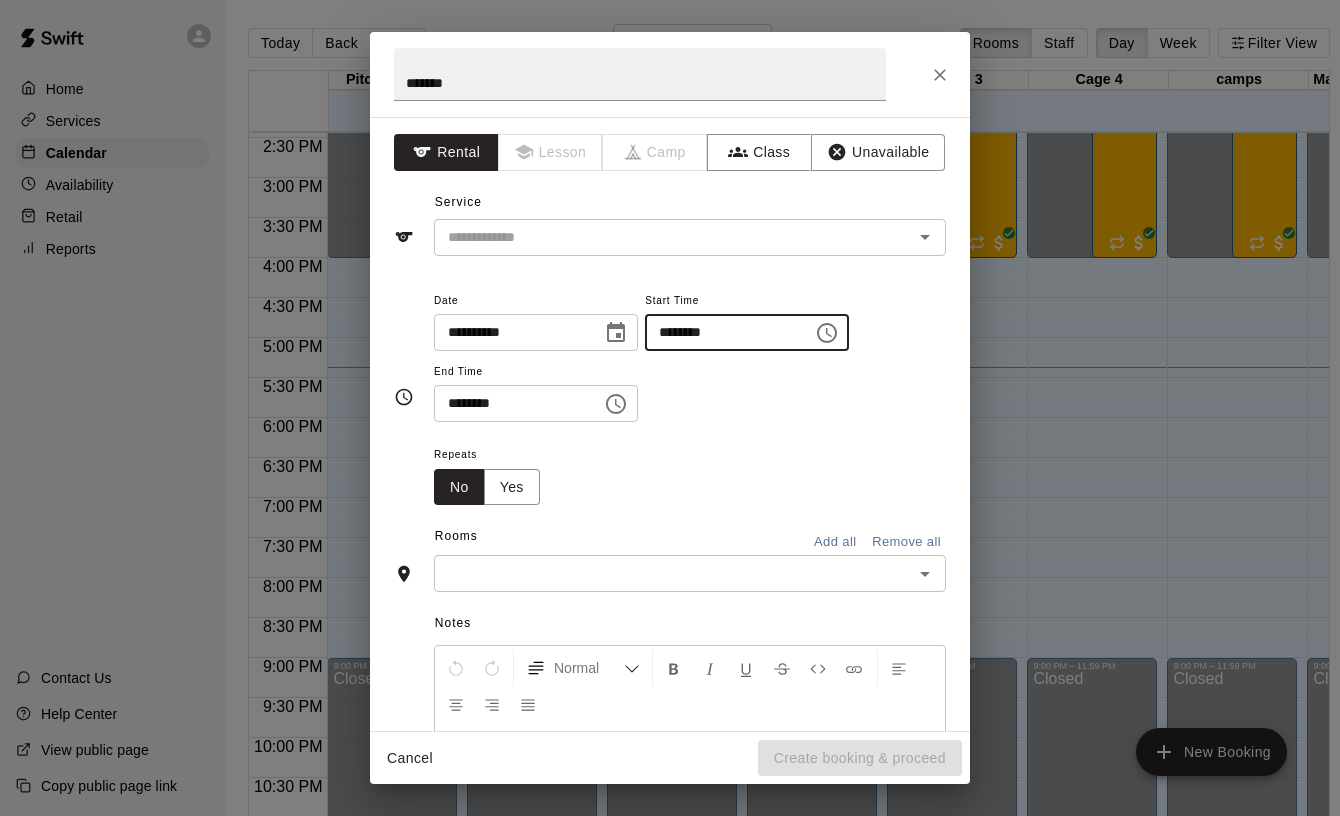 click on "********" at bounding box center (511, 403) 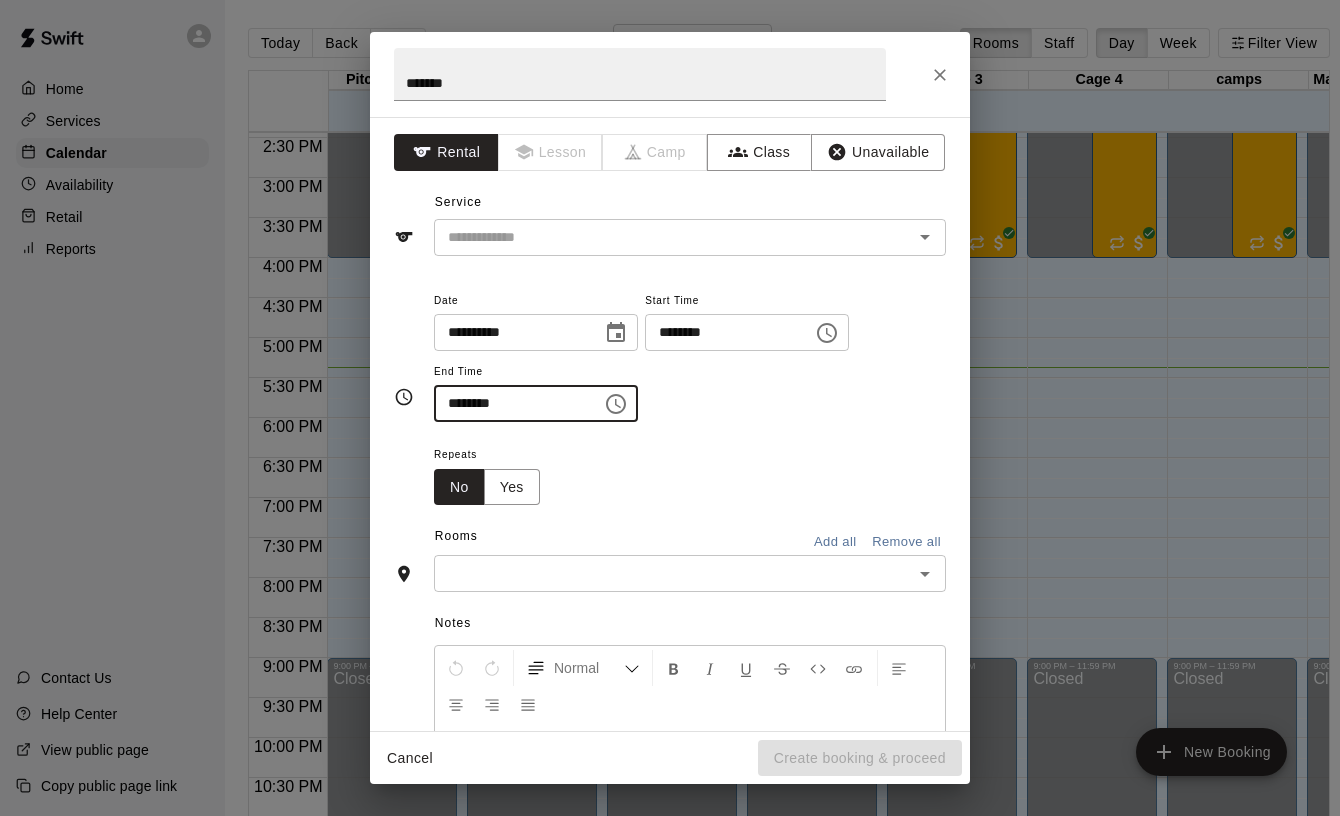 type on "********" 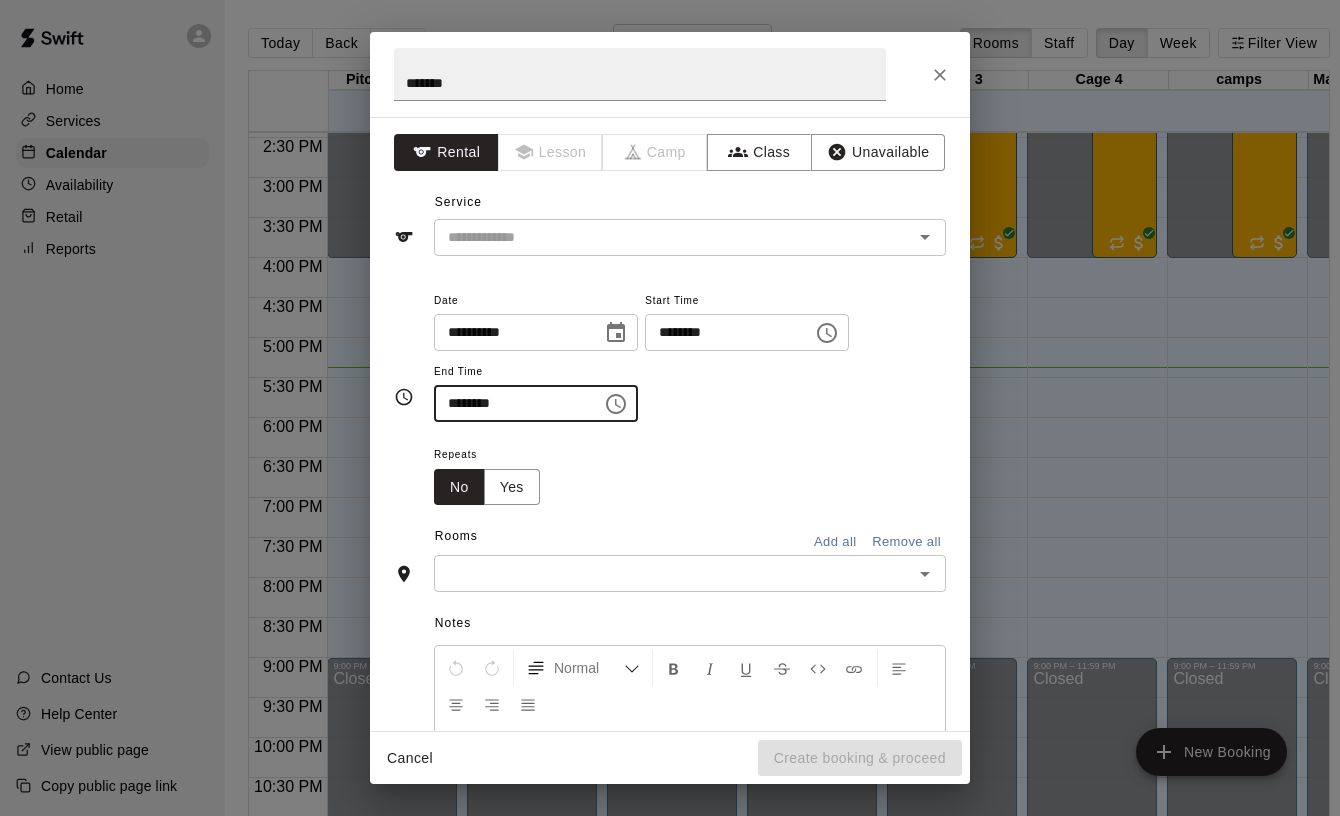 click at bounding box center (673, 573) 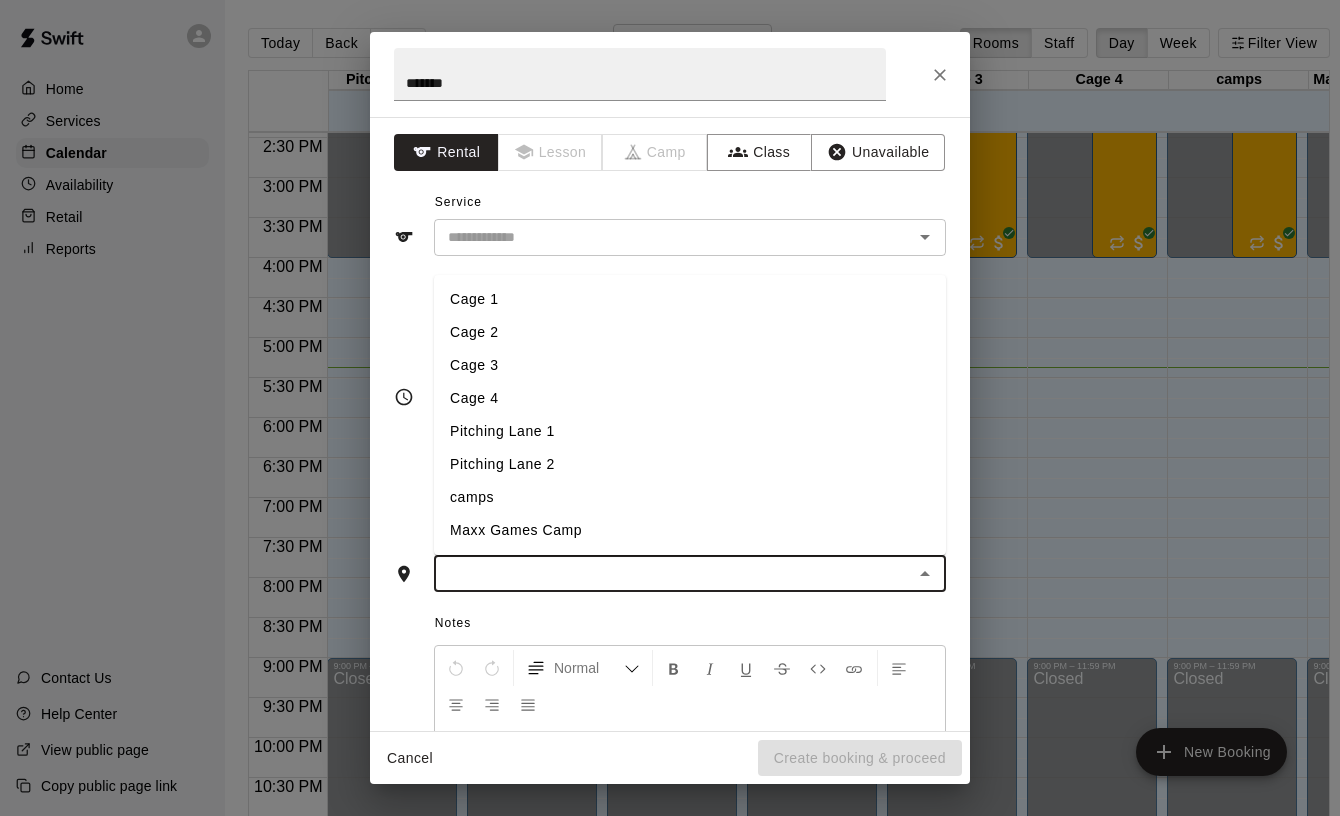 click on "Cage 3" at bounding box center [690, 365] 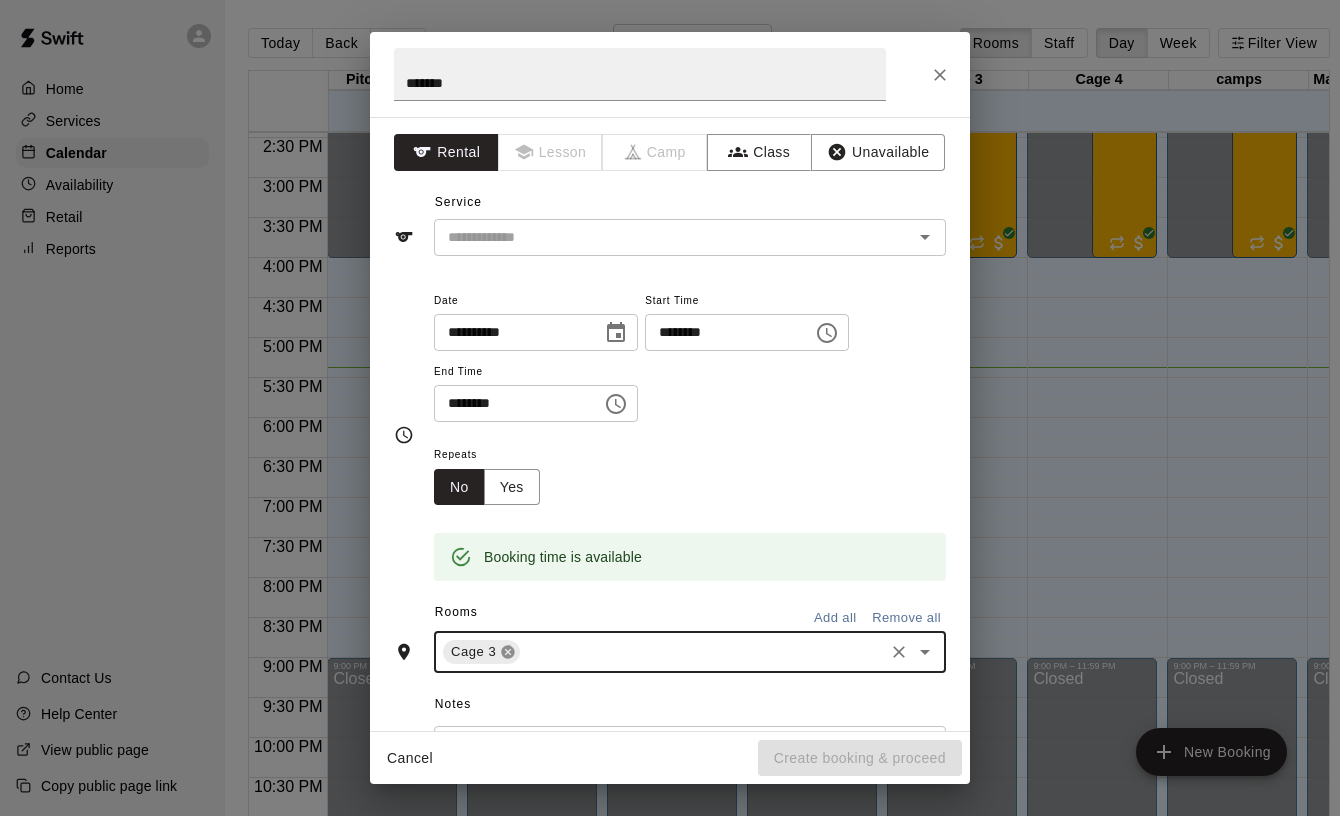 click 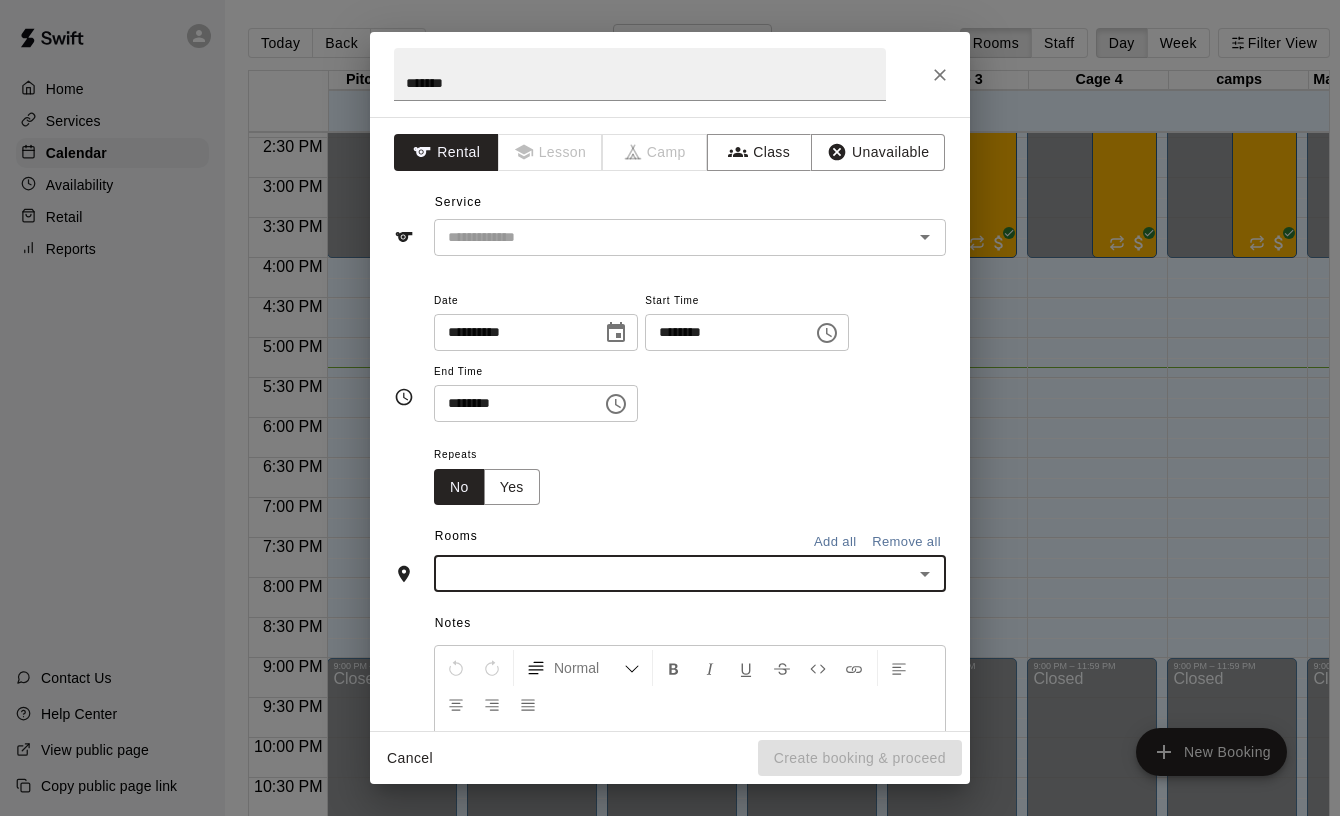 click at bounding box center [673, 573] 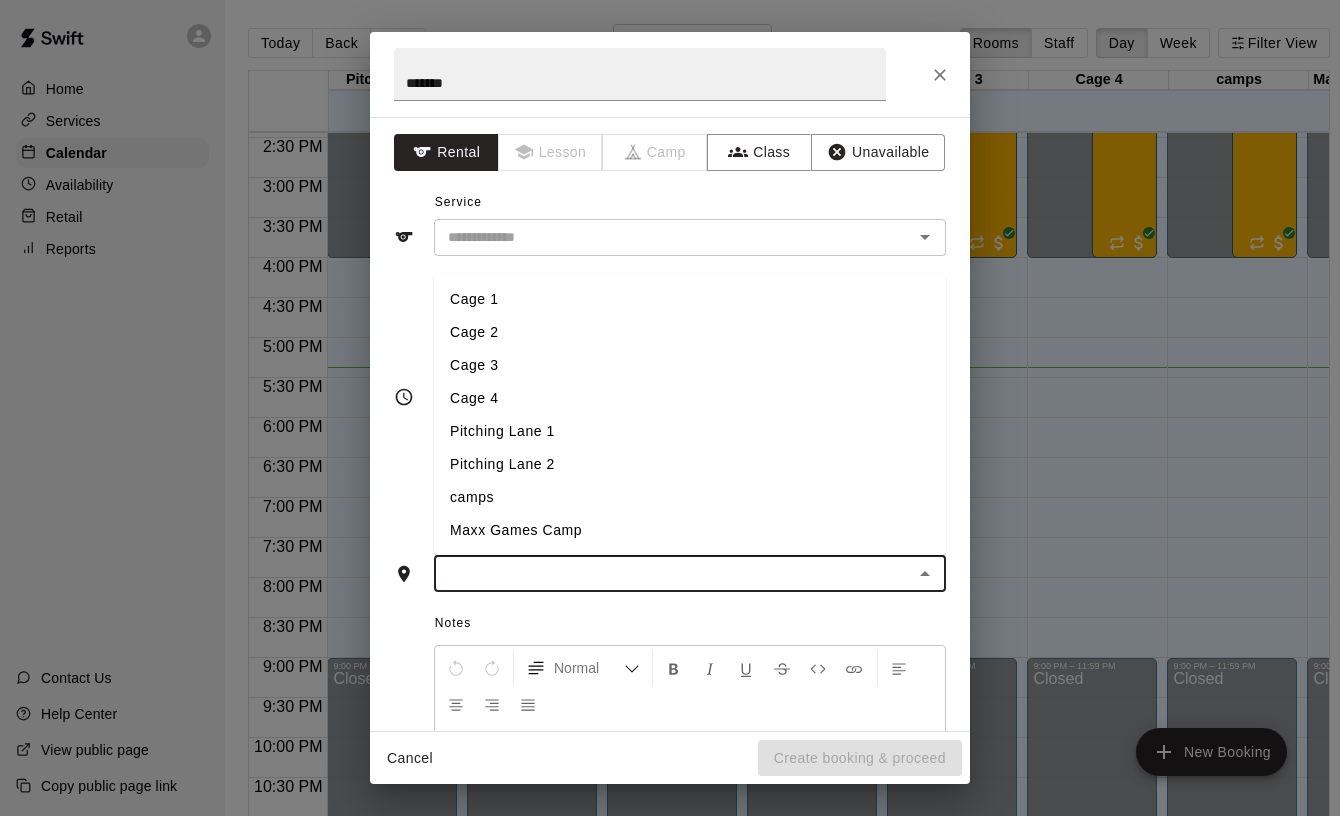 click on "Cage 2" at bounding box center (690, 332) 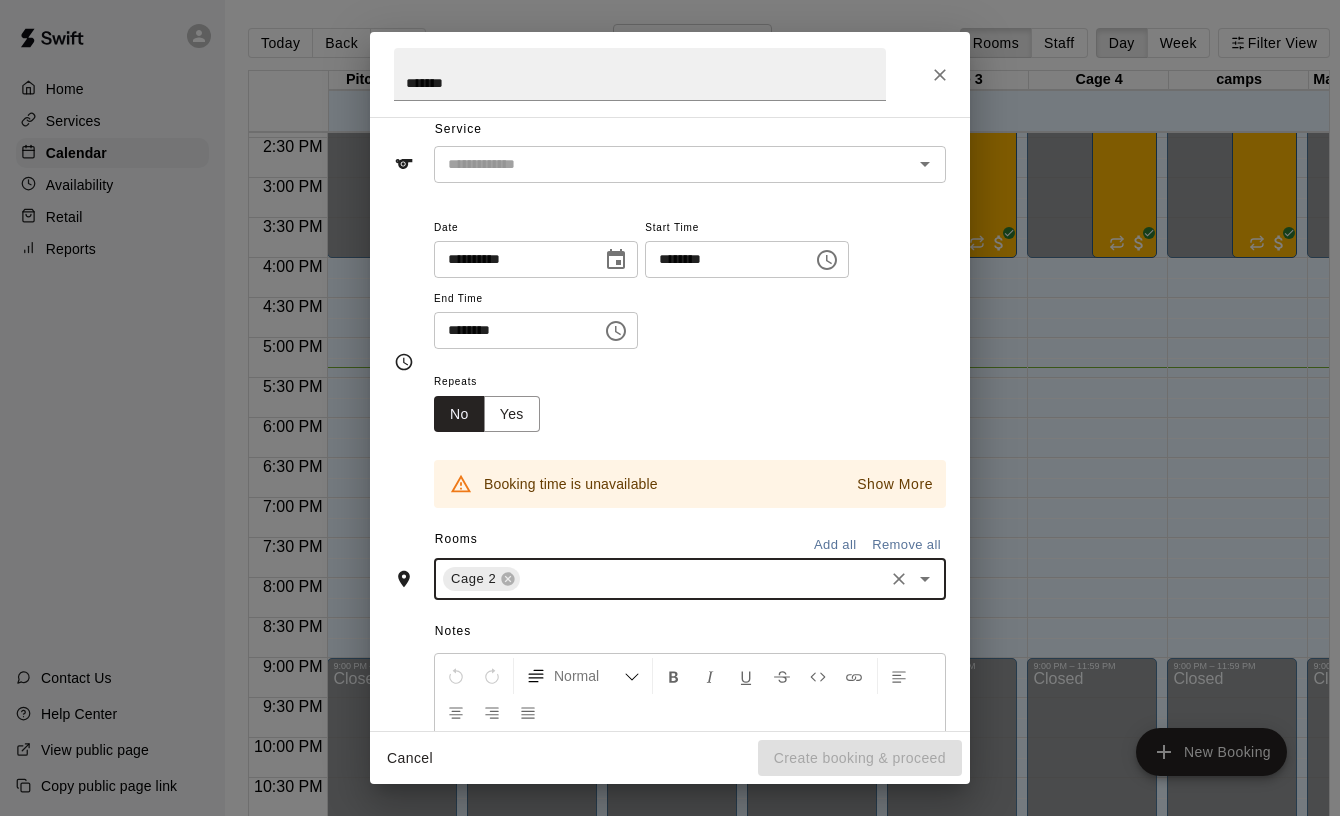 scroll, scrollTop: 152, scrollLeft: 0, axis: vertical 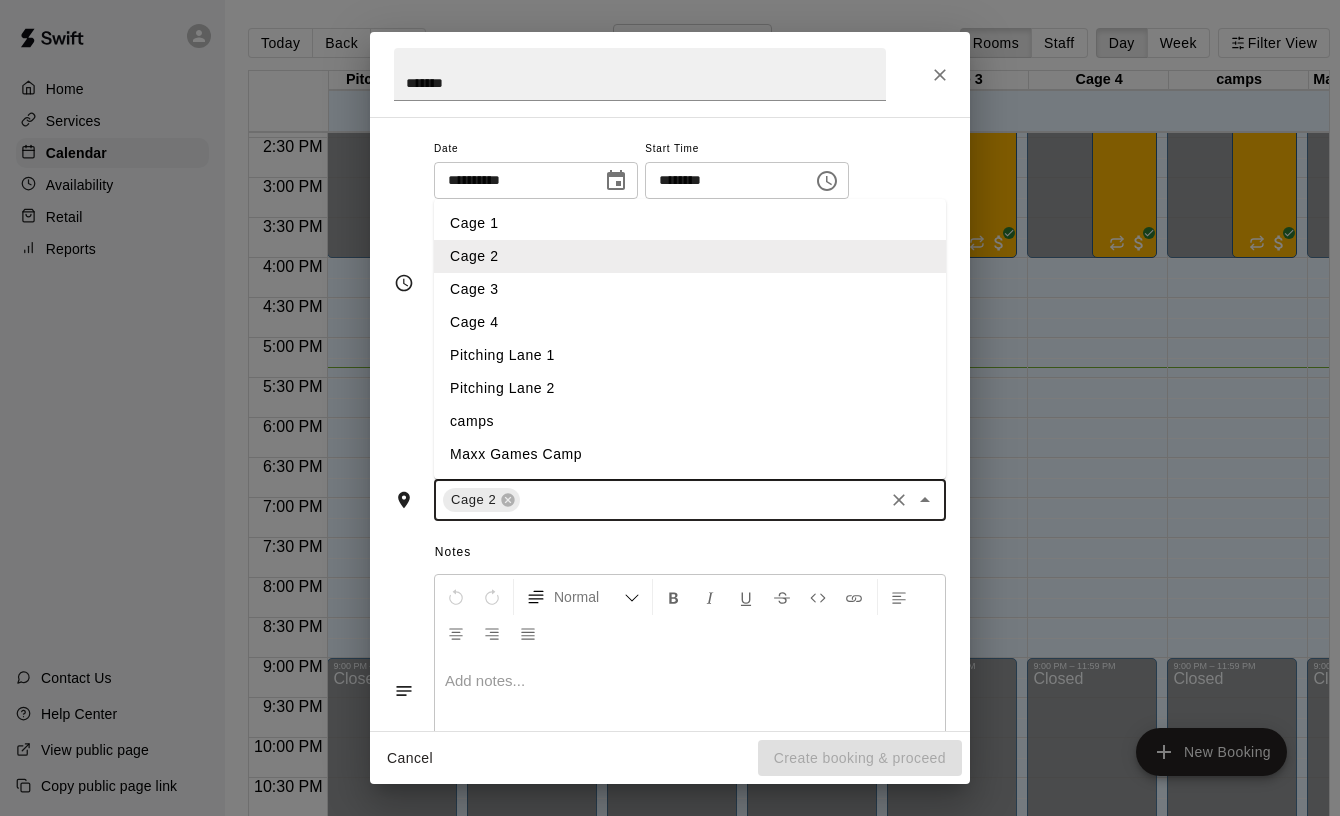 drag, startPoint x: 616, startPoint y: 489, endPoint x: 528, endPoint y: 489, distance: 88 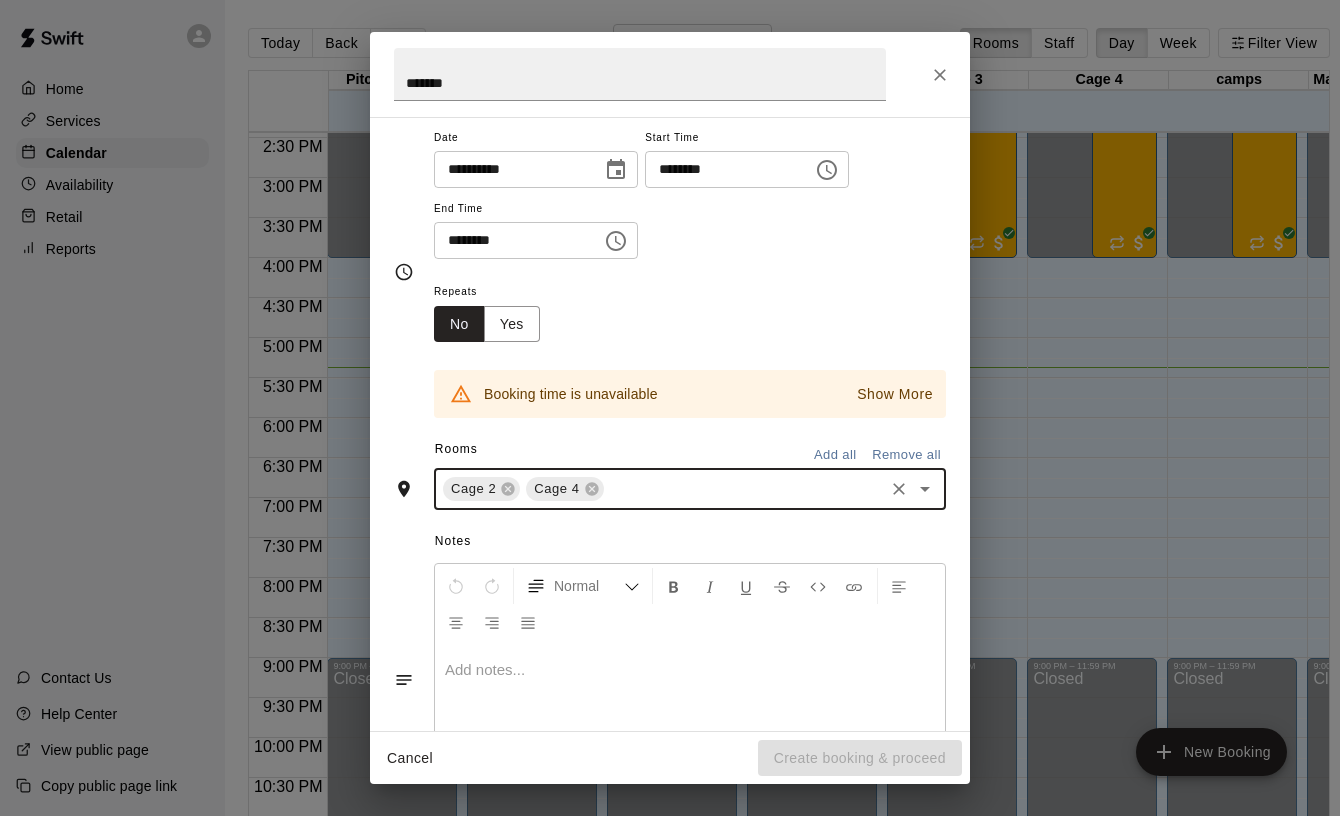 scroll, scrollTop: 176, scrollLeft: 0, axis: vertical 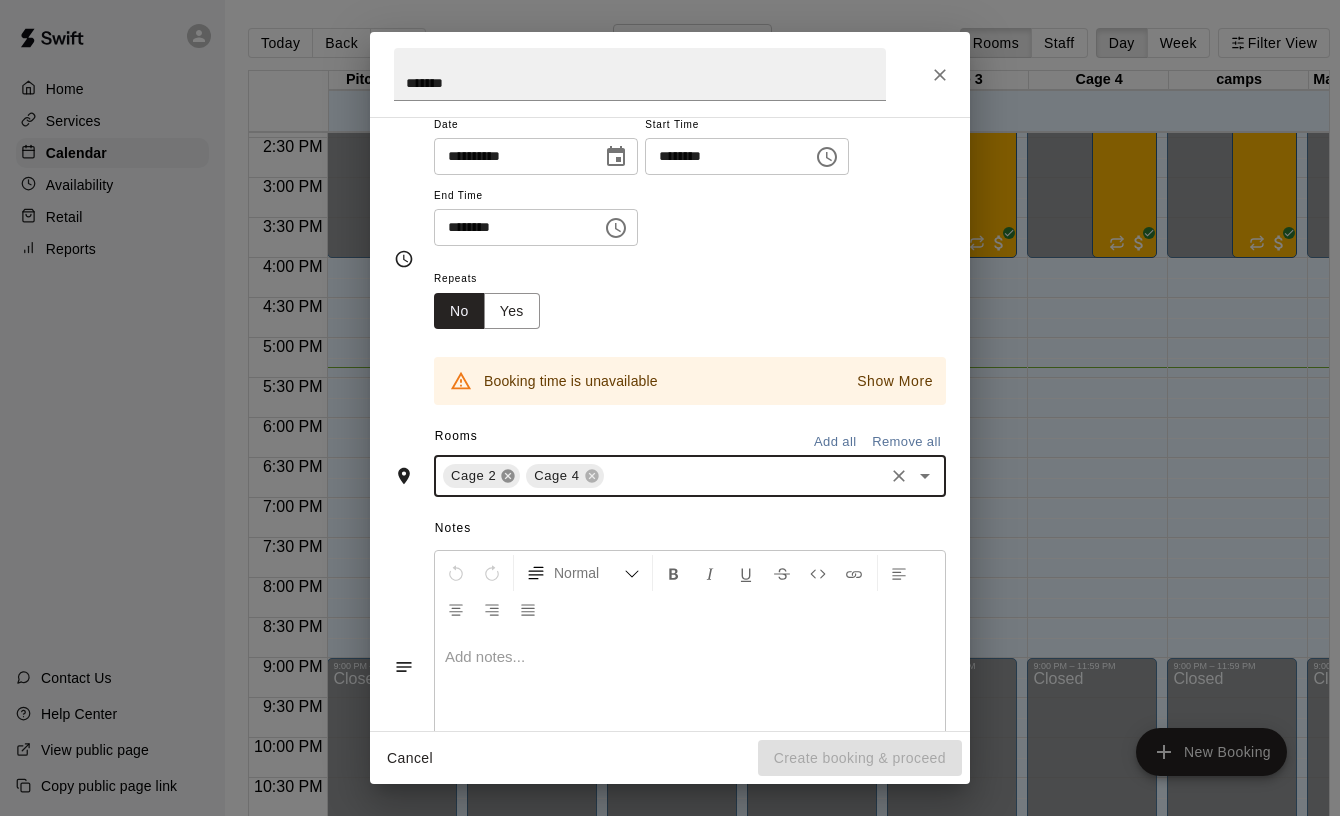 click 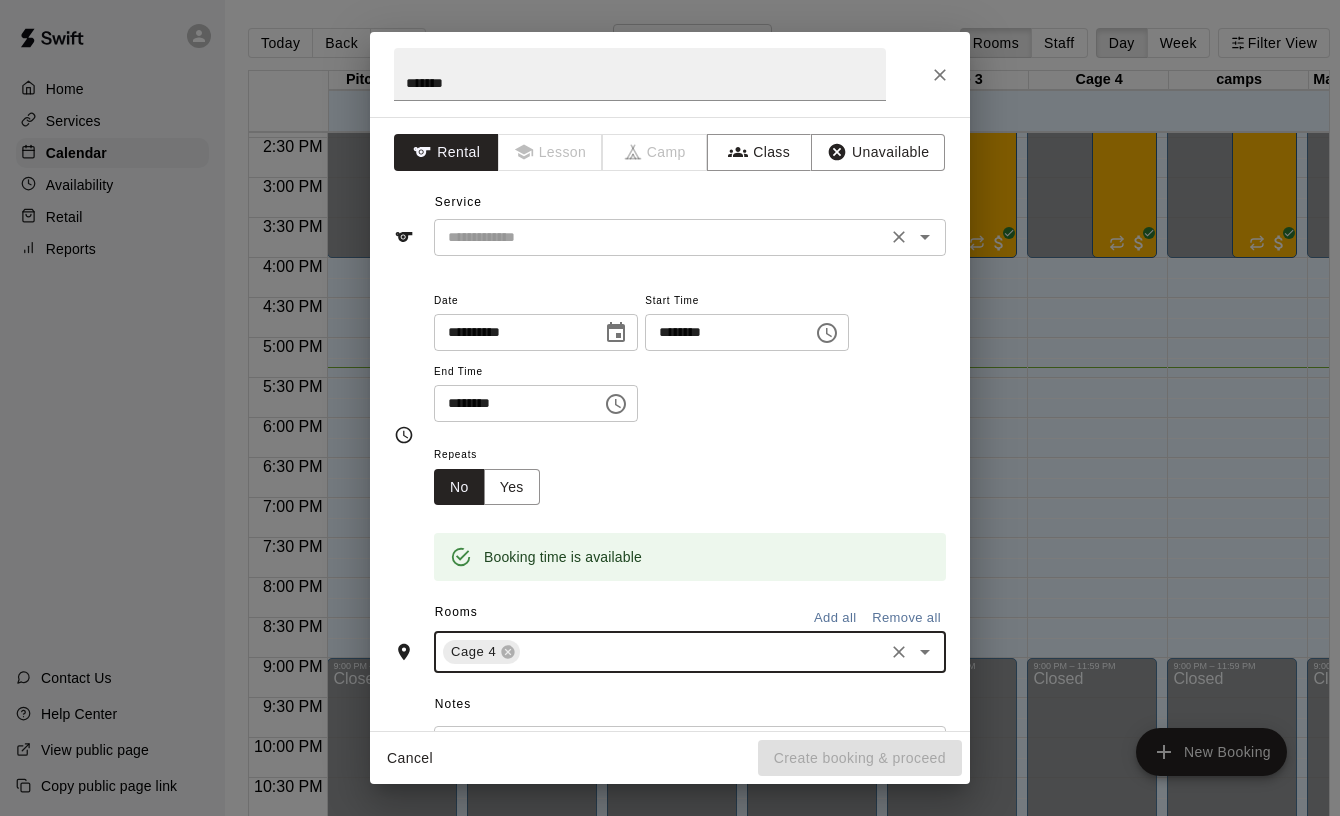 scroll, scrollTop: -1, scrollLeft: 0, axis: vertical 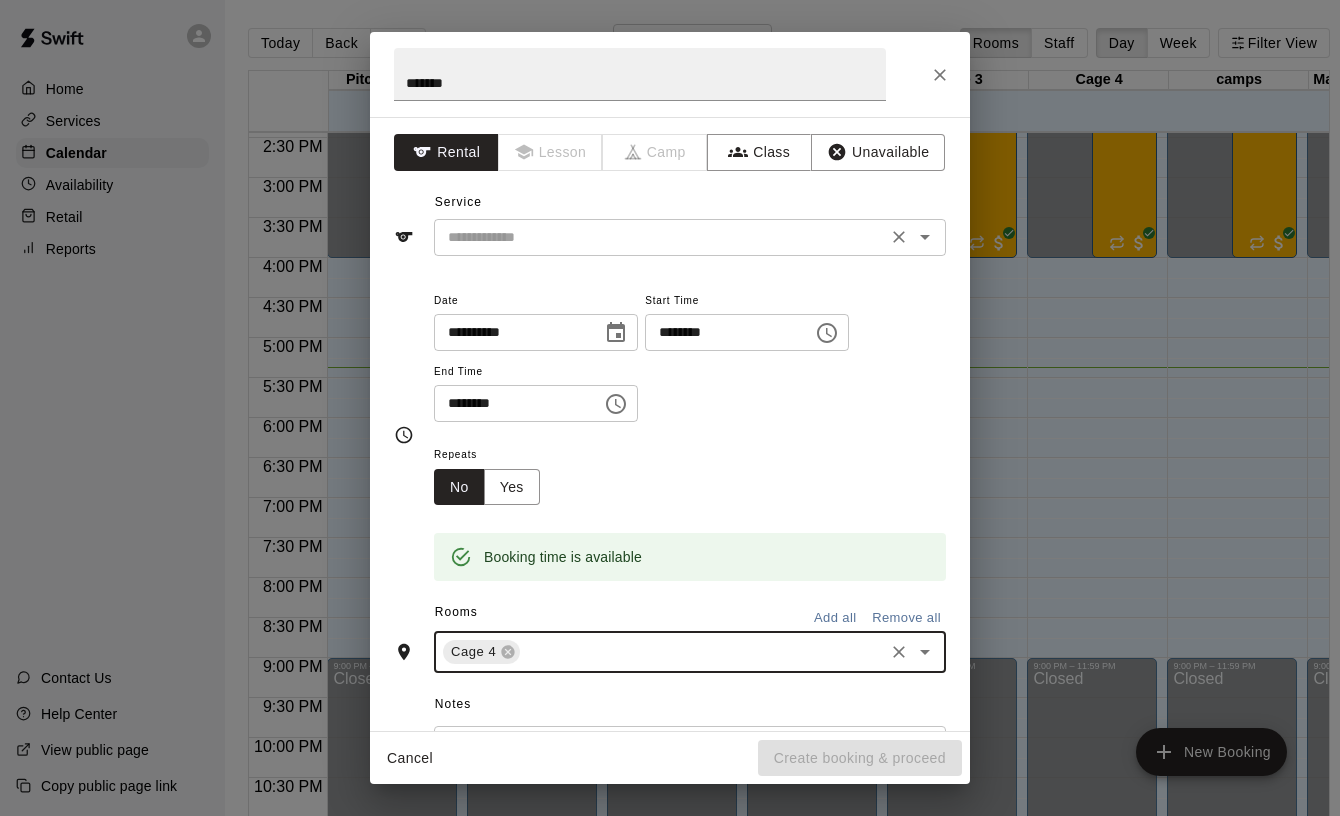 click at bounding box center [660, 237] 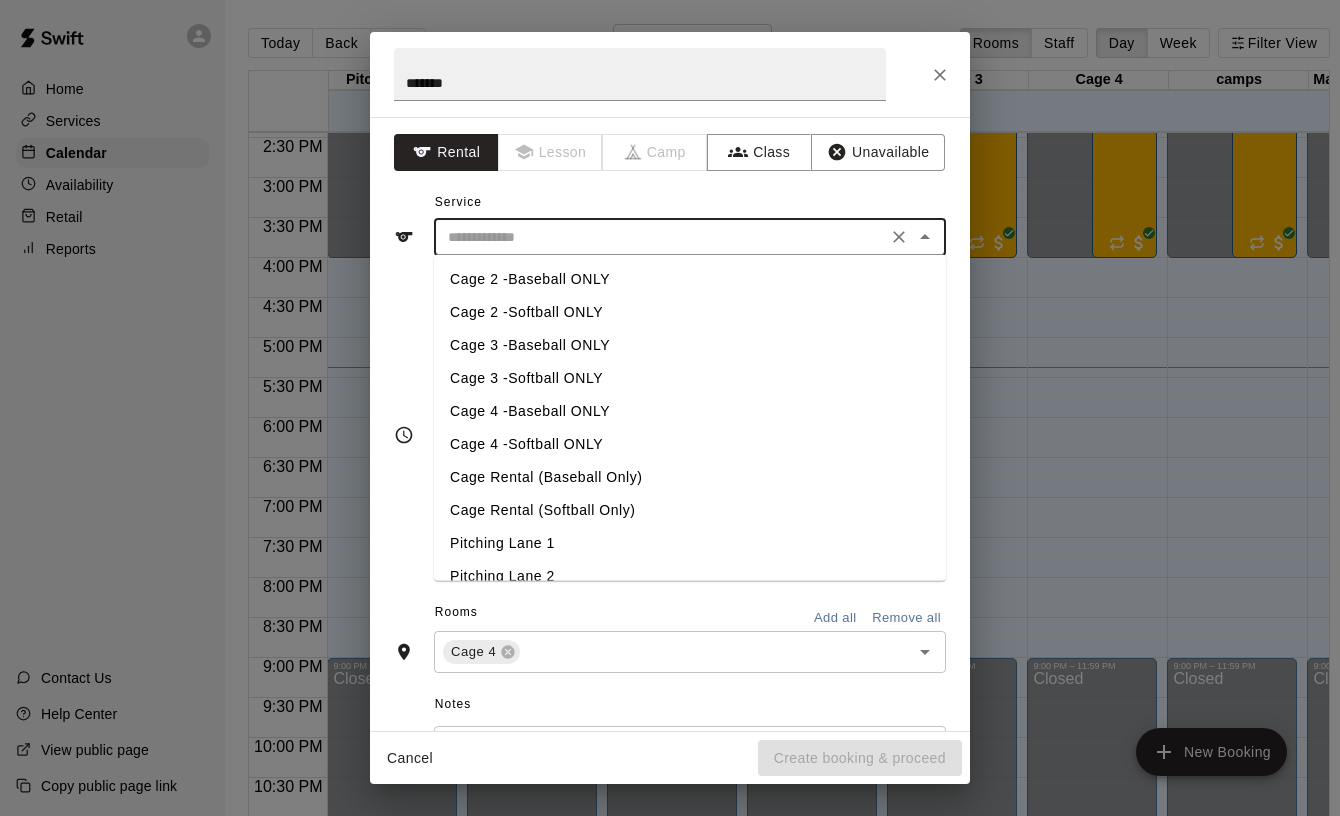 click on "Cage 4 -Baseball ONLY" at bounding box center [690, 411] 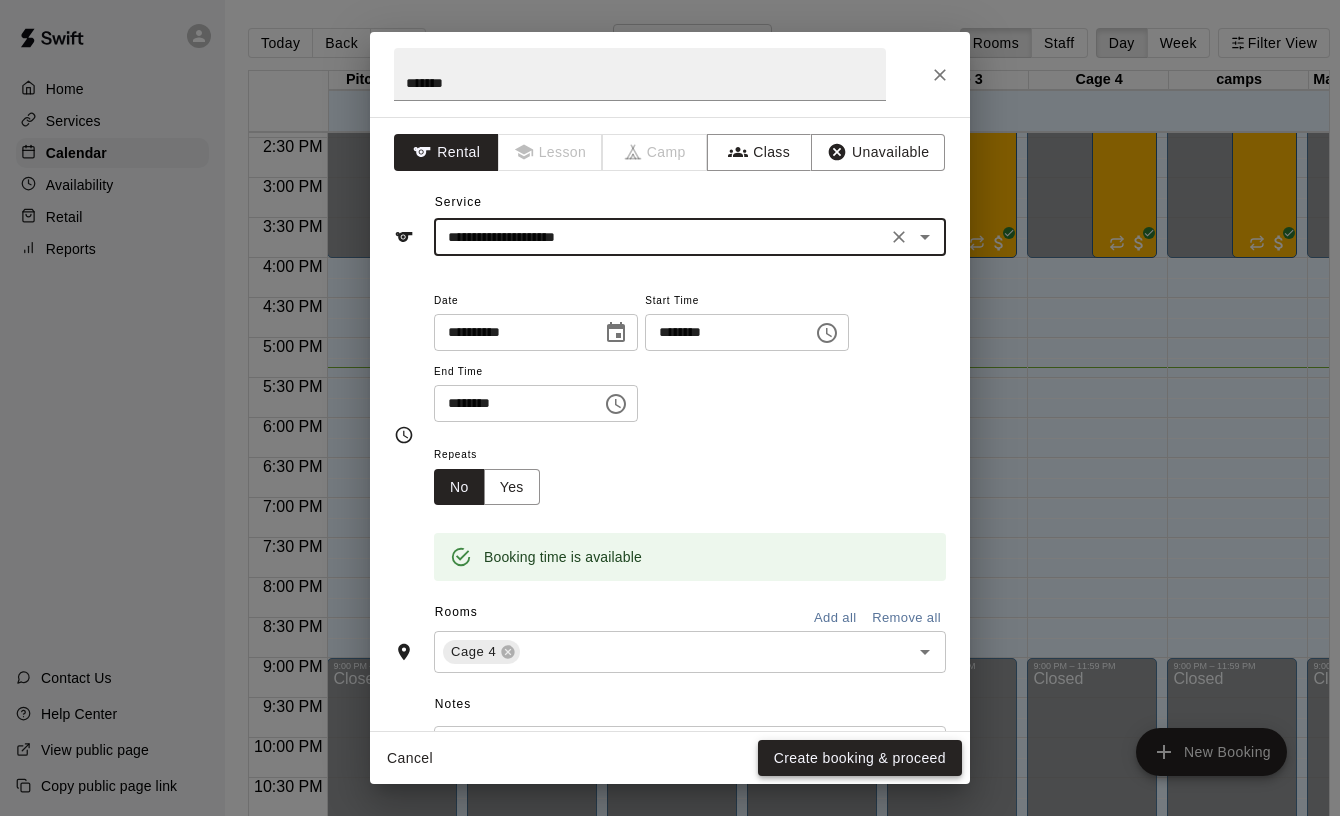 click on "Create booking & proceed" at bounding box center [860, 758] 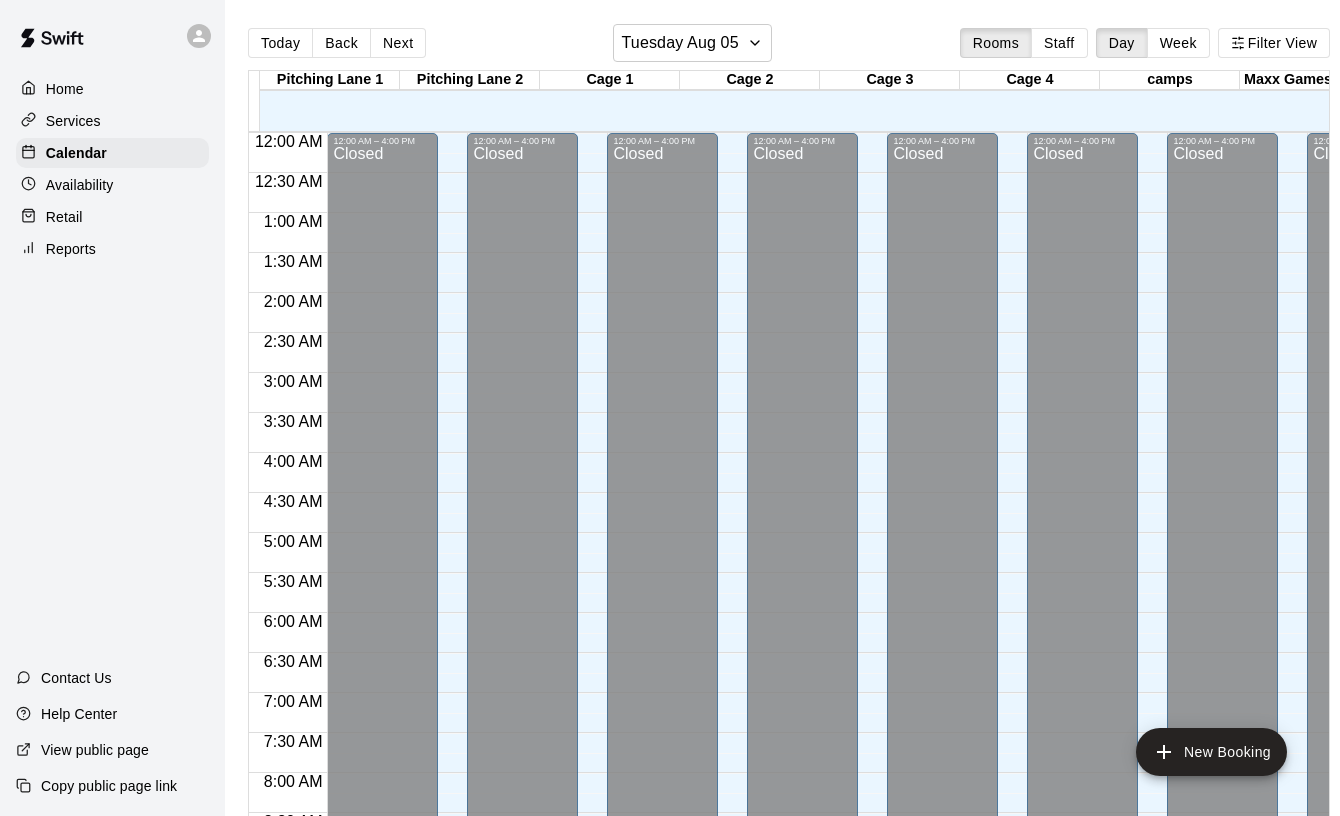 scroll, scrollTop: 0, scrollLeft: 0, axis: both 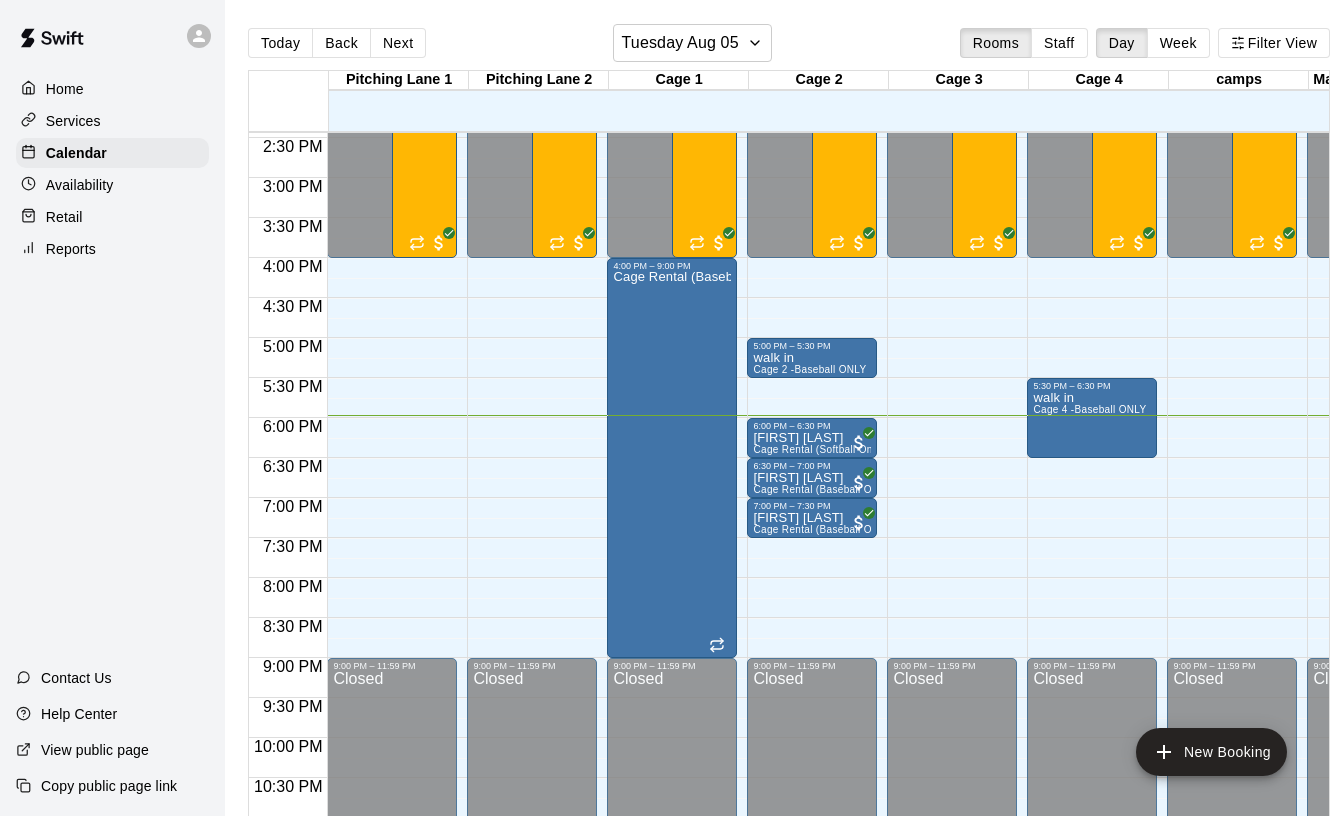 drag, startPoint x: 1071, startPoint y: 31, endPoint x: 795, endPoint y: 34, distance: 276.0163 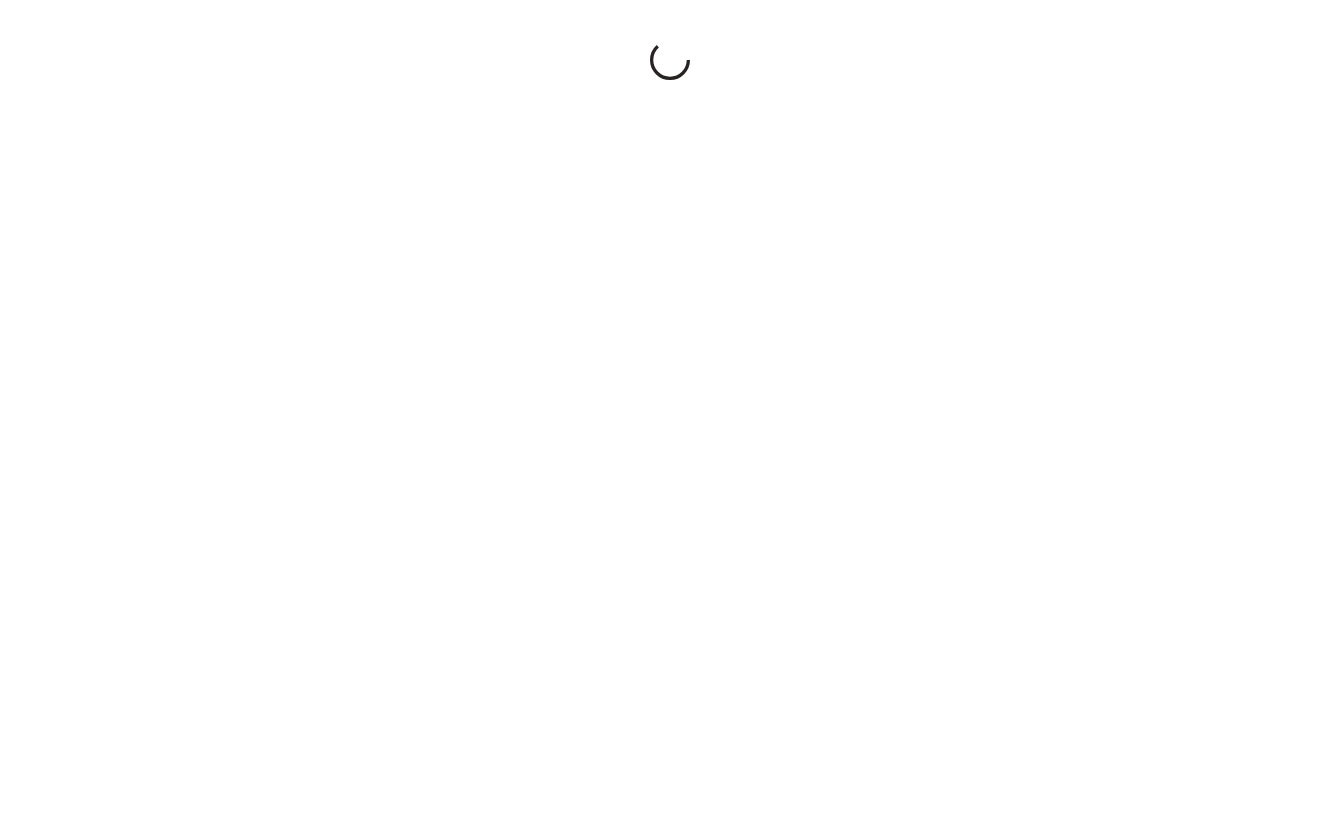 scroll, scrollTop: 0, scrollLeft: 0, axis: both 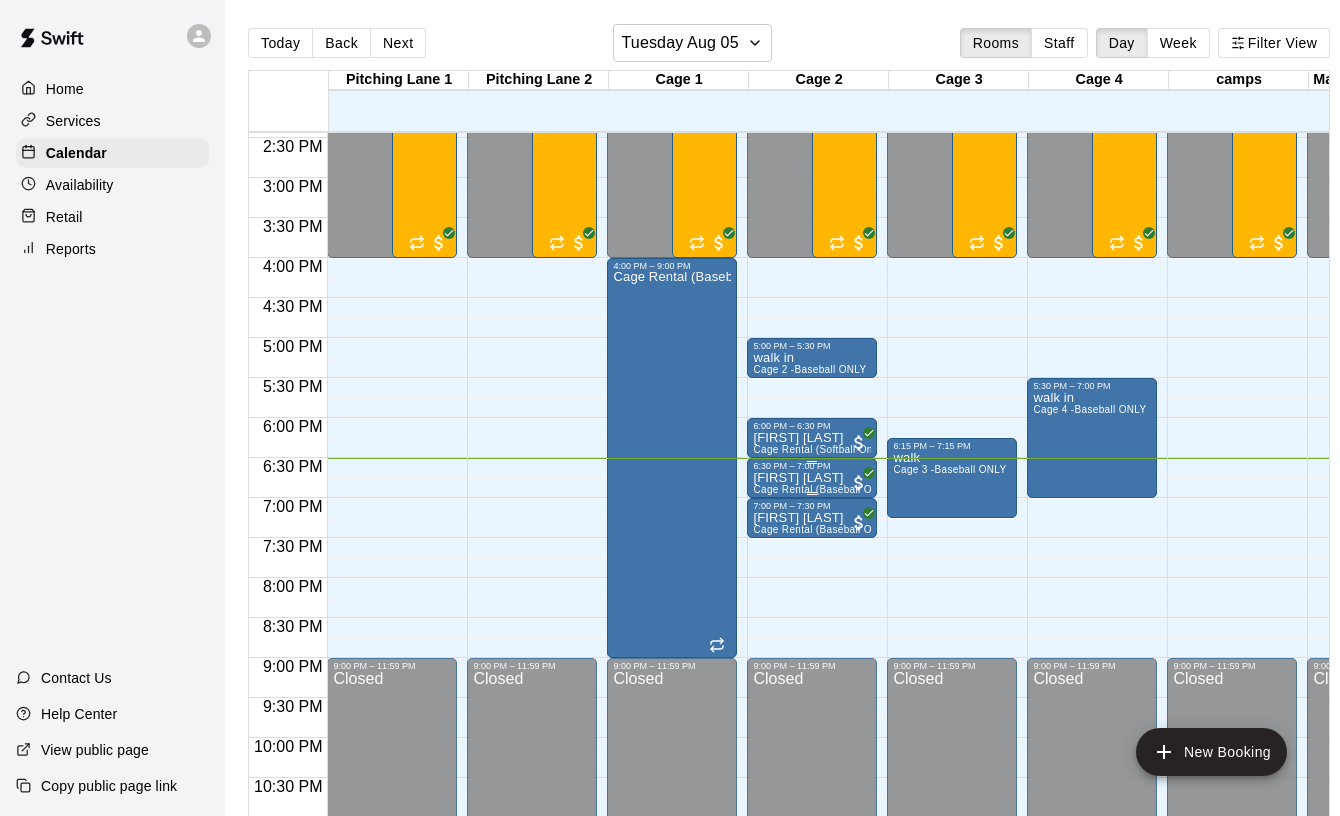 click on "[FIRST] [LAST]" at bounding box center [812, 478] 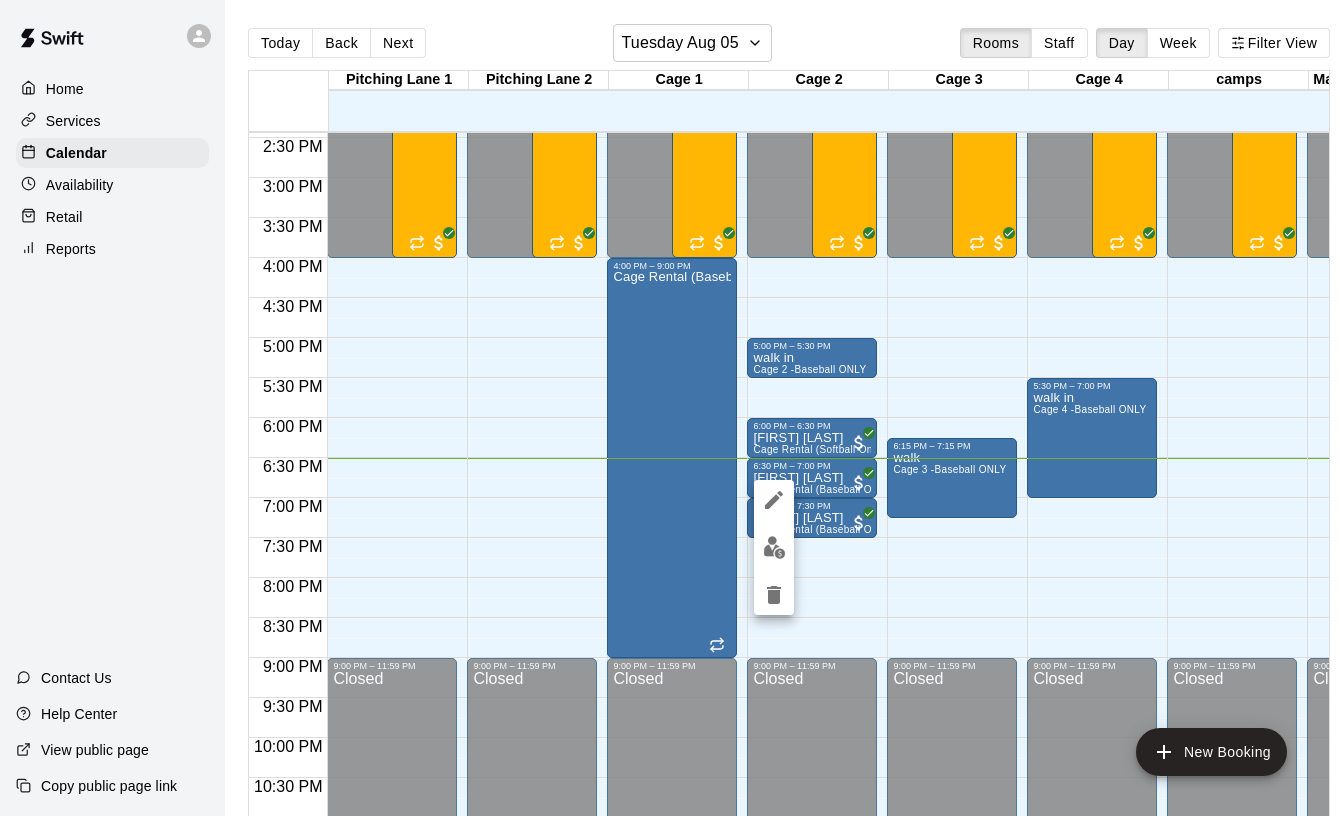 click at bounding box center (774, 500) 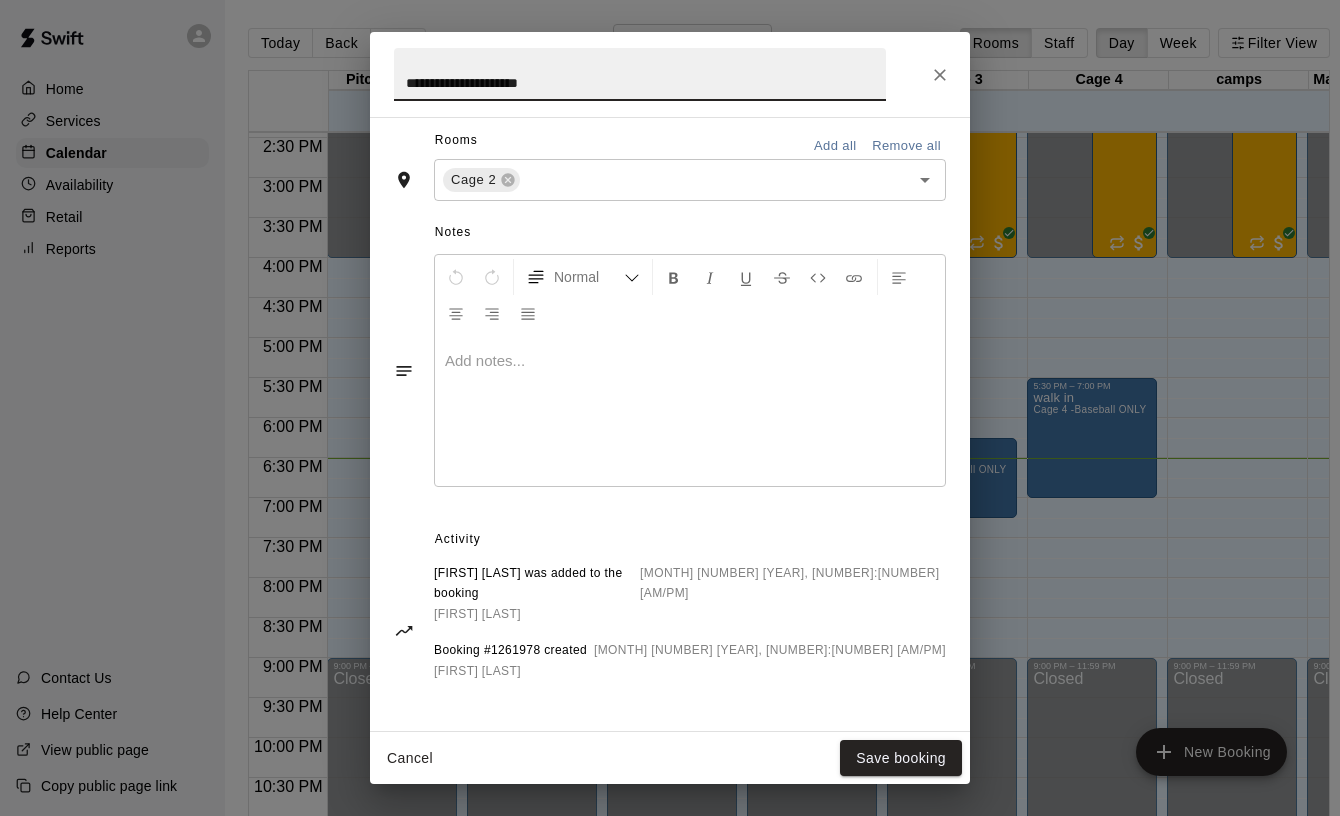 scroll, scrollTop: 443, scrollLeft: 0, axis: vertical 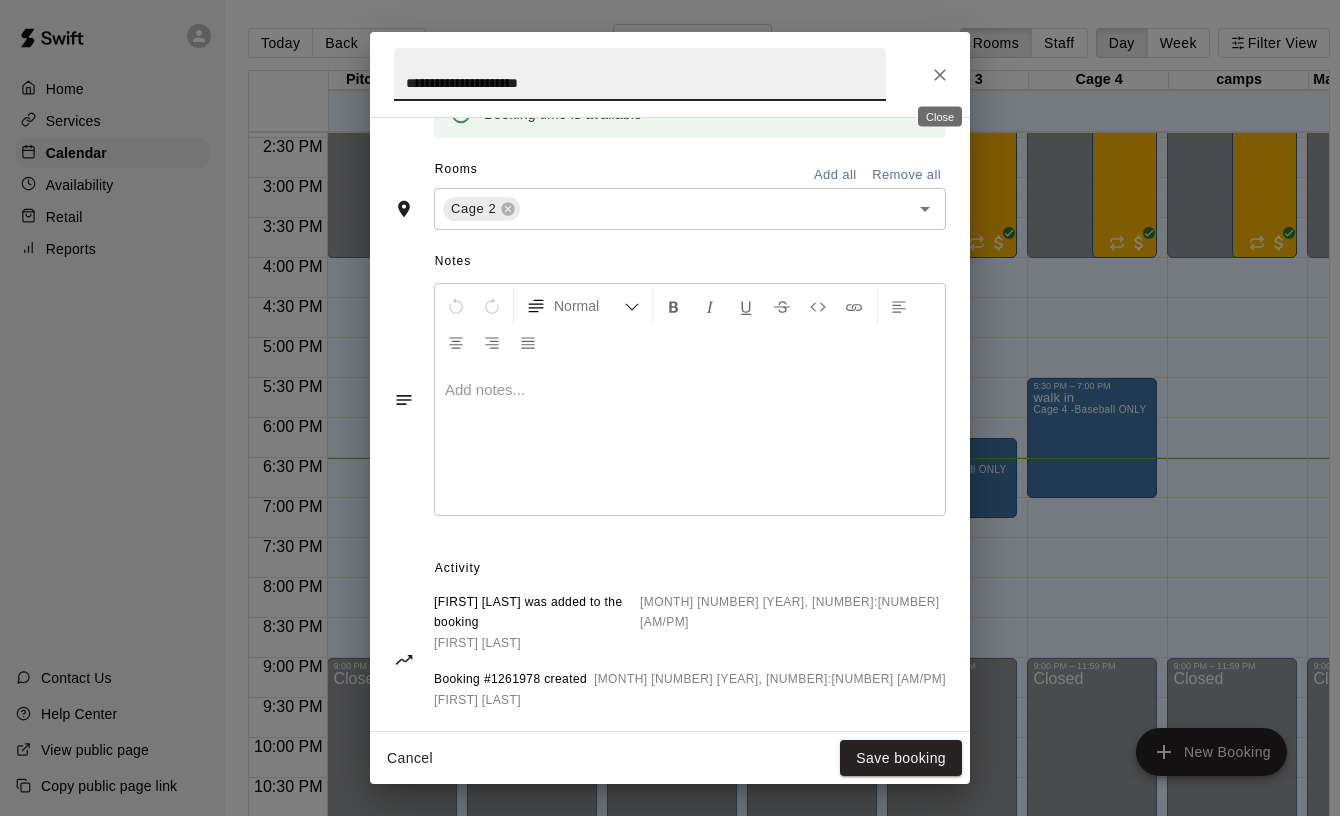 click at bounding box center [940, 75] 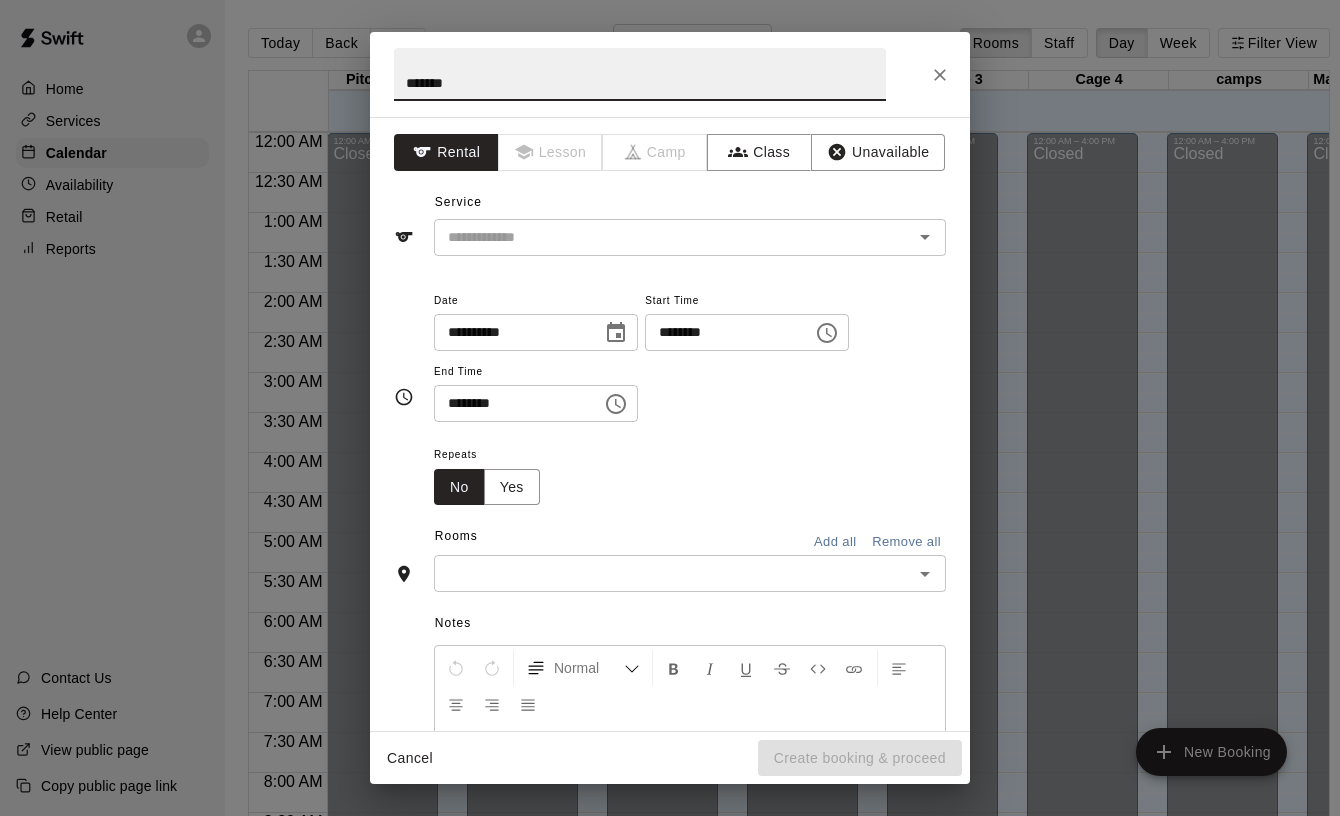 type on "*******" 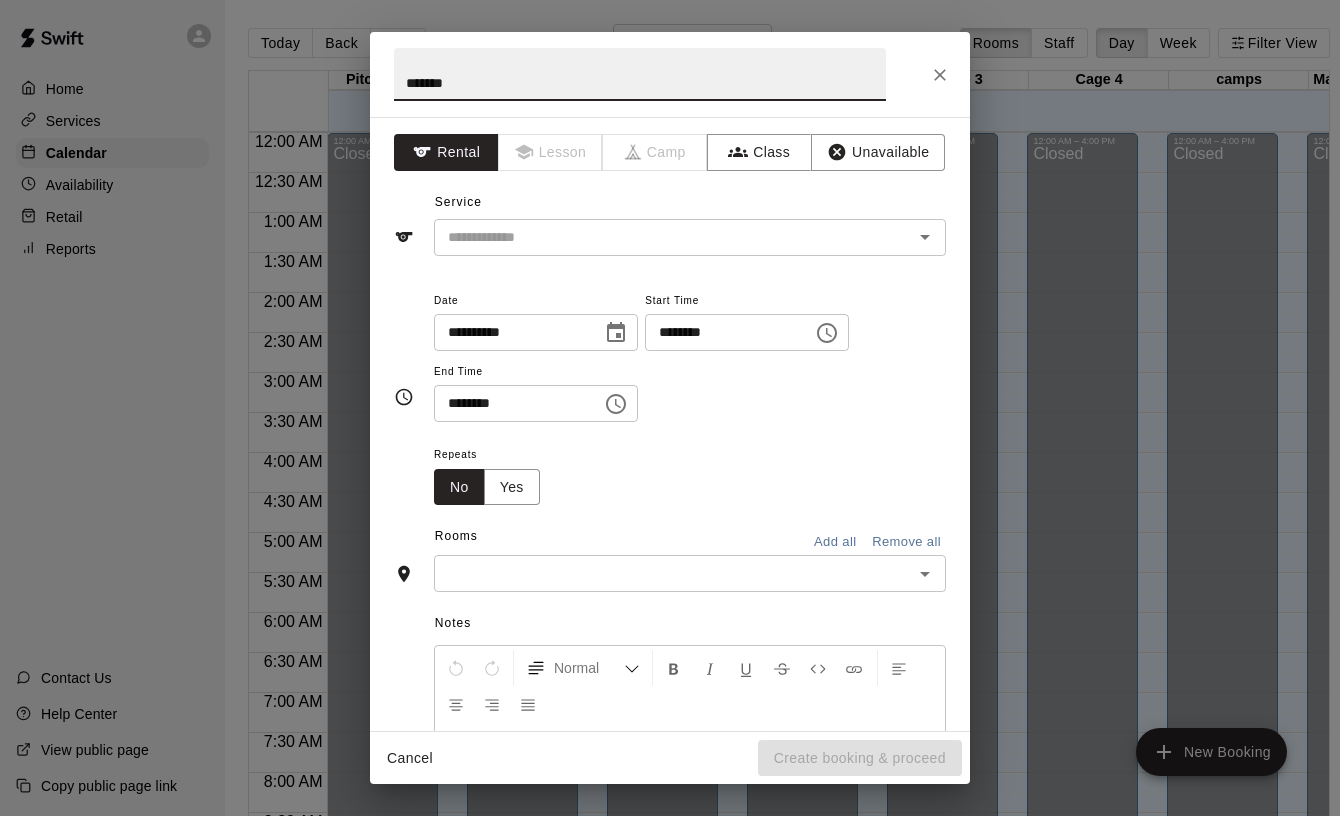 scroll, scrollTop: 0, scrollLeft: 0, axis: both 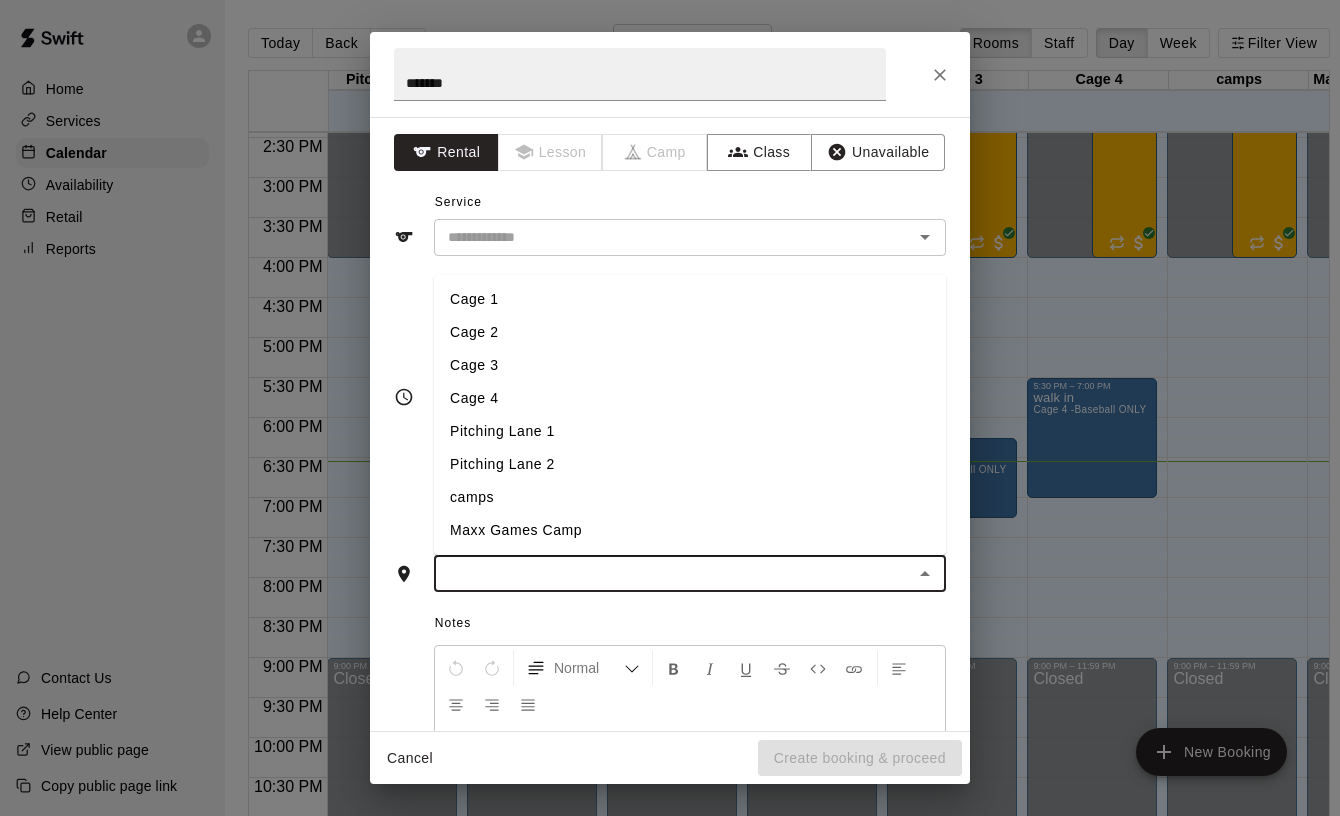 click on "Cage 2" at bounding box center (690, 332) 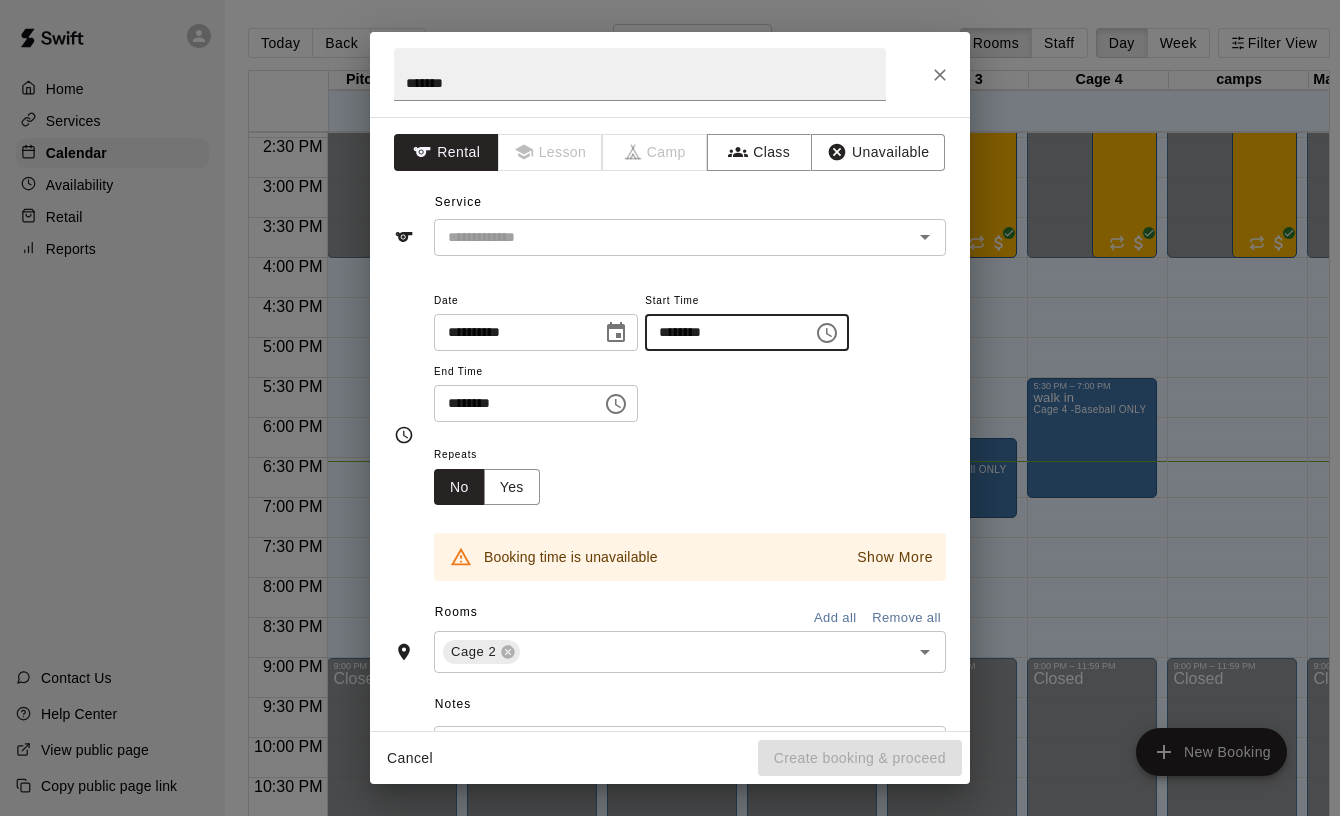 click on "********" at bounding box center (722, 332) 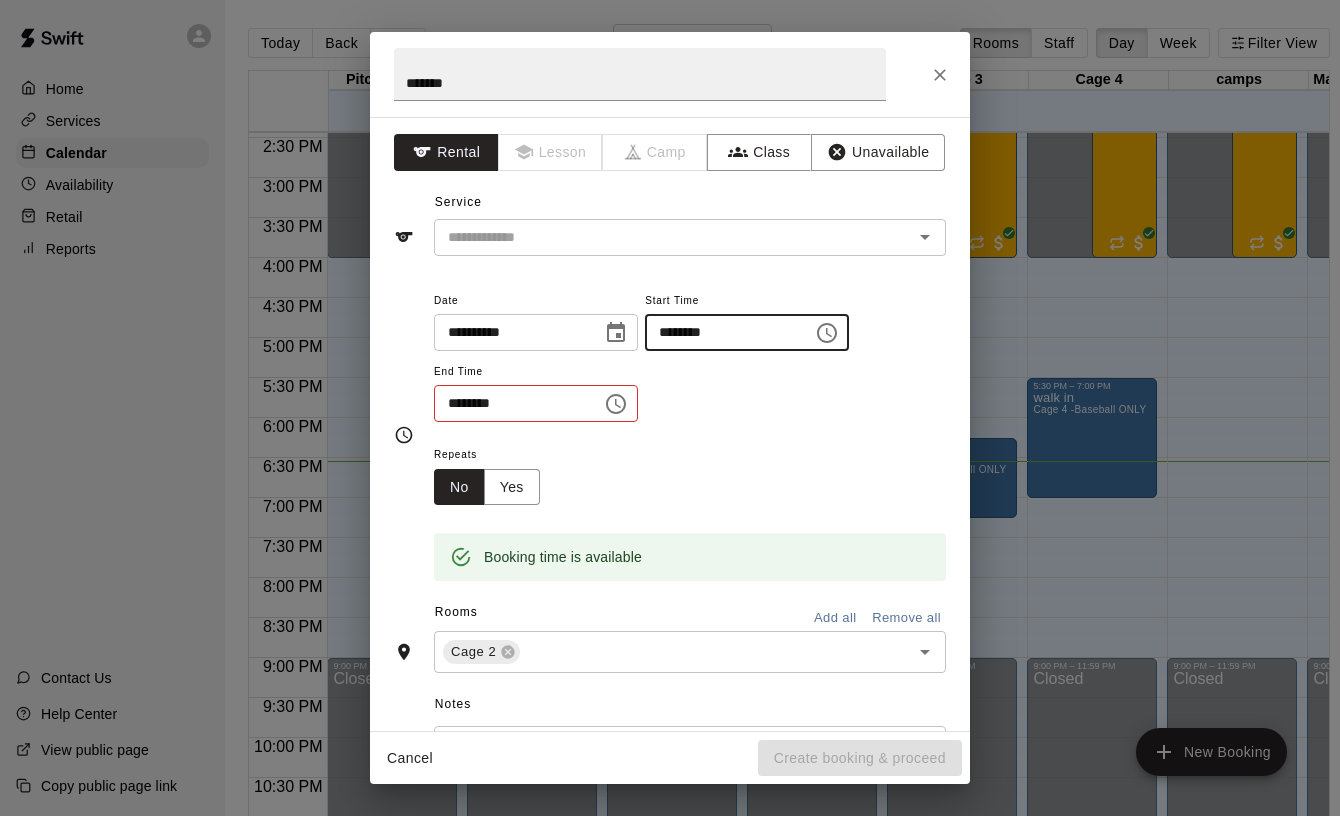type on "********" 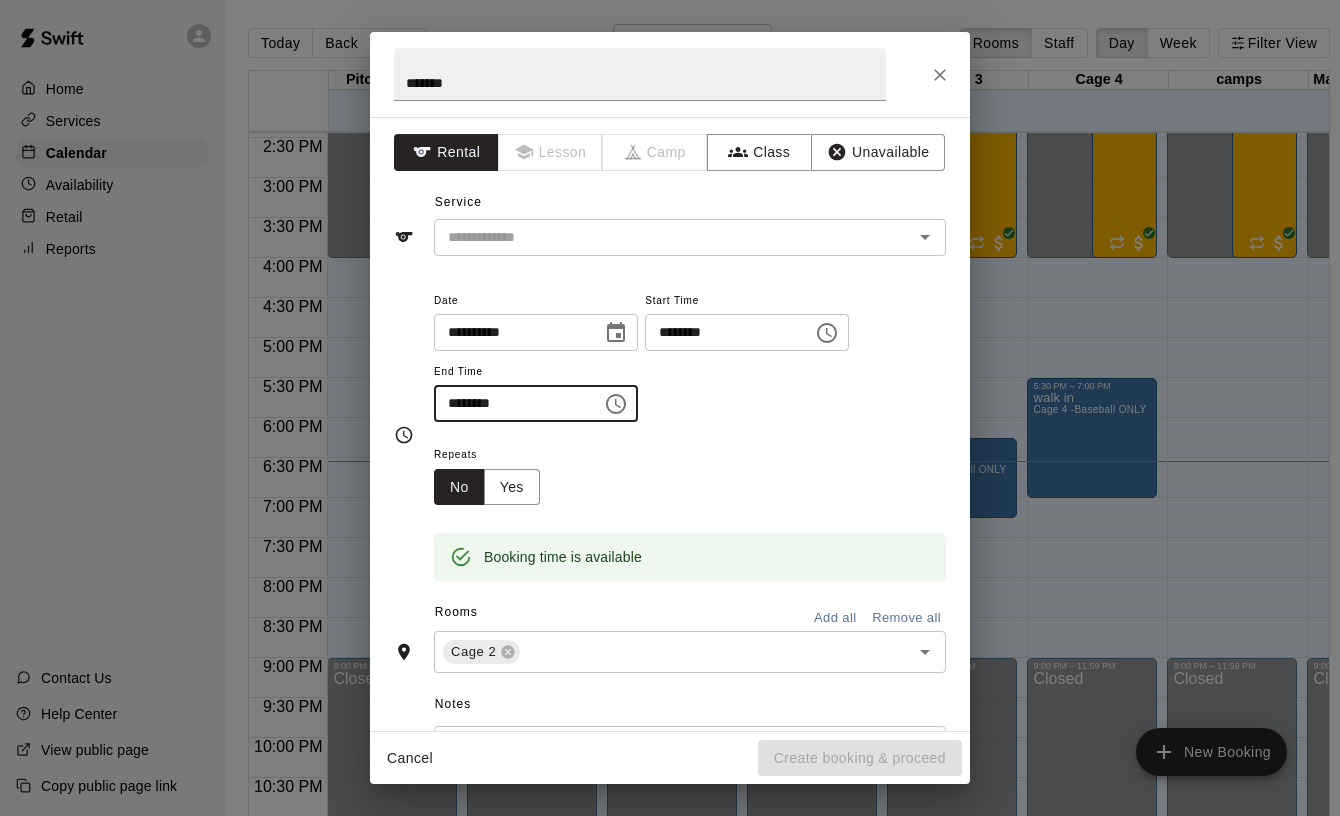 click on "********" at bounding box center (511, 403) 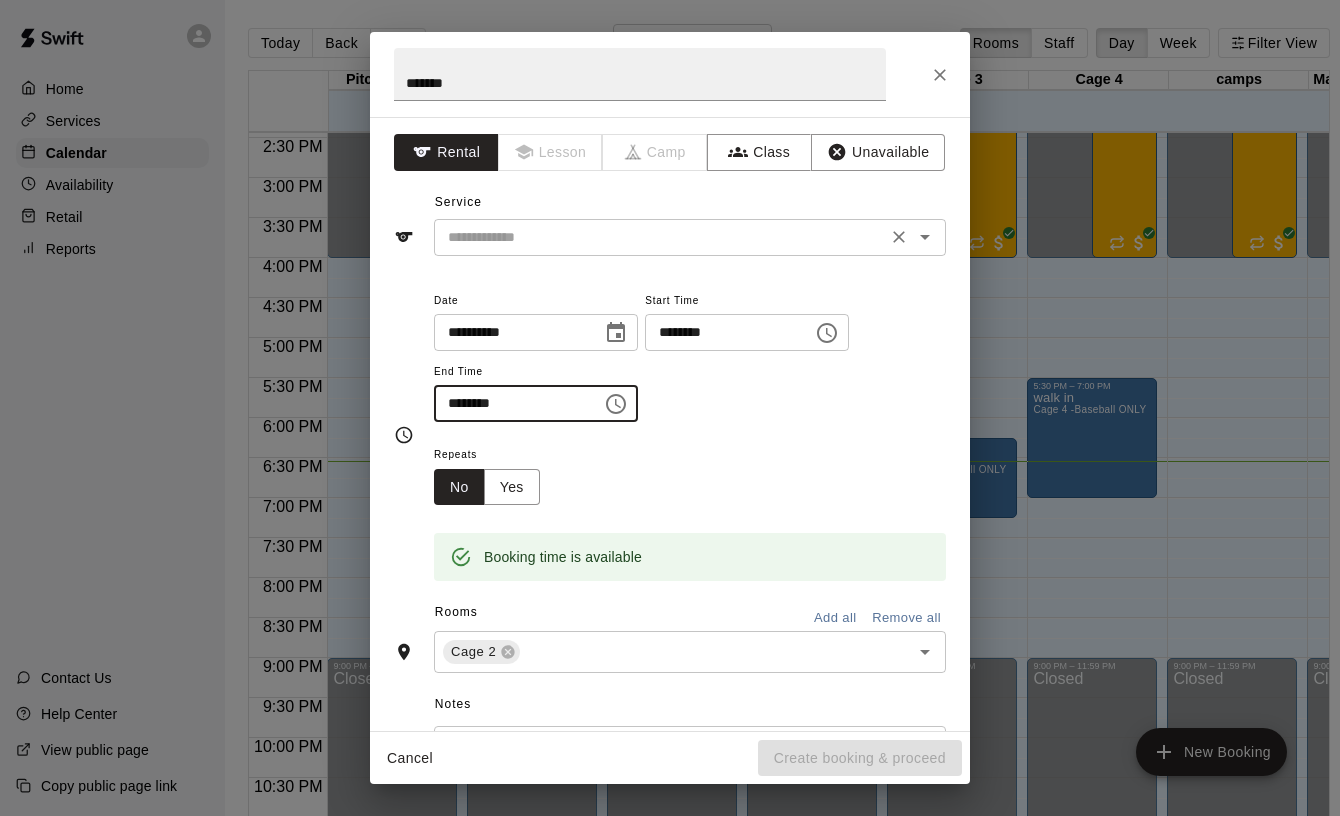 scroll, scrollTop: -2, scrollLeft: 0, axis: vertical 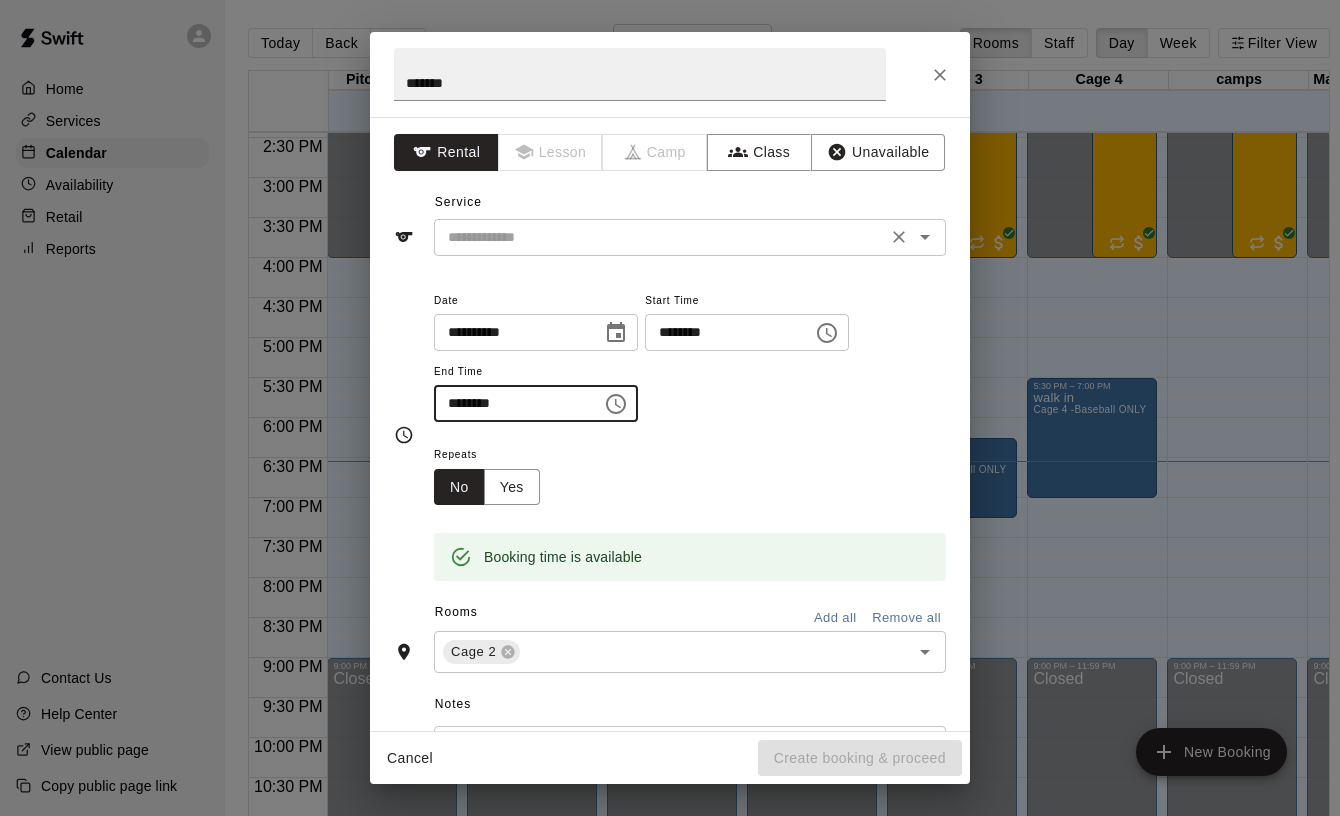 click on "​" at bounding box center [690, 237] 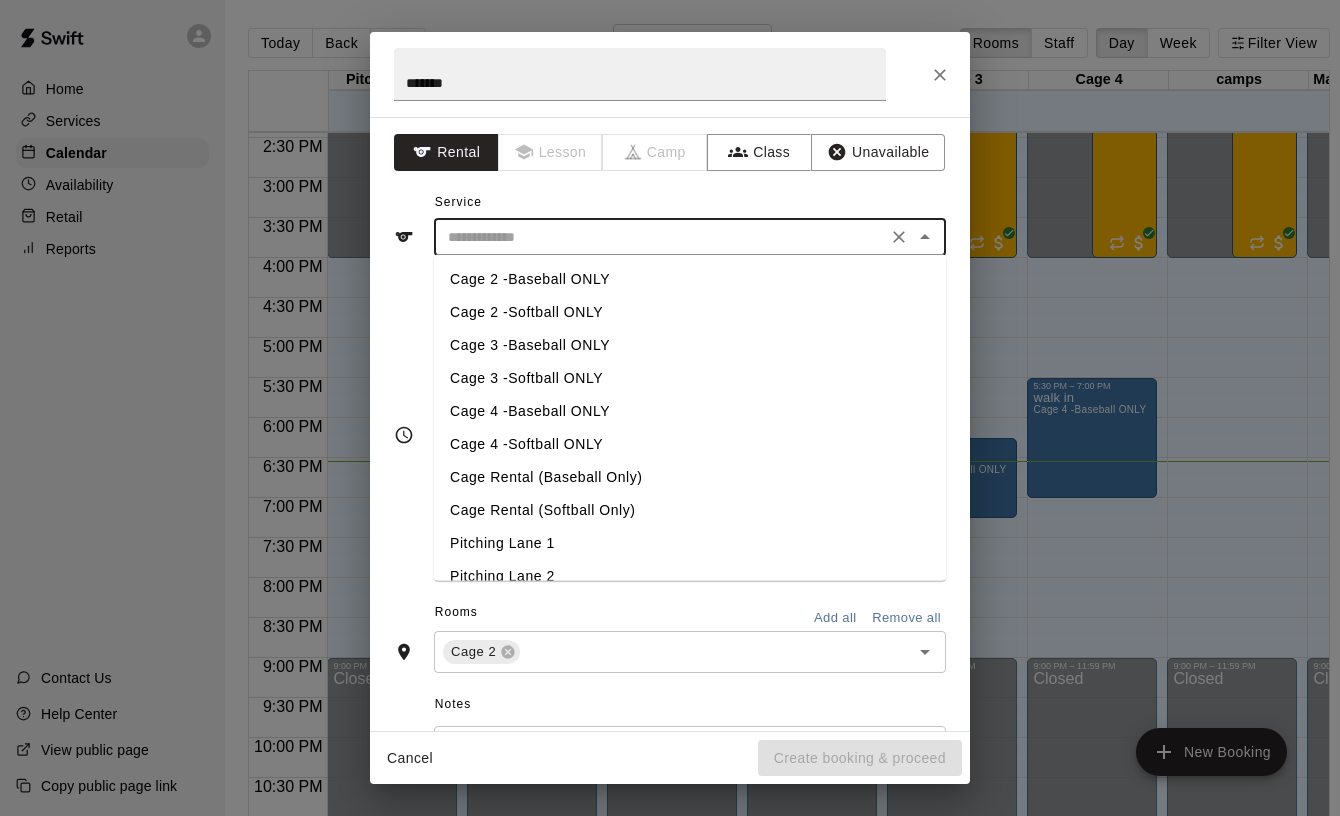 click on "Cage 2 -Baseball ONLY" at bounding box center [690, 279] 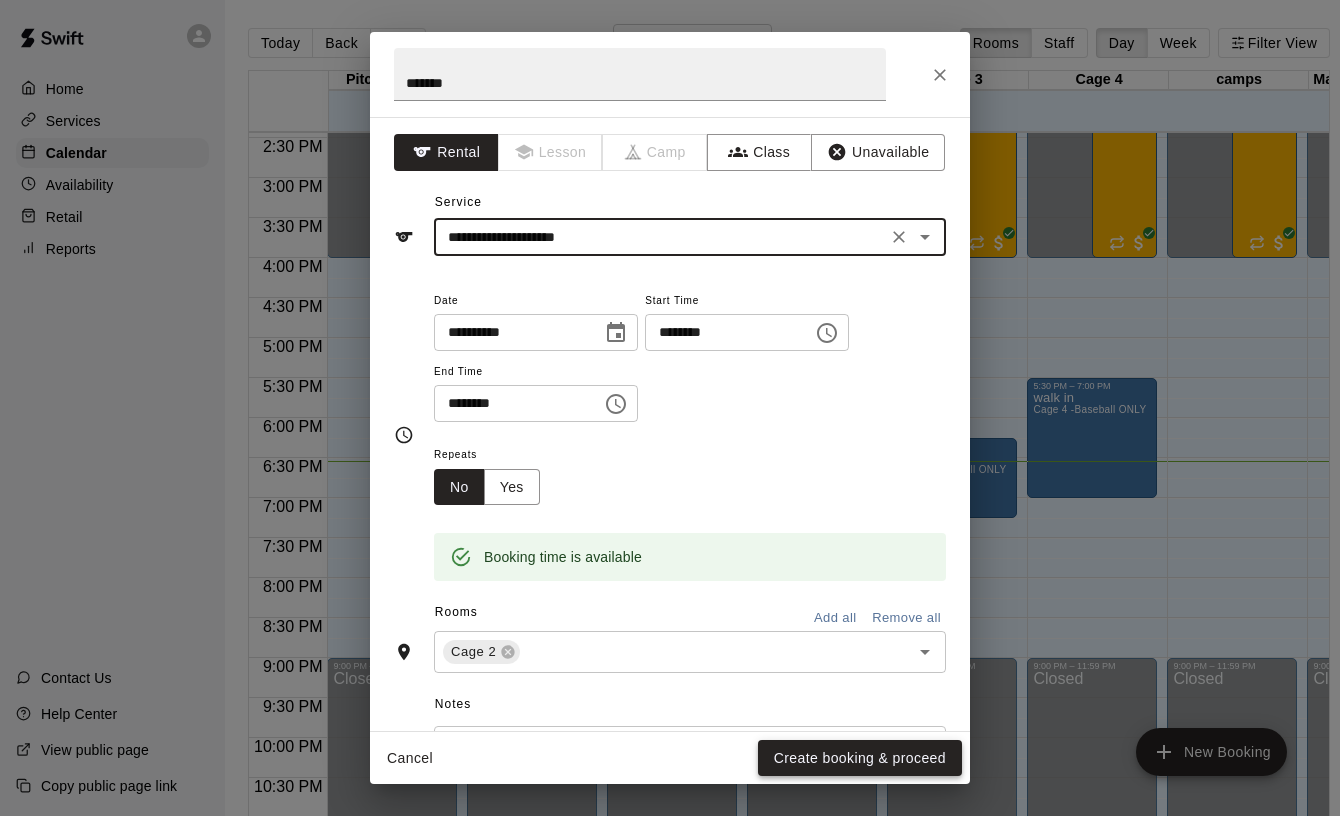 click on "Create booking & proceed" at bounding box center (860, 758) 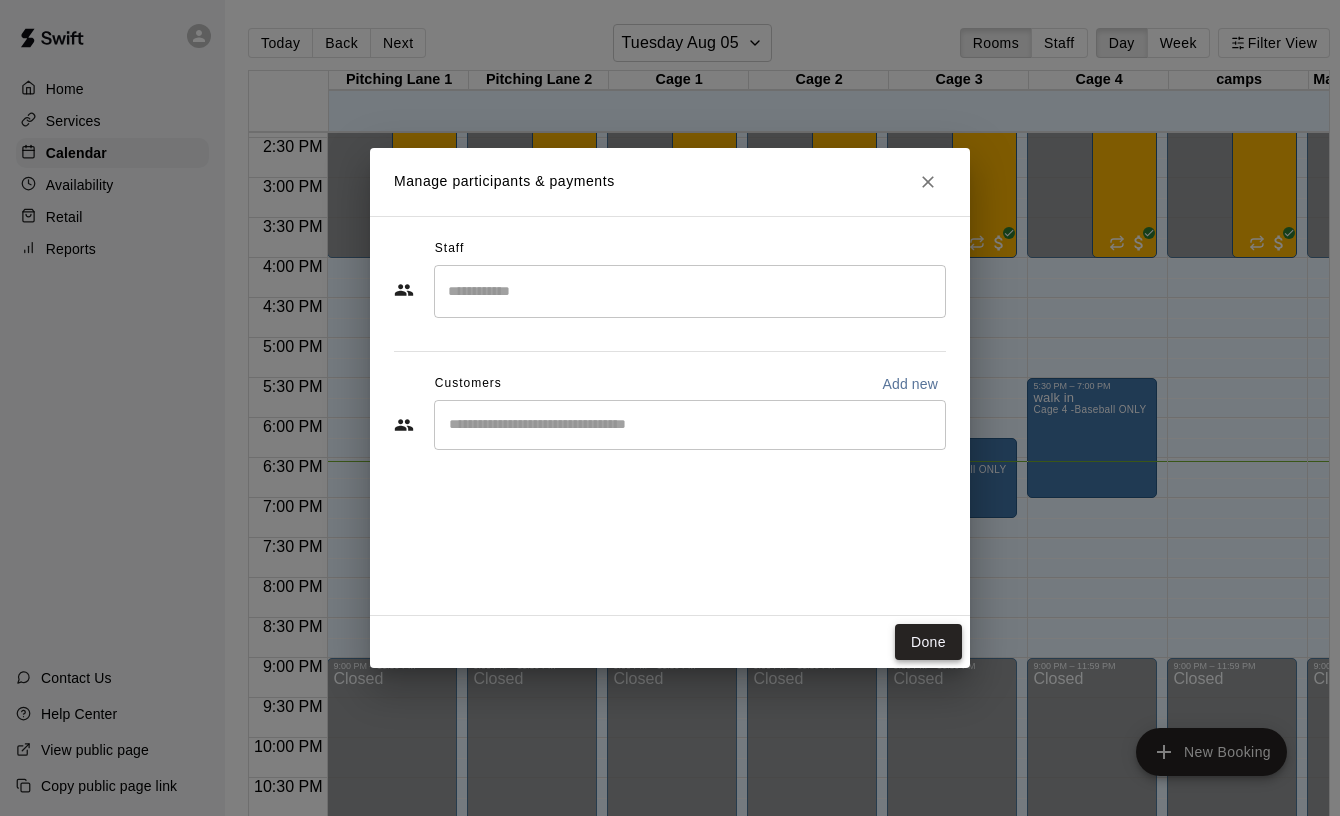 click on "Done" at bounding box center (928, 642) 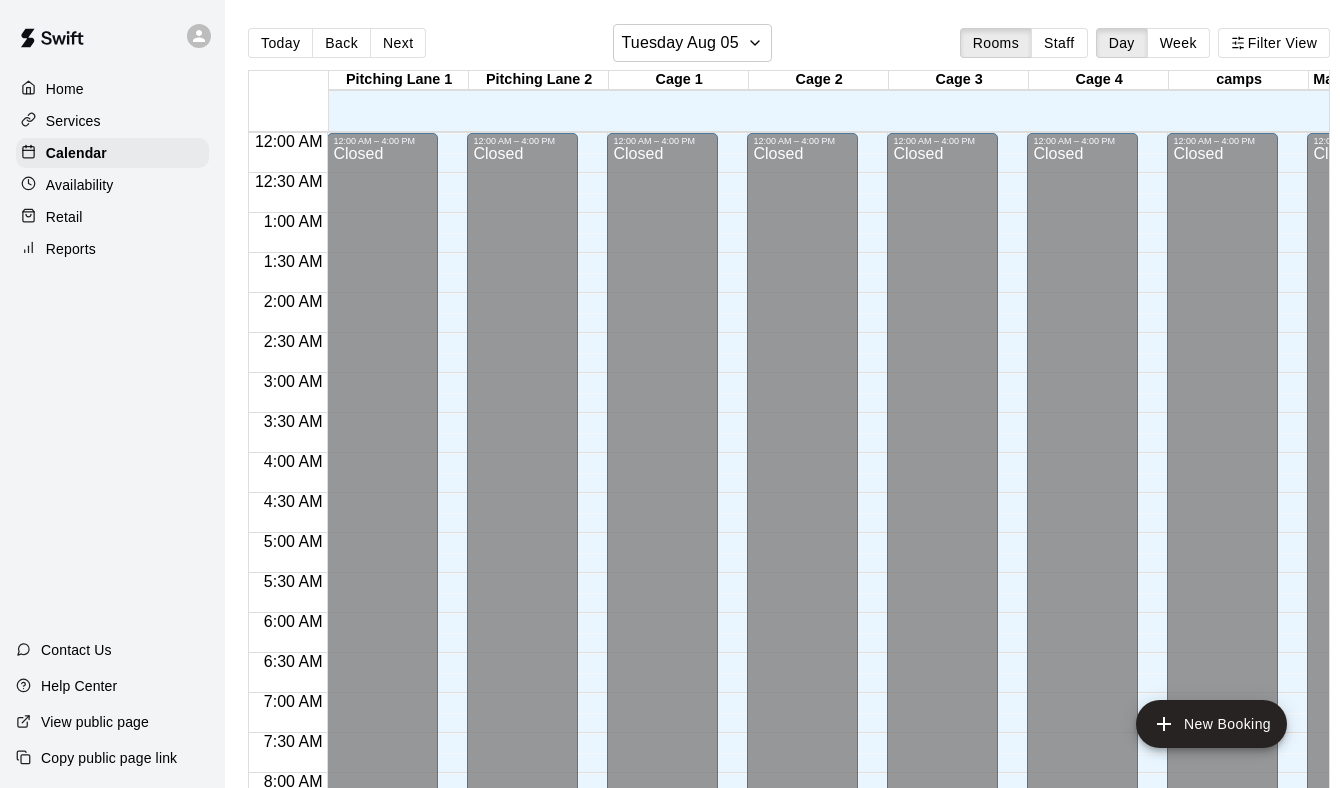 scroll, scrollTop: 0, scrollLeft: 0, axis: both 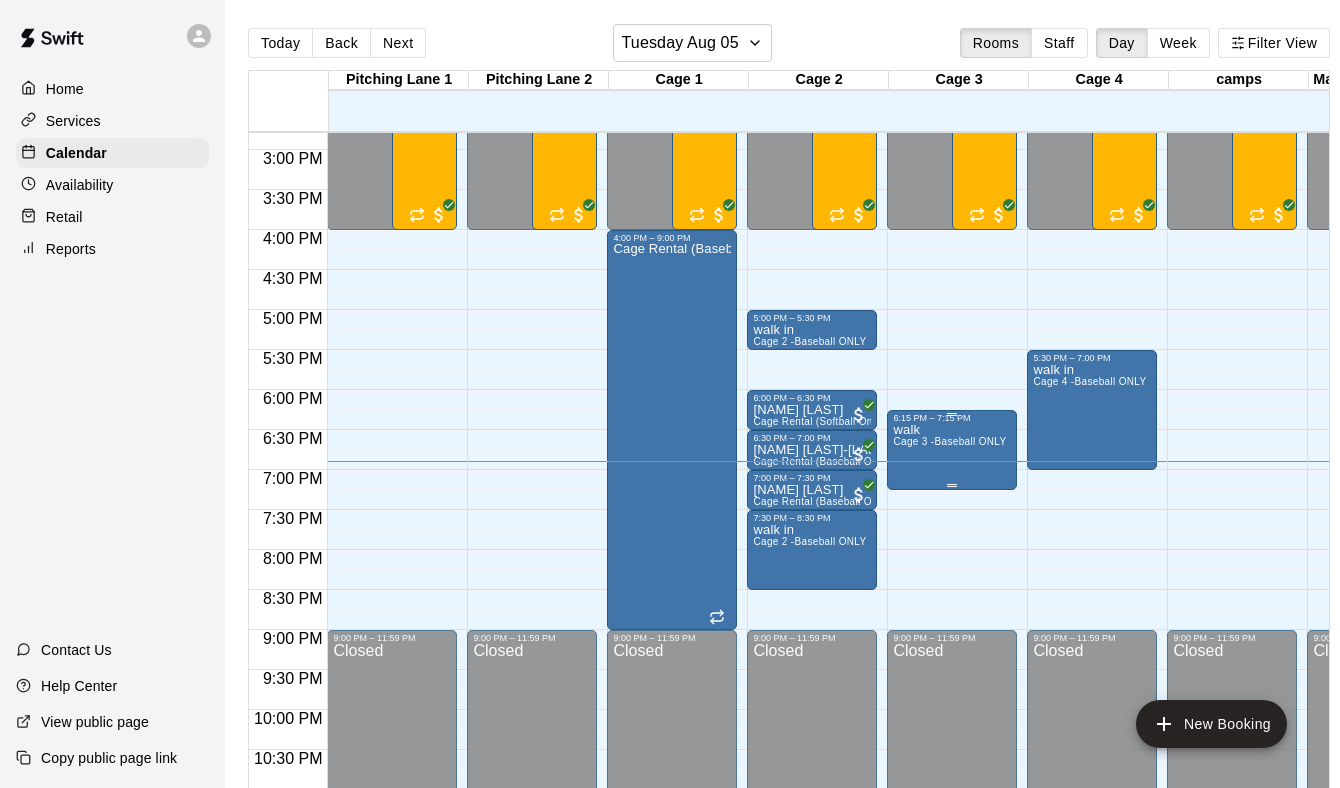 click on "Cage 3 -Baseball ONLY" at bounding box center [949, 441] 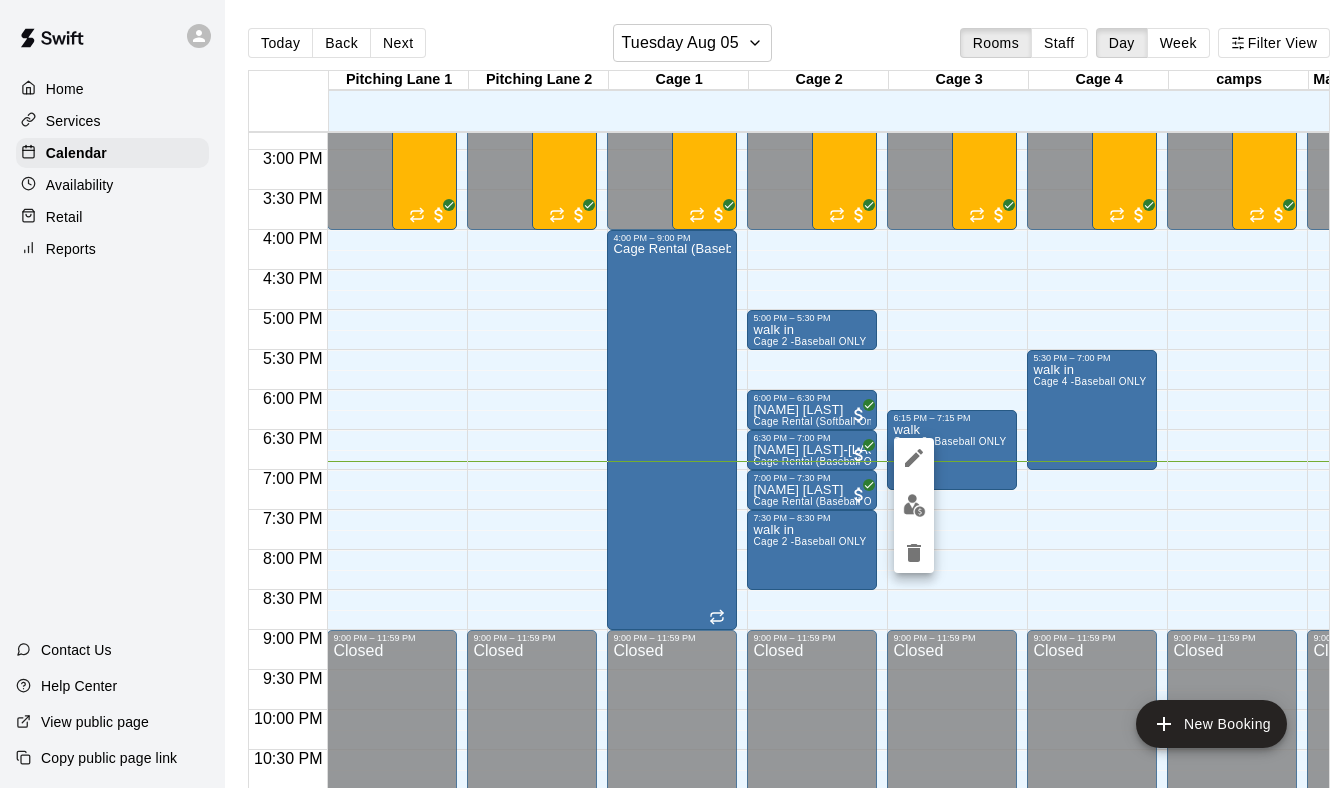 click 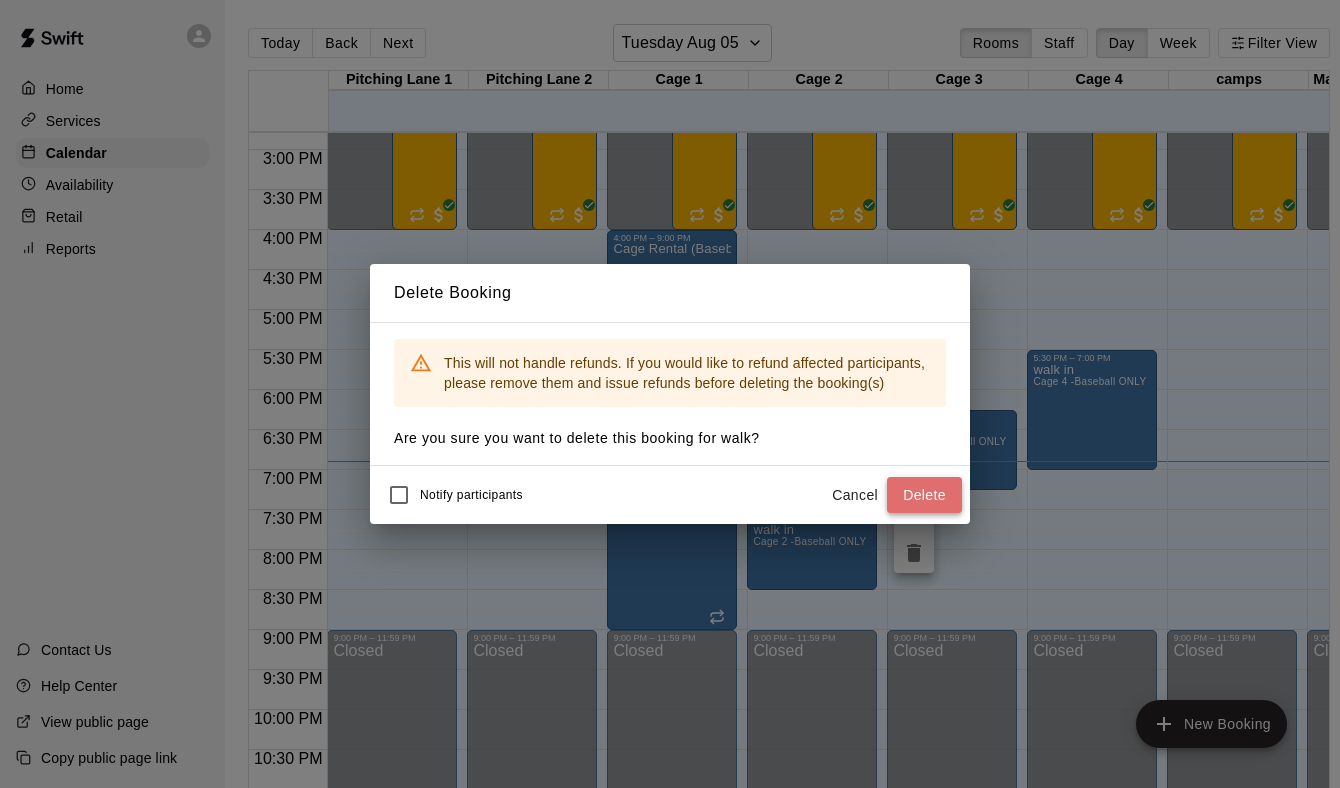 click on "Delete" at bounding box center [924, 495] 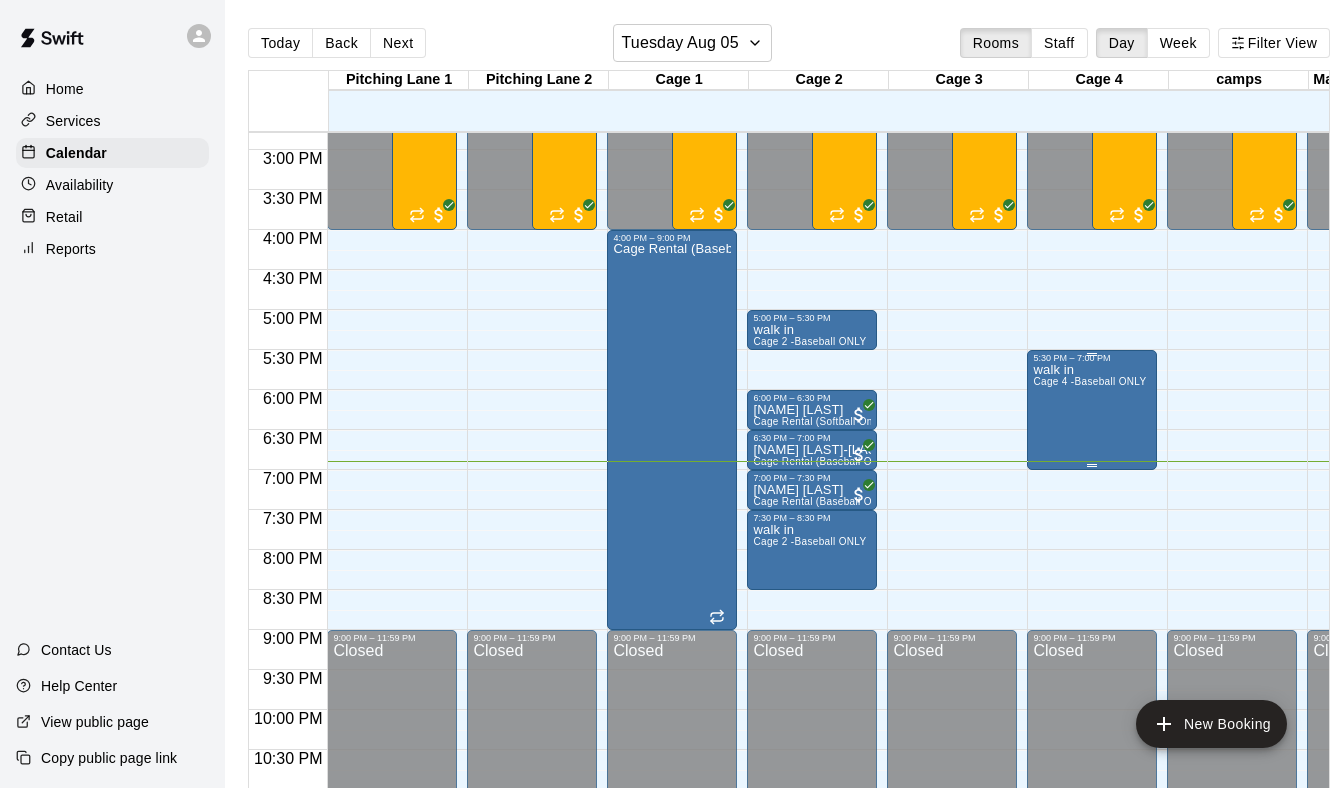 click on "walk in Cage 4 -Baseball ONLY" at bounding box center (1089, 757) 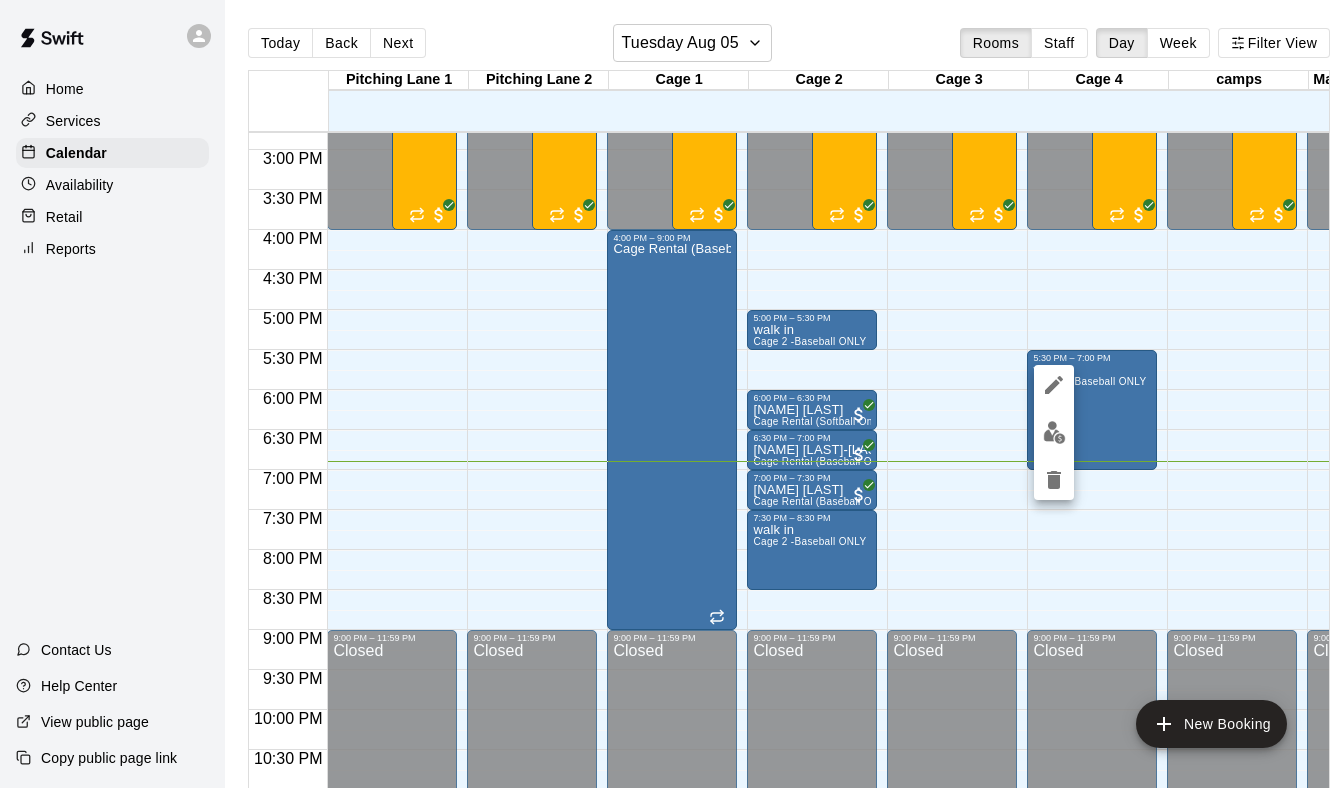 click at bounding box center (670, 394) 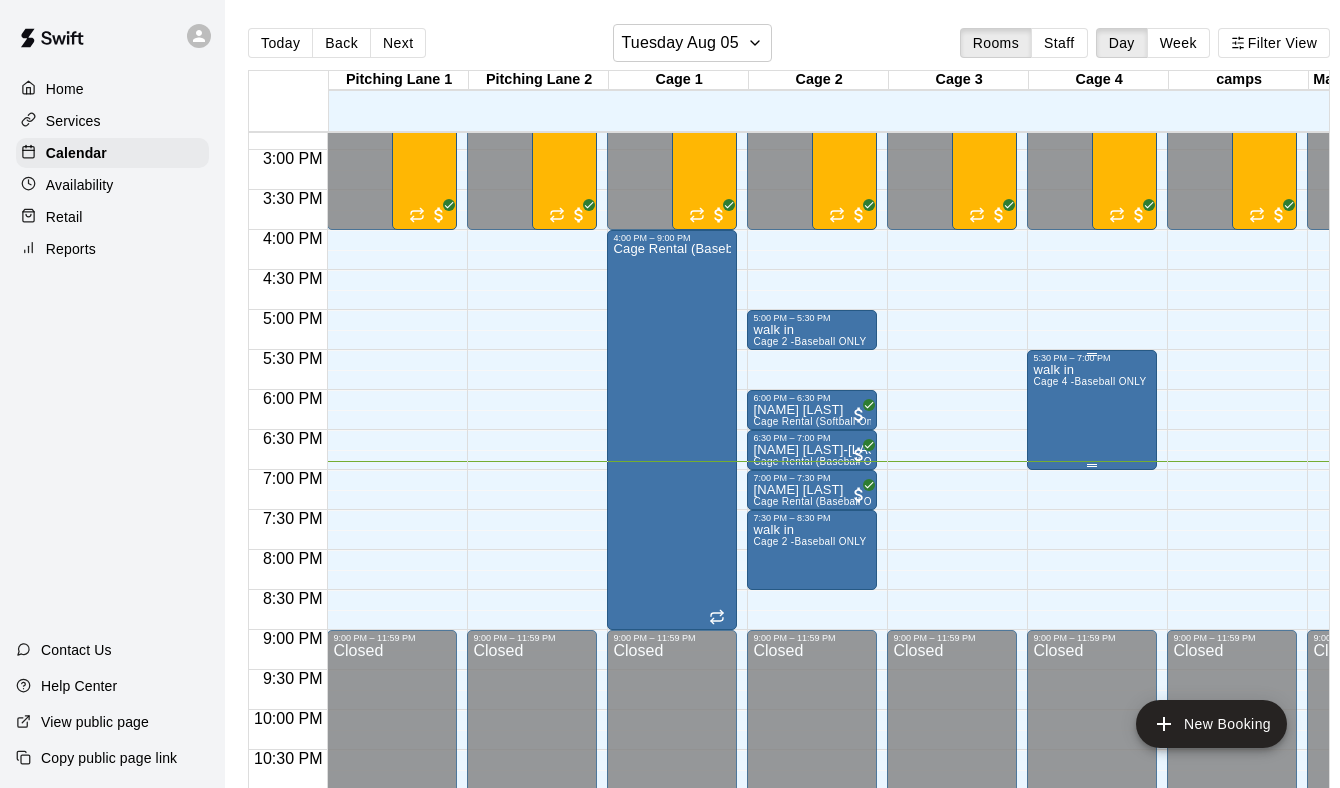 click on "walk in Cage 4 -Baseball ONLY" at bounding box center [1089, 757] 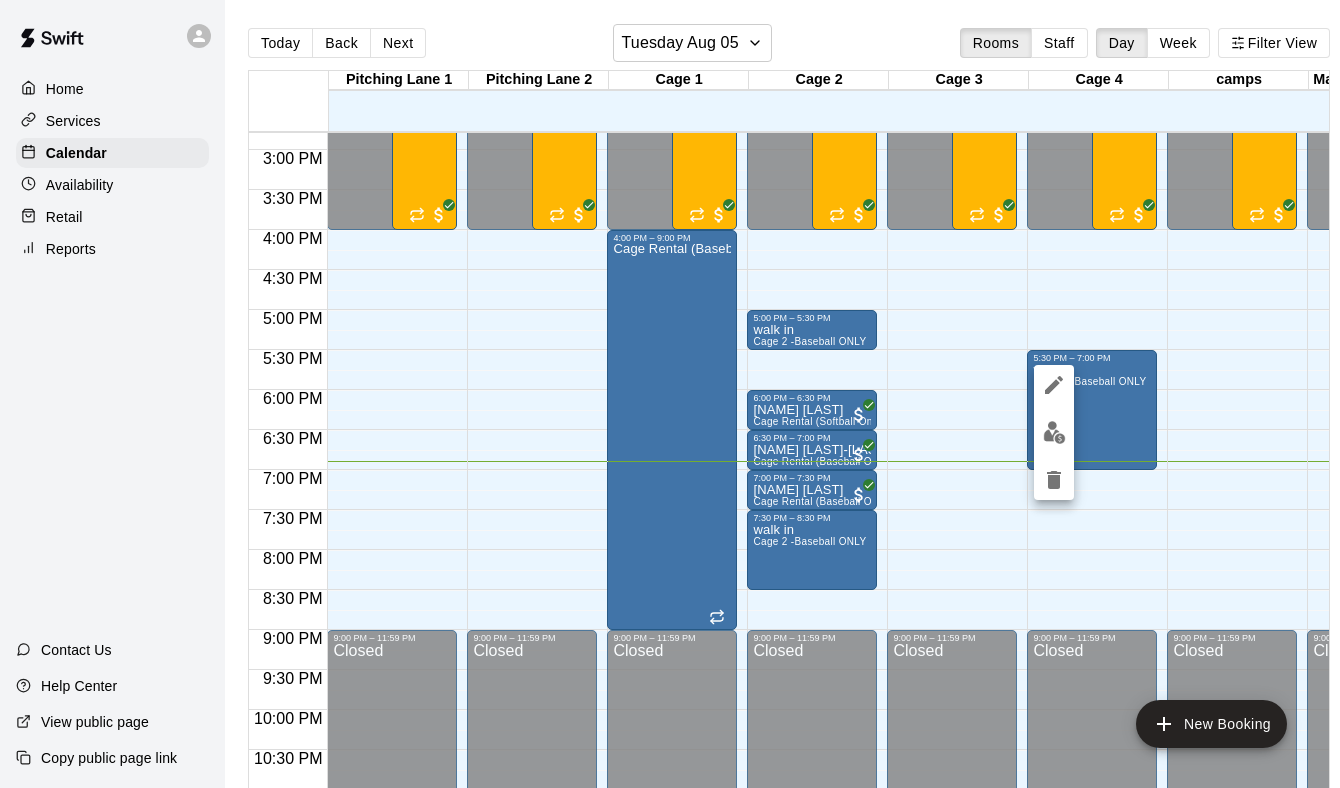 click at bounding box center (1054, 385) 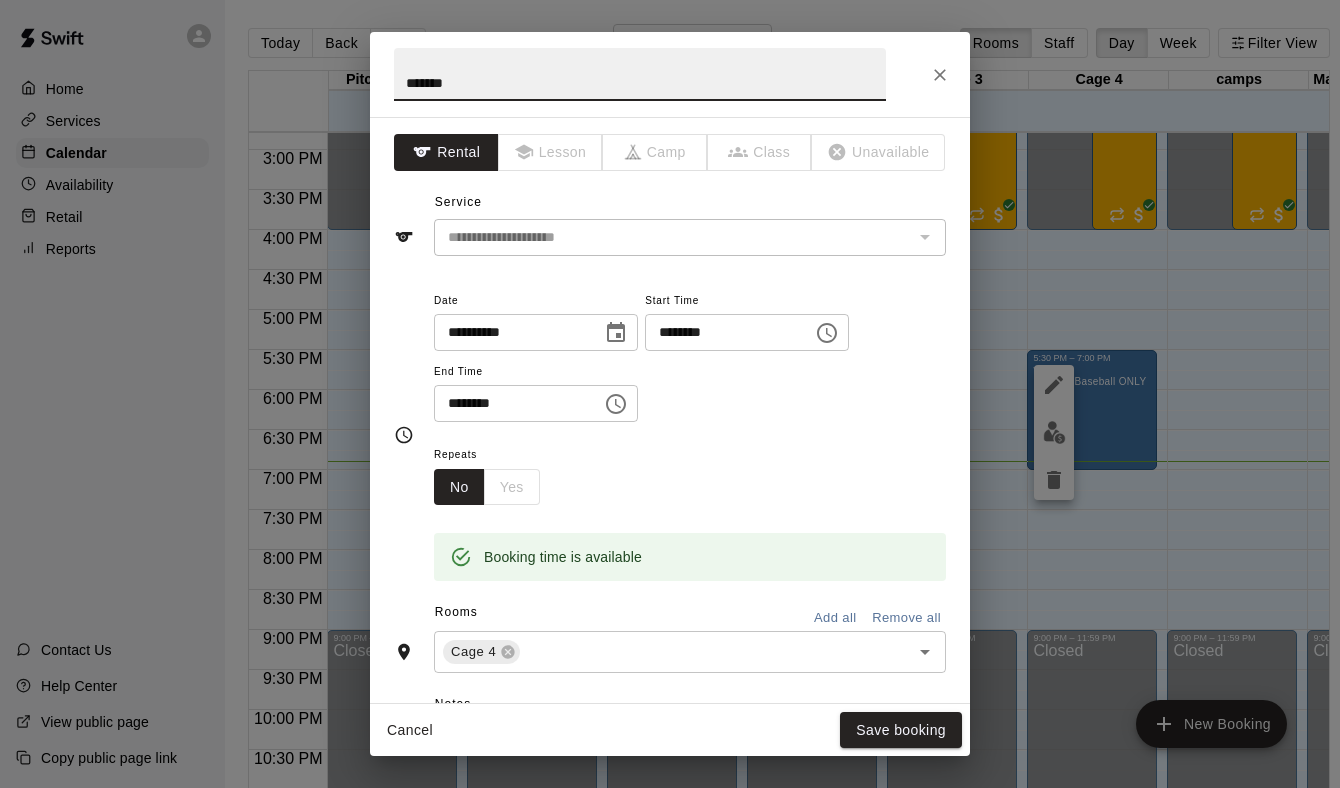 click on "********" at bounding box center (511, 403) 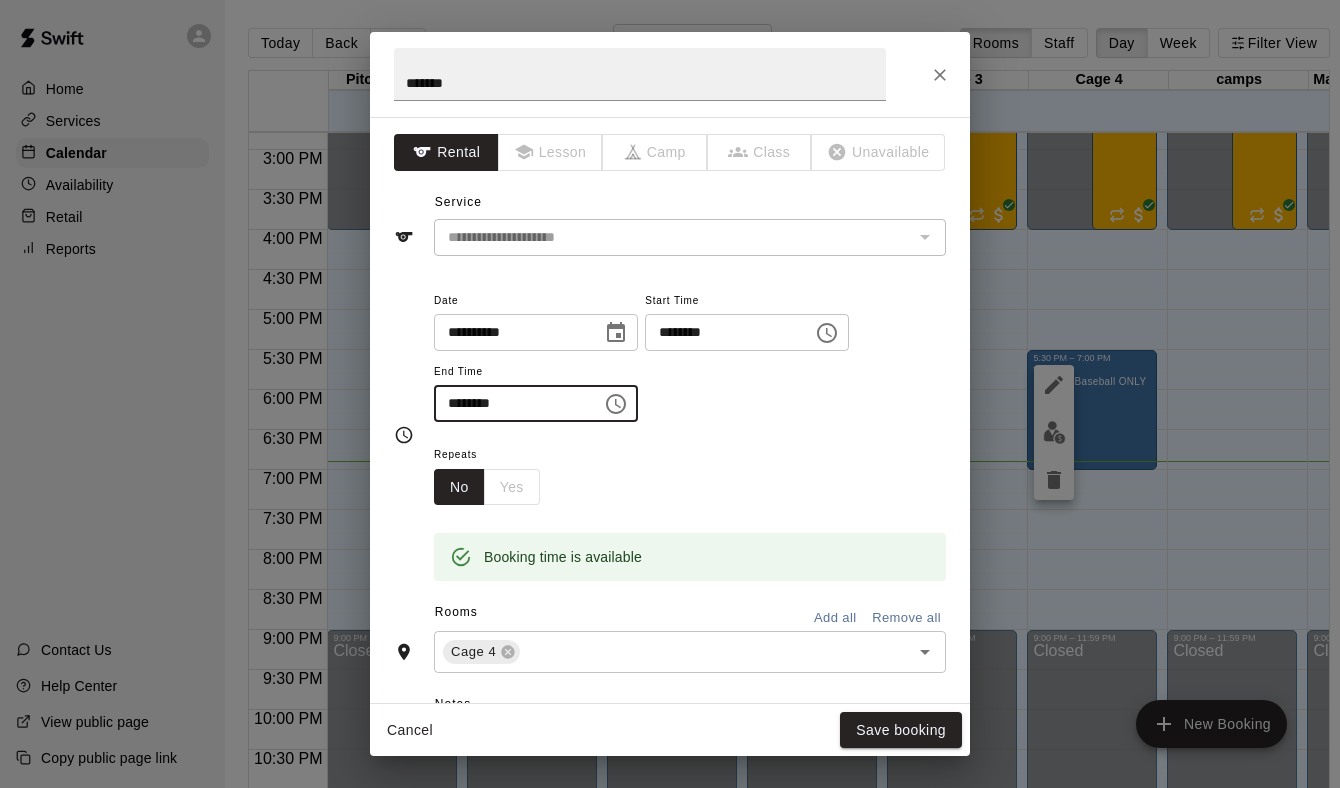 type on "********" 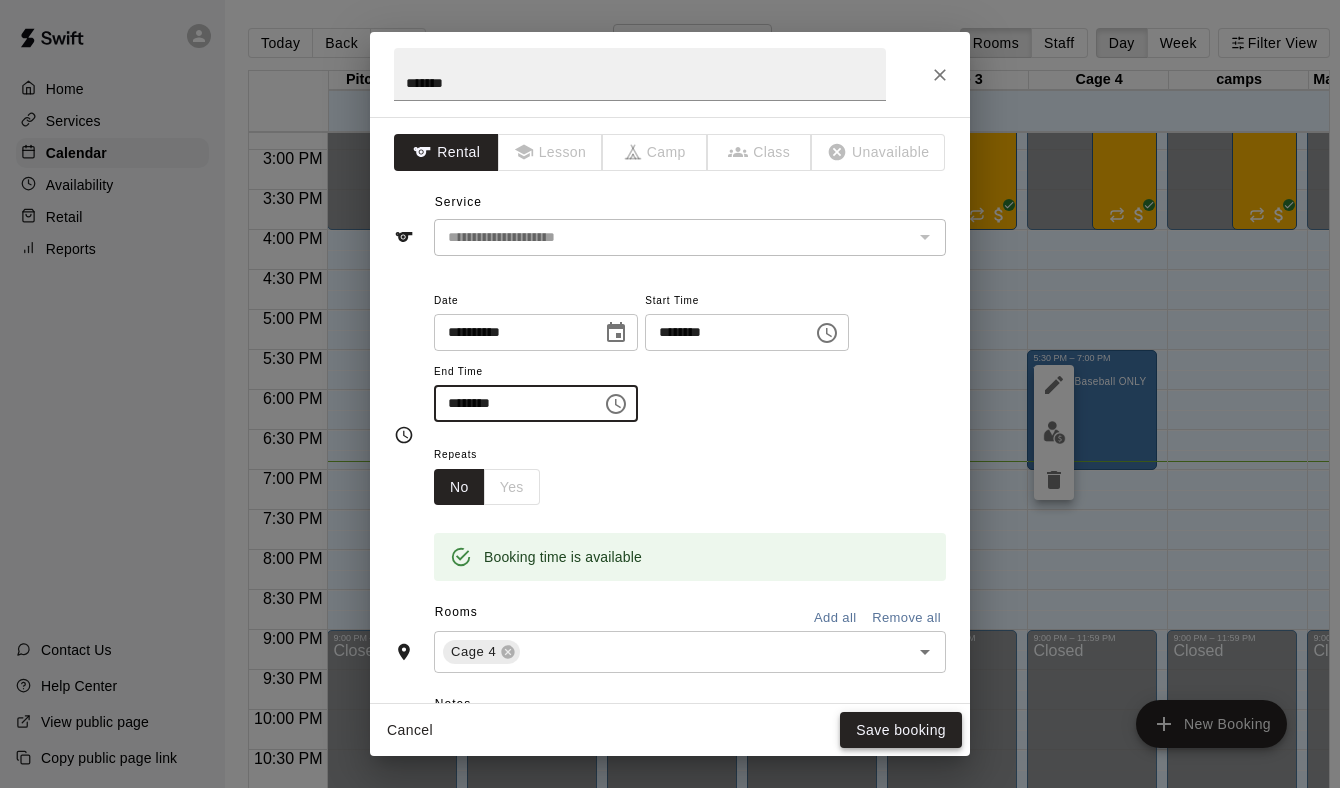 click on "Save booking" at bounding box center [901, 730] 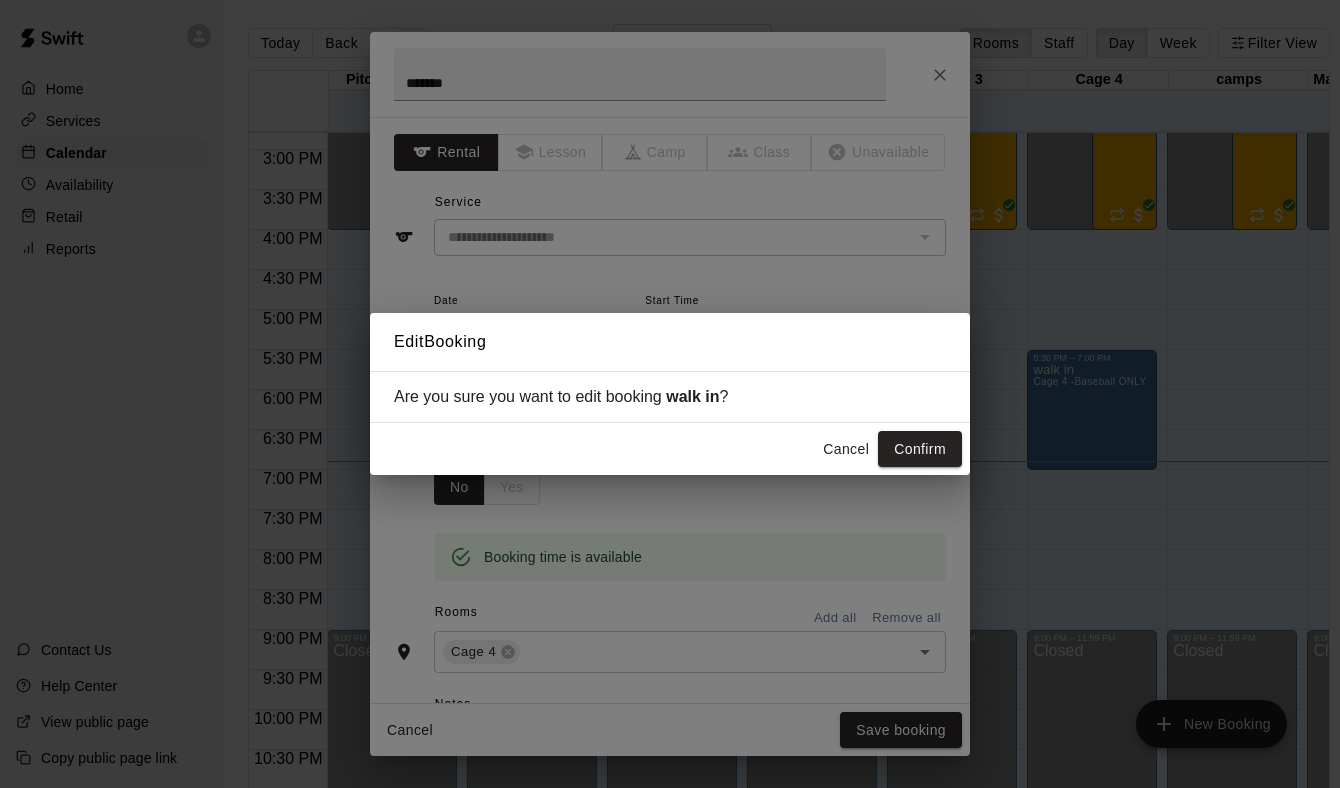click on "Cancel Confirm" at bounding box center (670, 449) 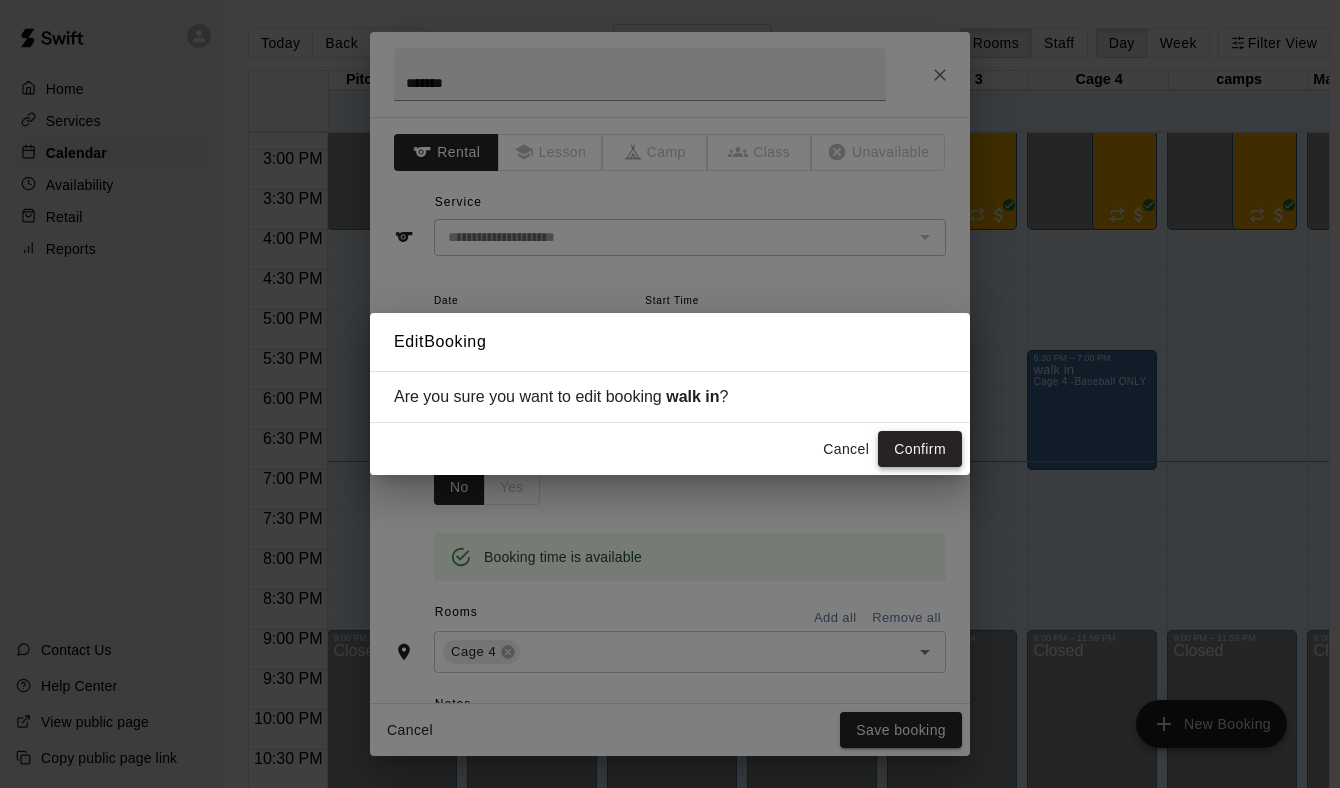 click on "Confirm" at bounding box center (920, 449) 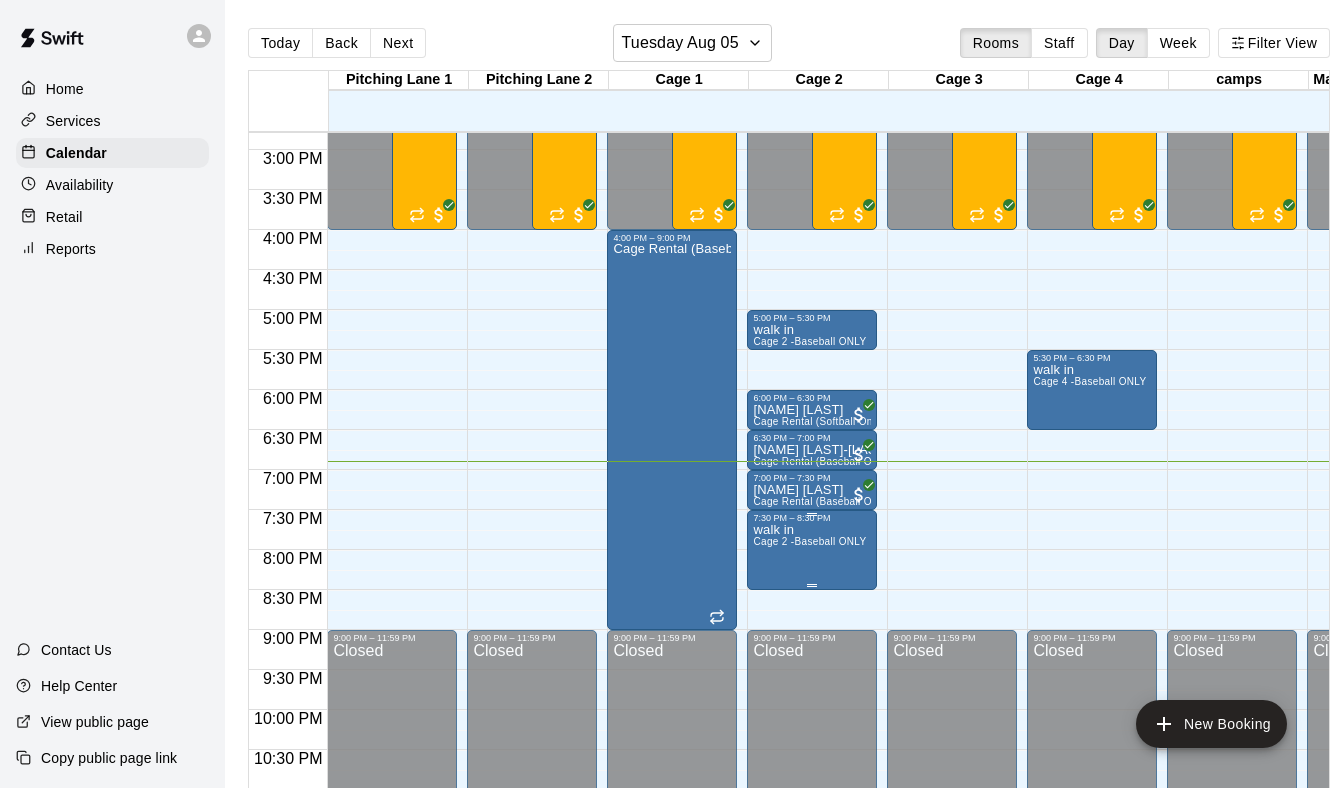 click on "walk in Cage 2 -Baseball ONLY" at bounding box center [809, 917] 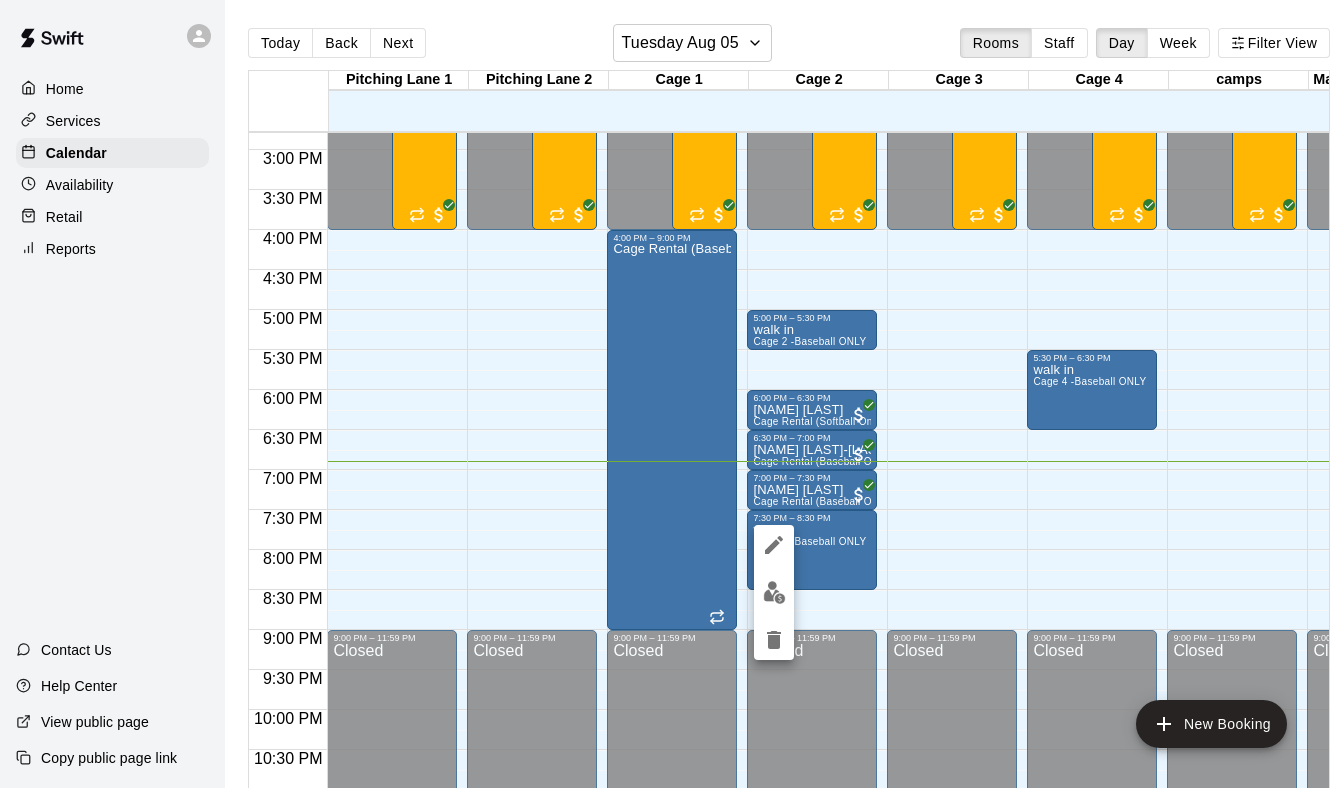 click at bounding box center [670, 394] 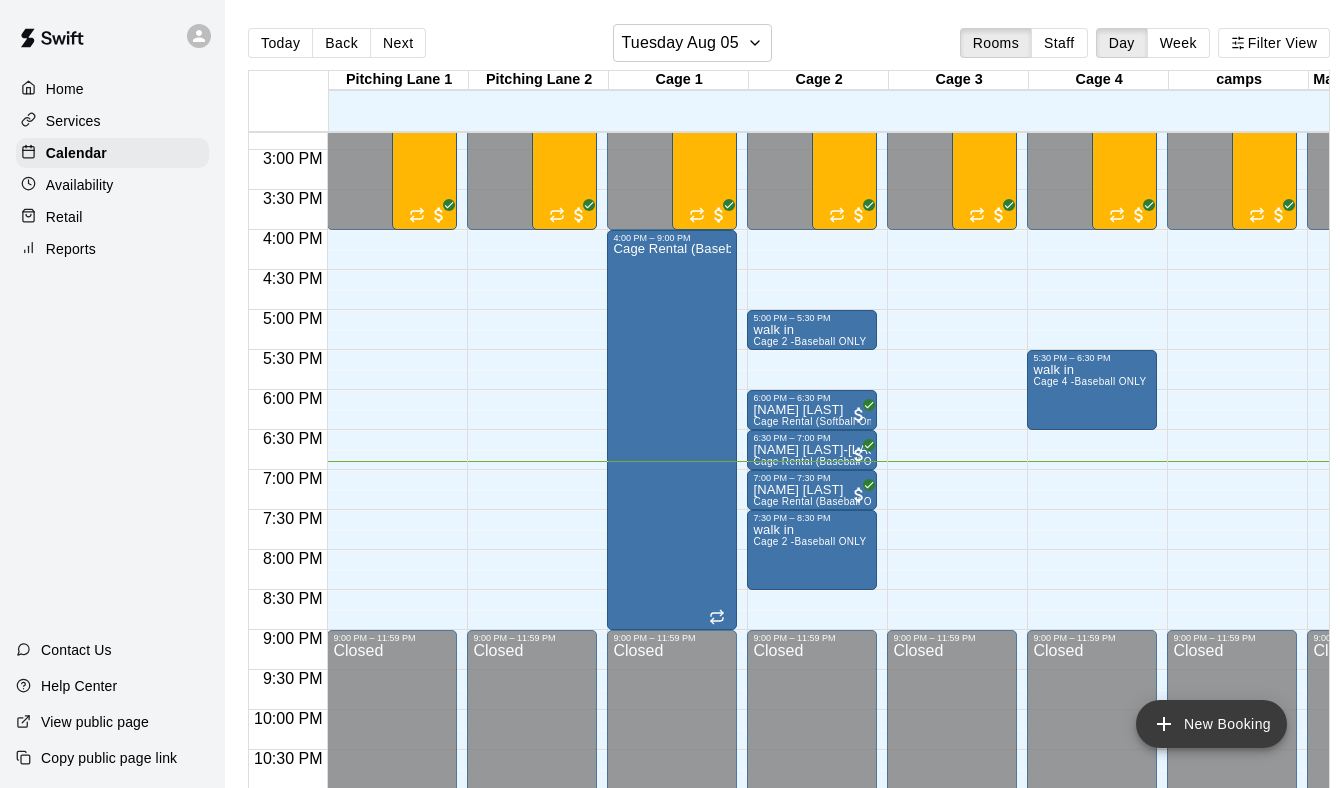 click on "New Booking" at bounding box center [1211, 724] 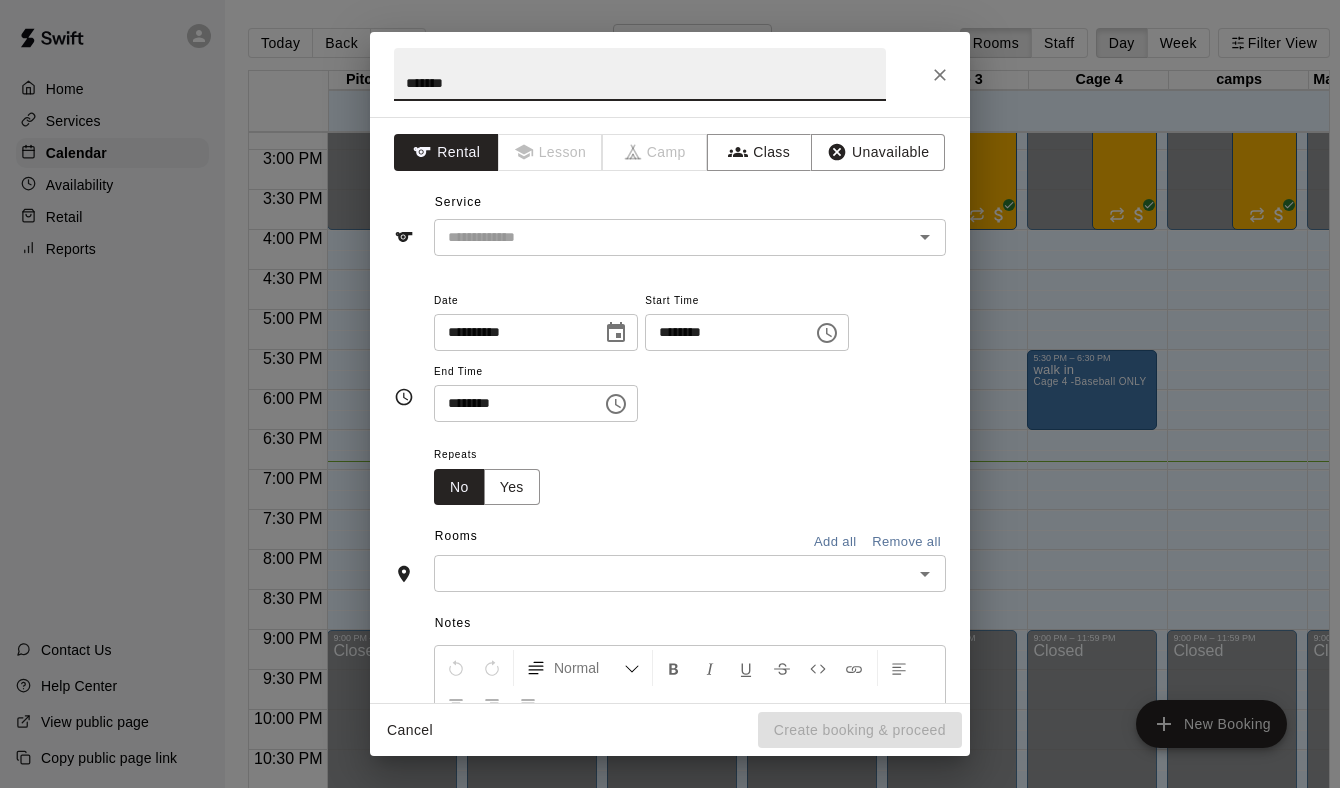 type on "*******" 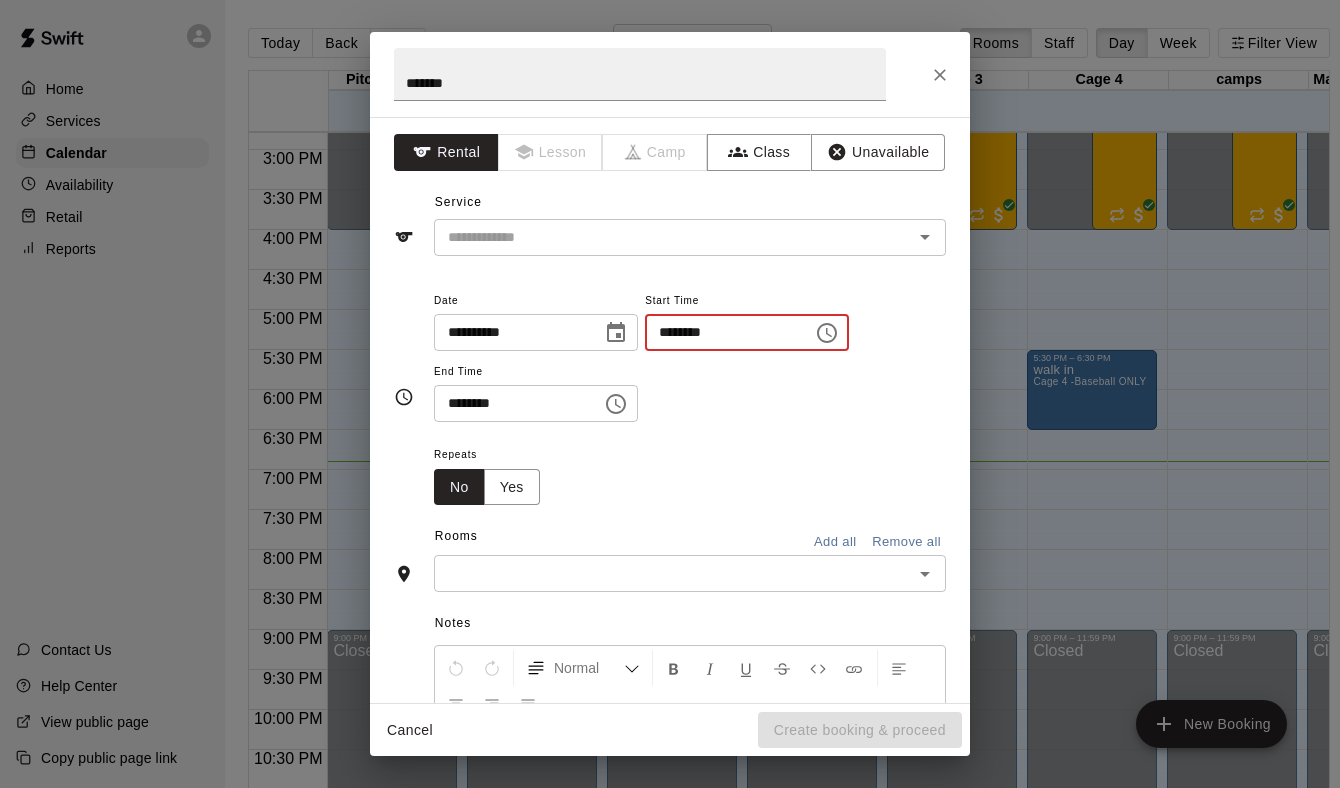 click on "********" at bounding box center [722, 332] 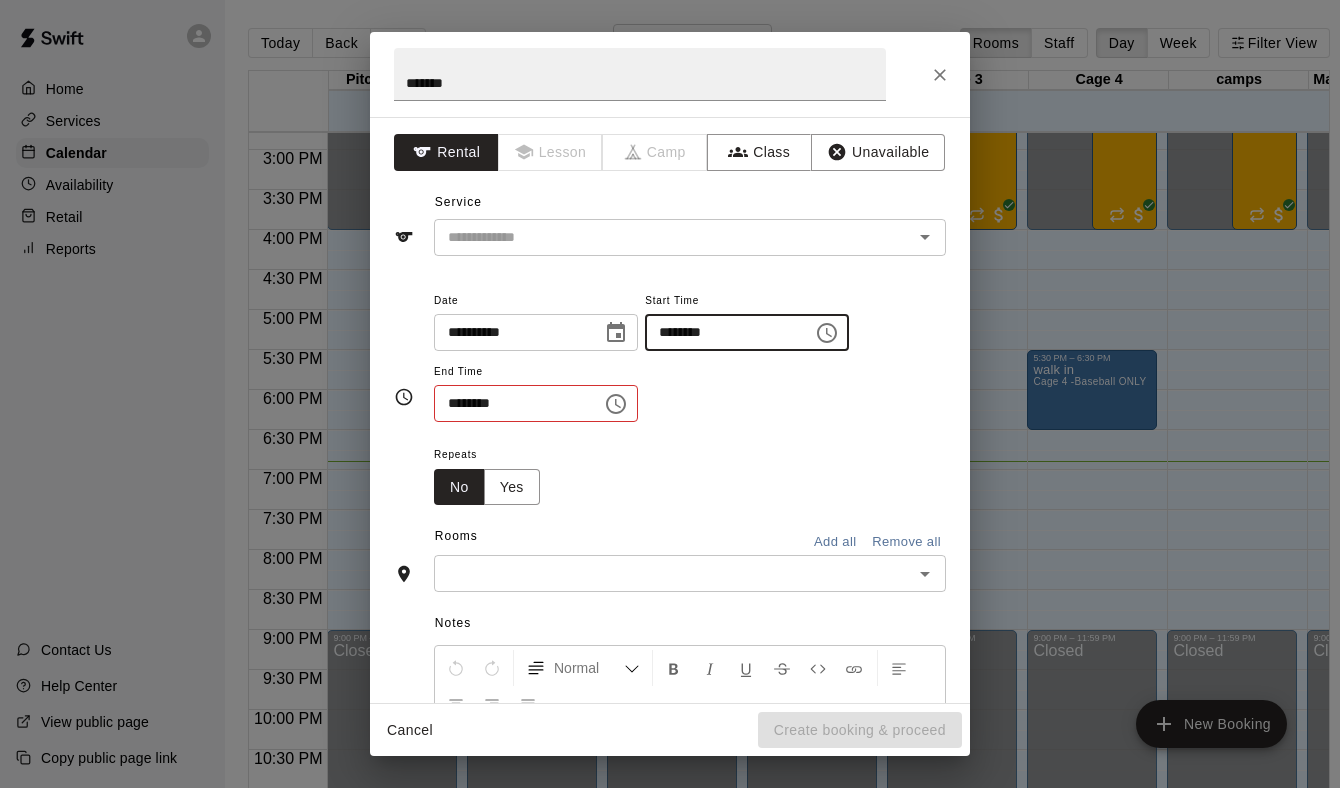type on "********" 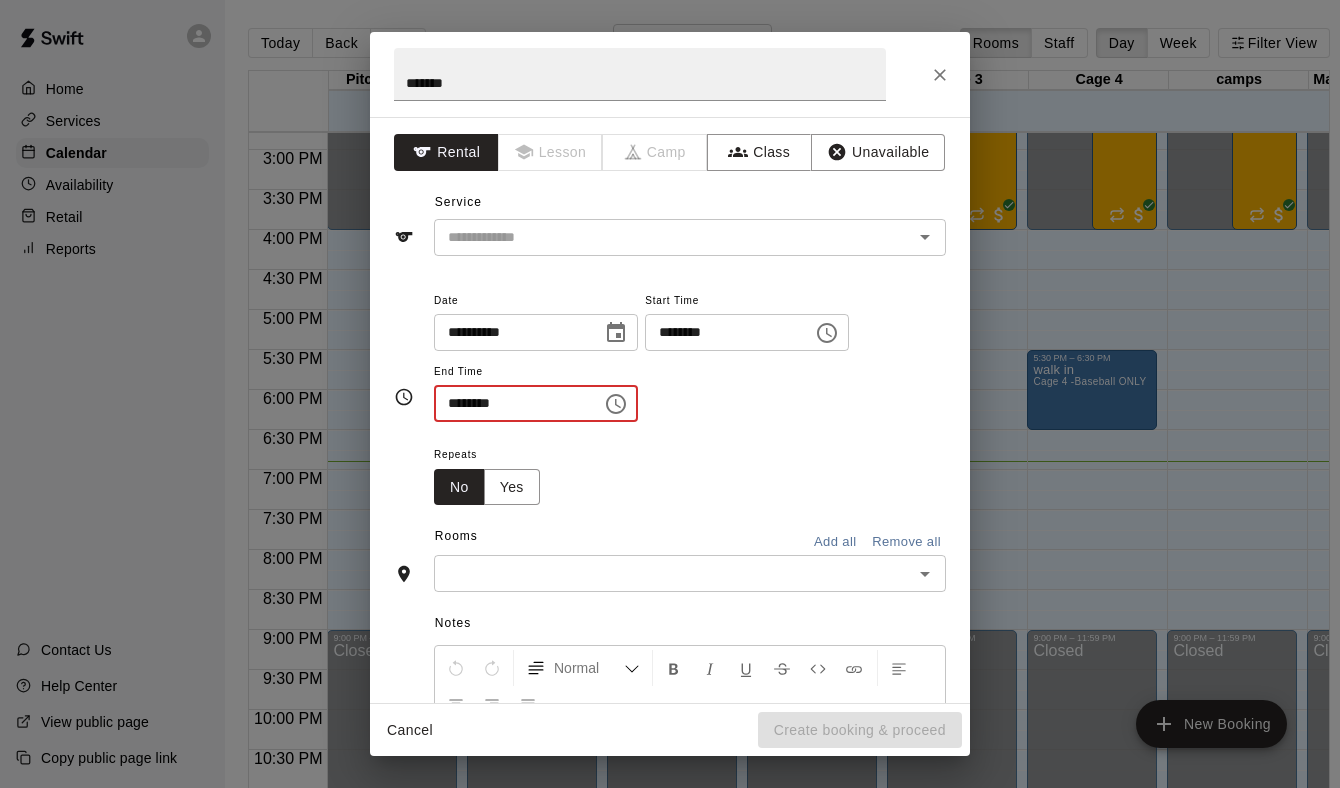 click on "********" at bounding box center (511, 403) 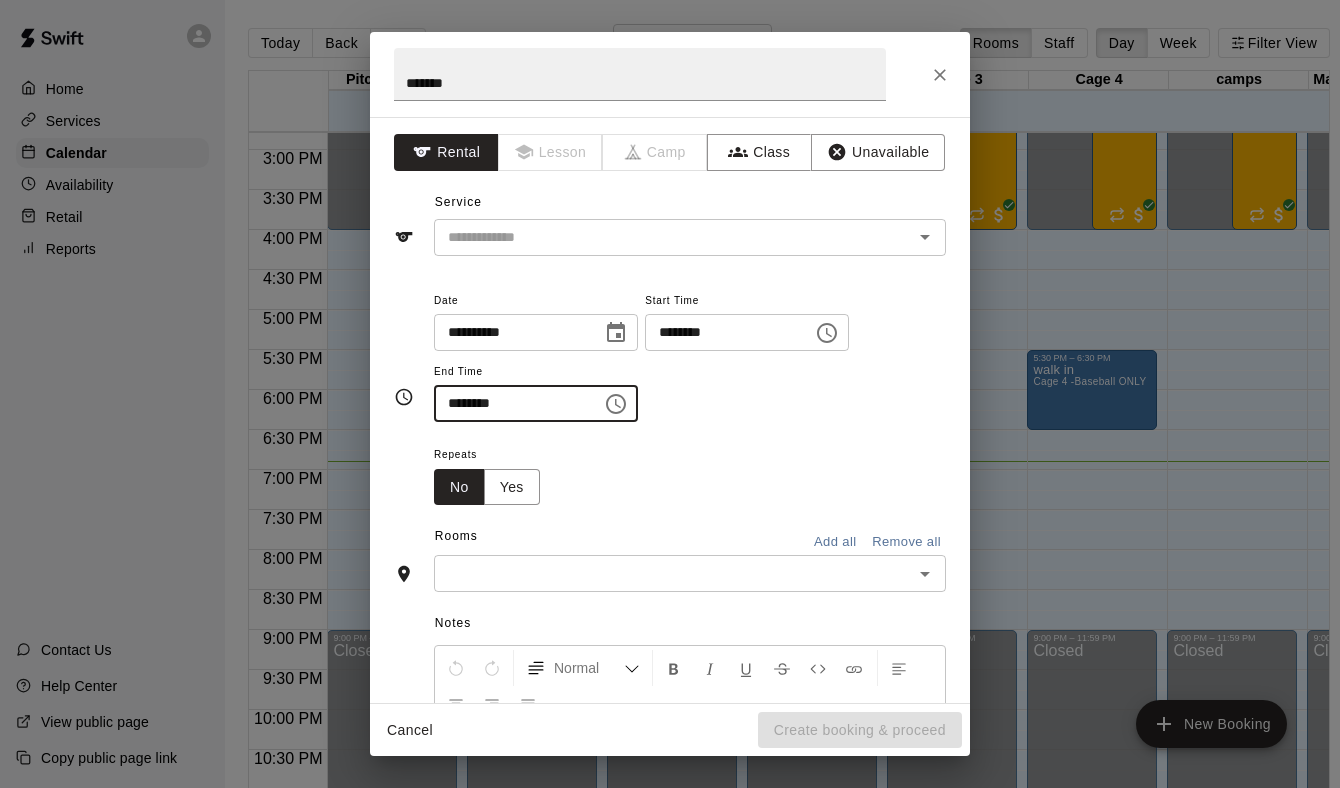 type on "********" 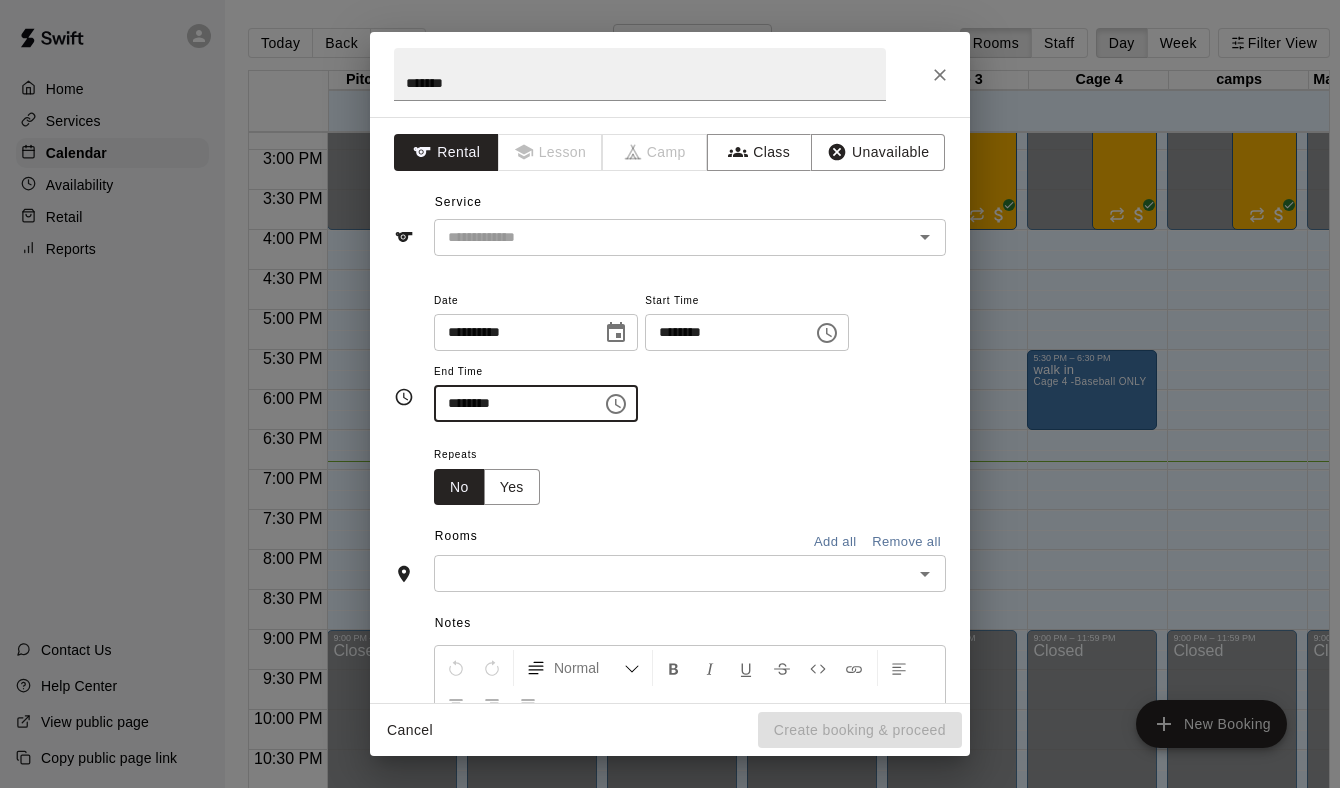 click on "**********" at bounding box center [670, 410] 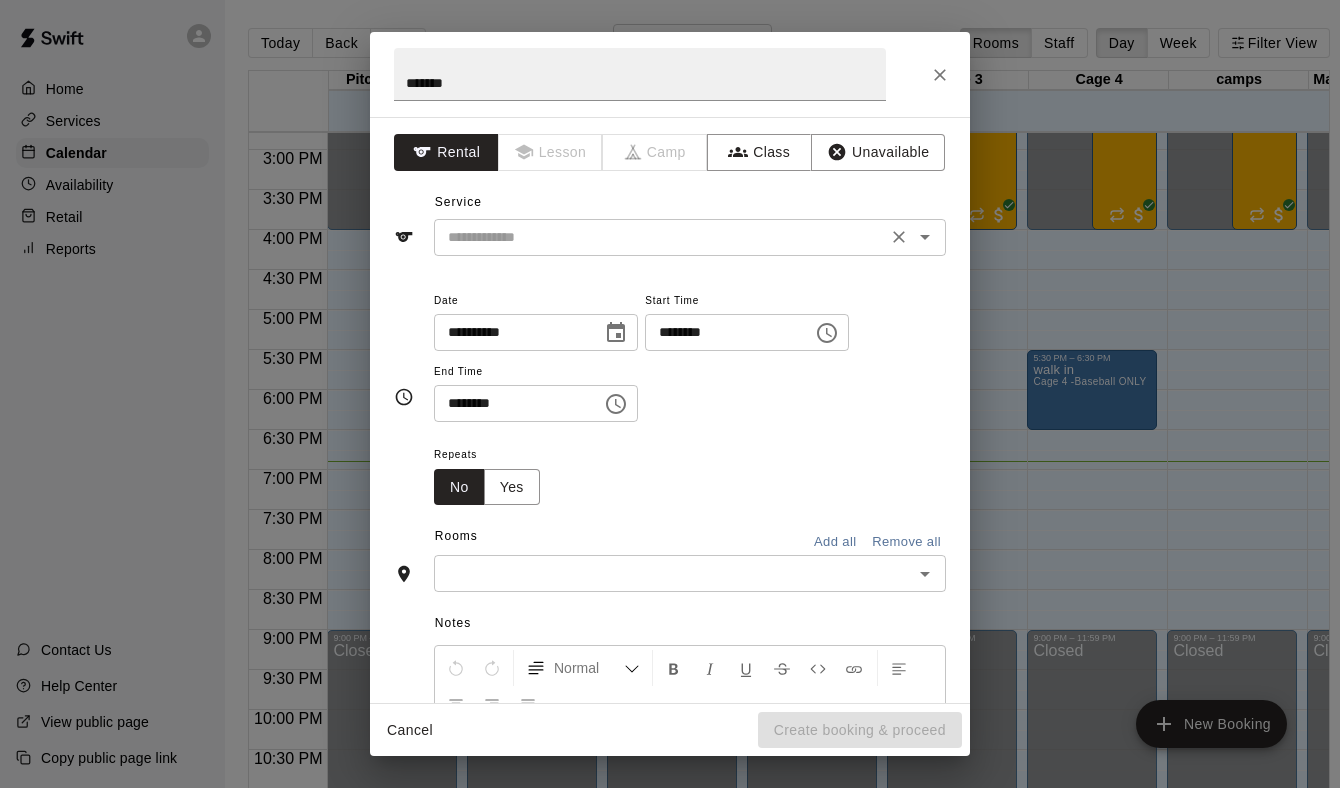 click at bounding box center (660, 237) 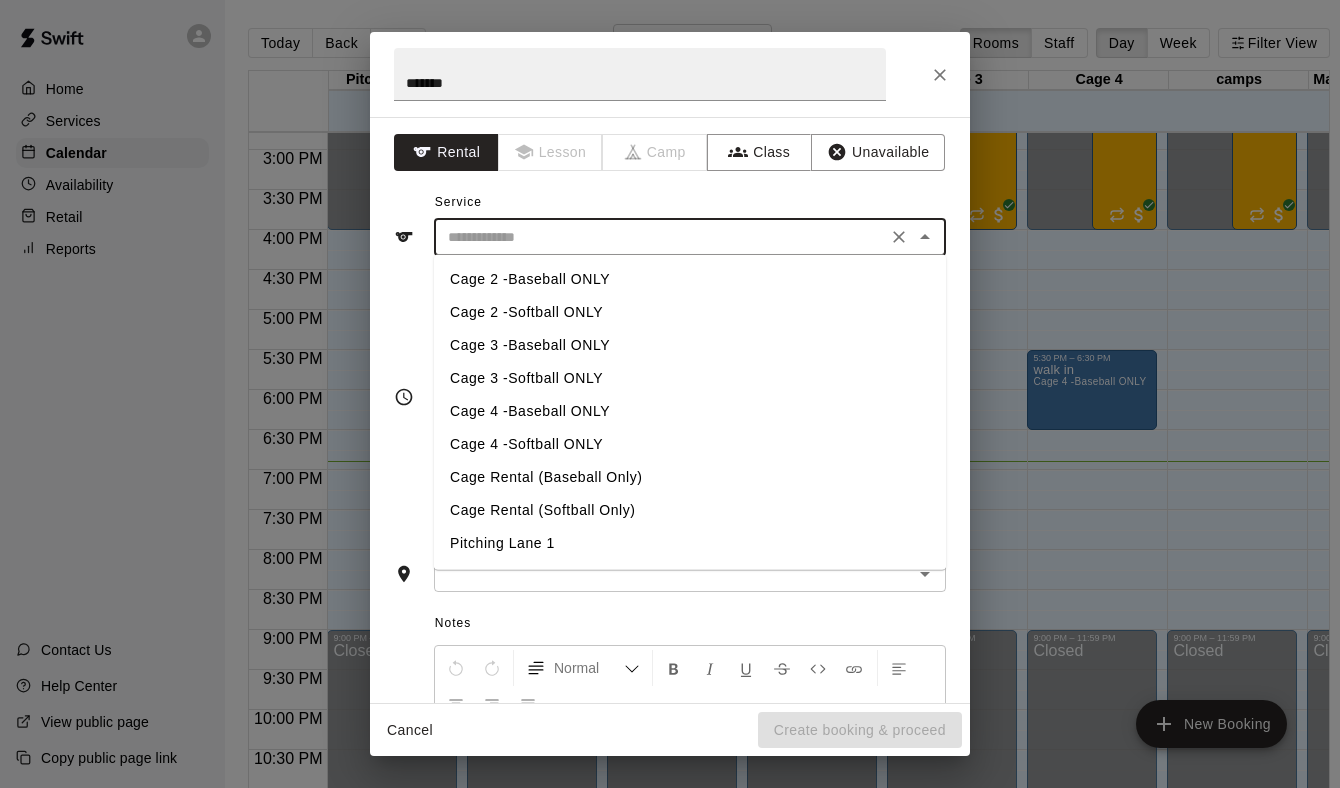 click on "Cage 2 -Softball ONLY" at bounding box center [690, 312] 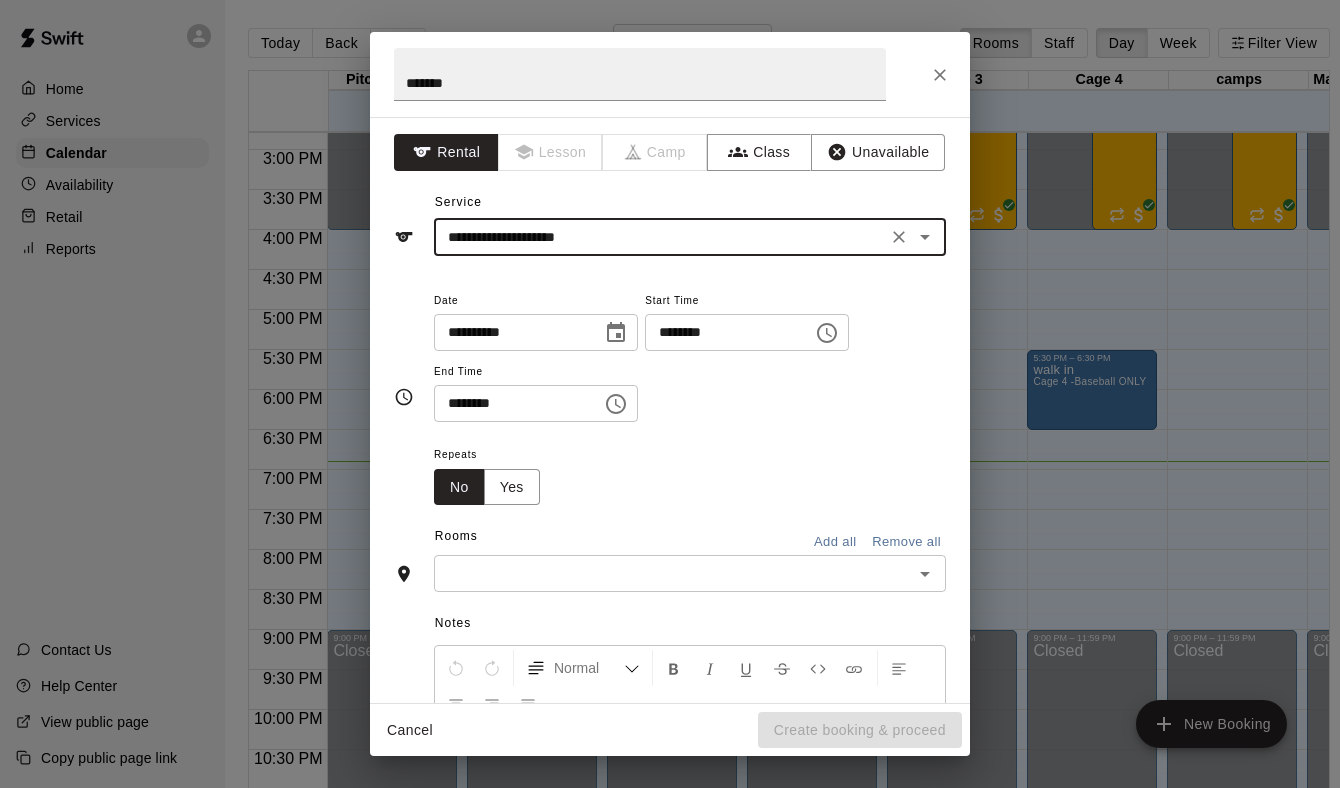 click at bounding box center [673, 573] 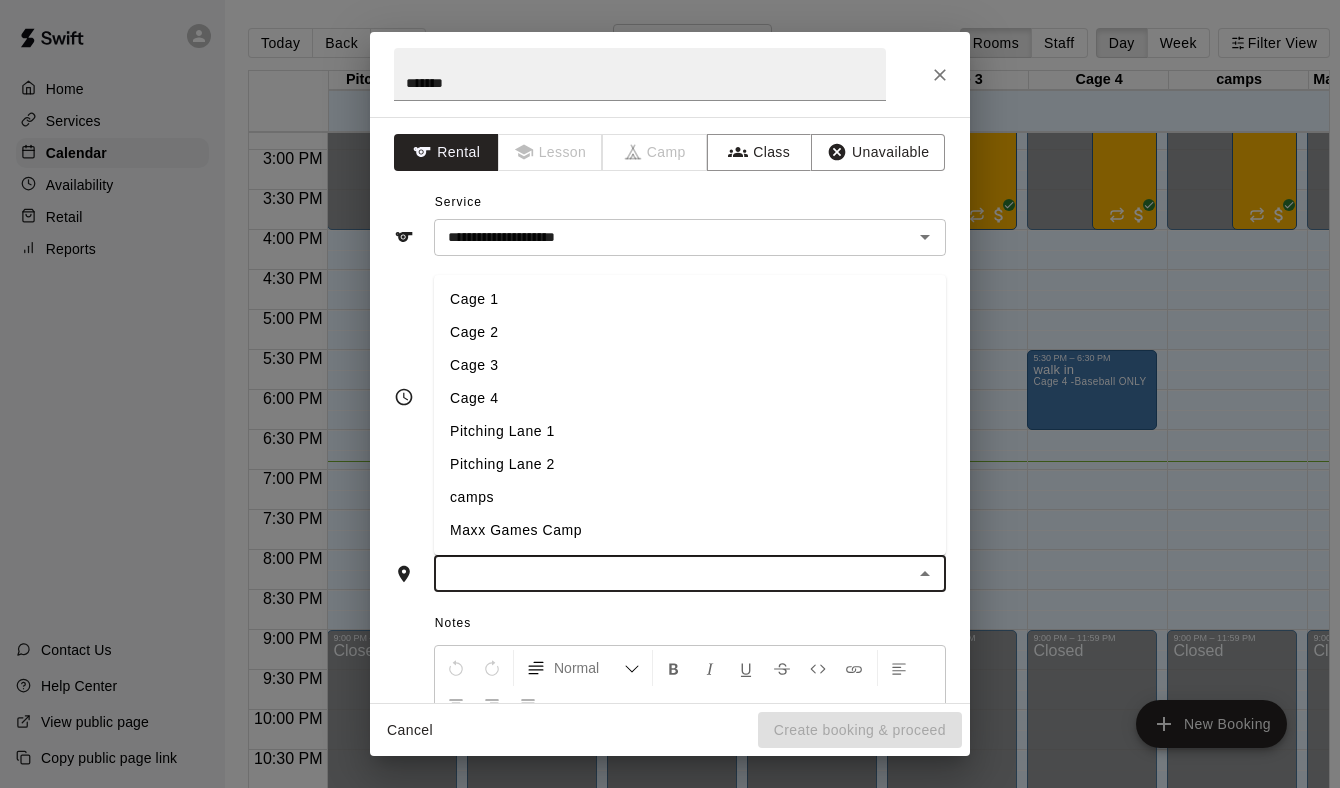 click on "Cage 2" at bounding box center [690, 332] 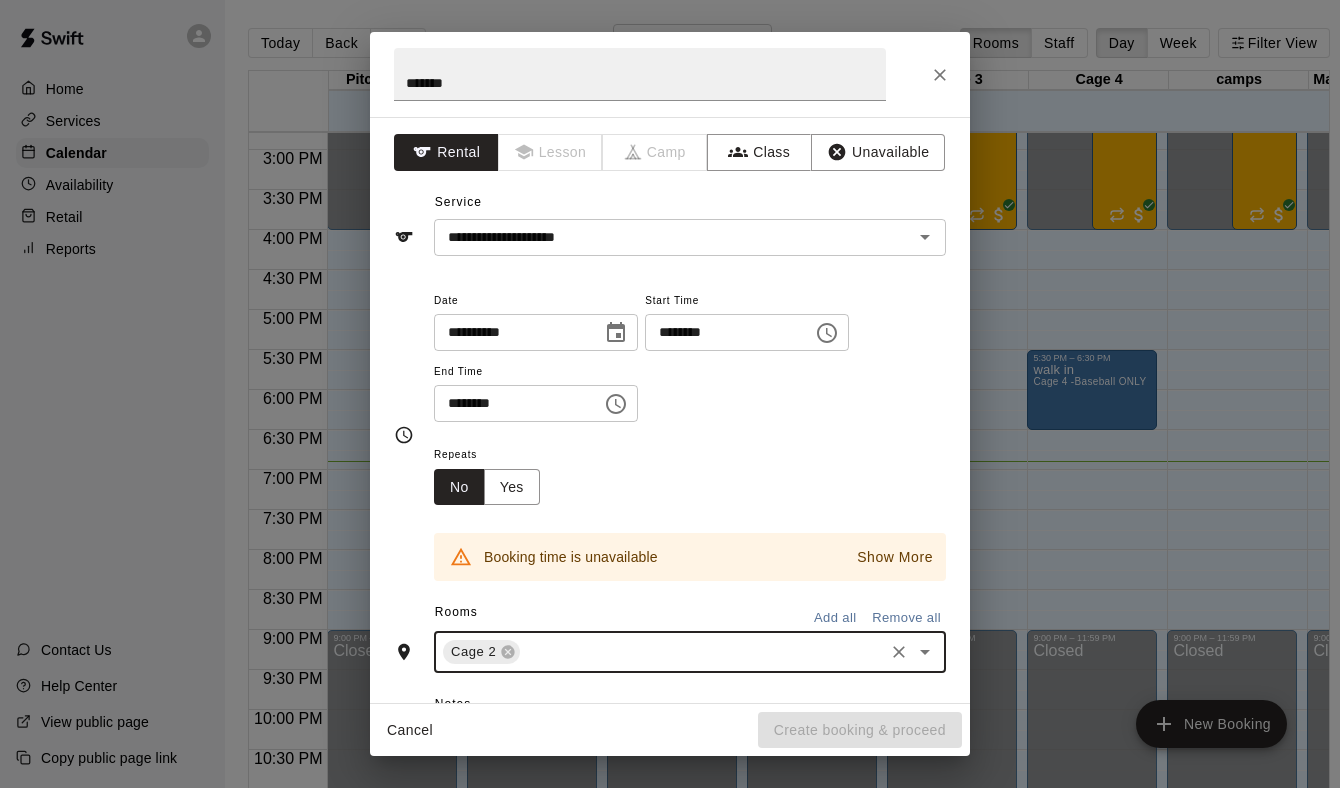 scroll, scrollTop: 0, scrollLeft: 0, axis: both 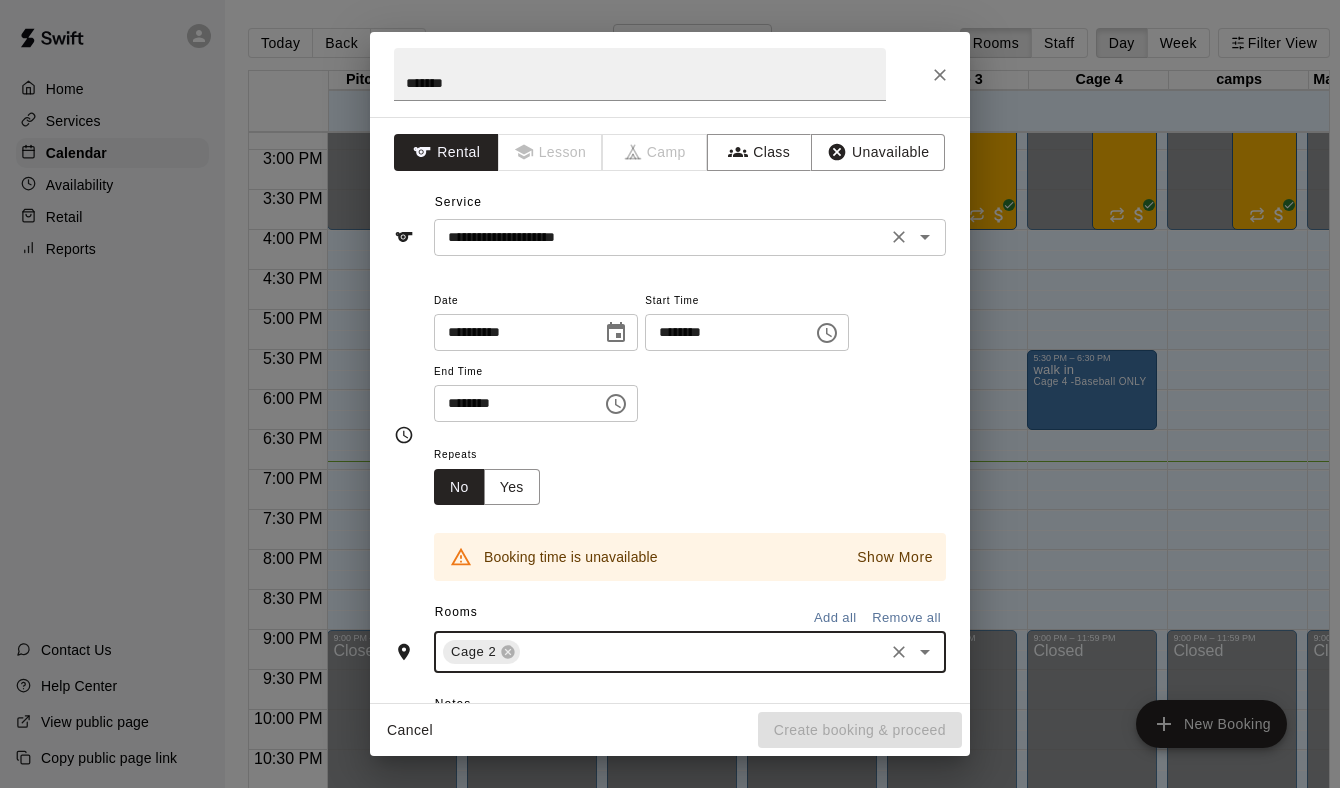 click on "**********" at bounding box center (660, 237) 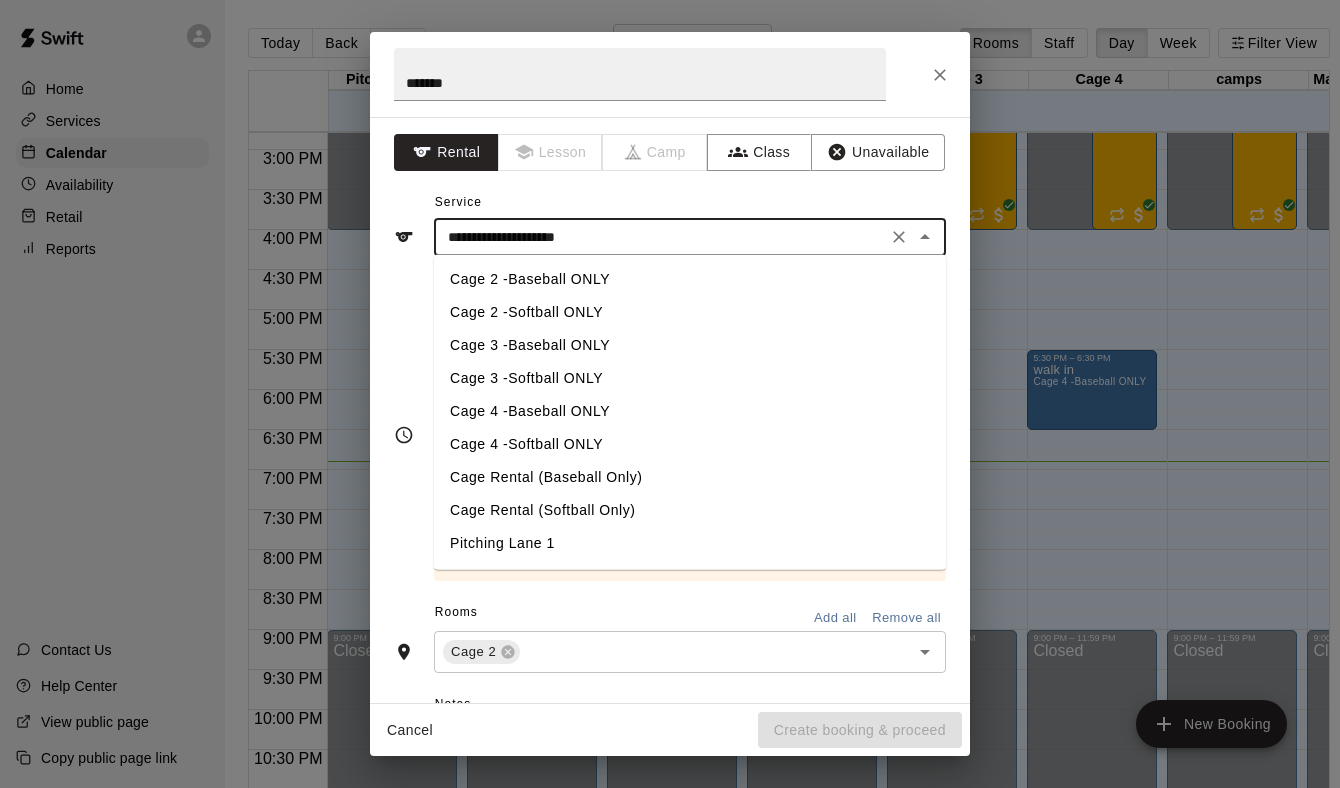 click on "Cage 3 -Baseball ONLY" at bounding box center [690, 345] 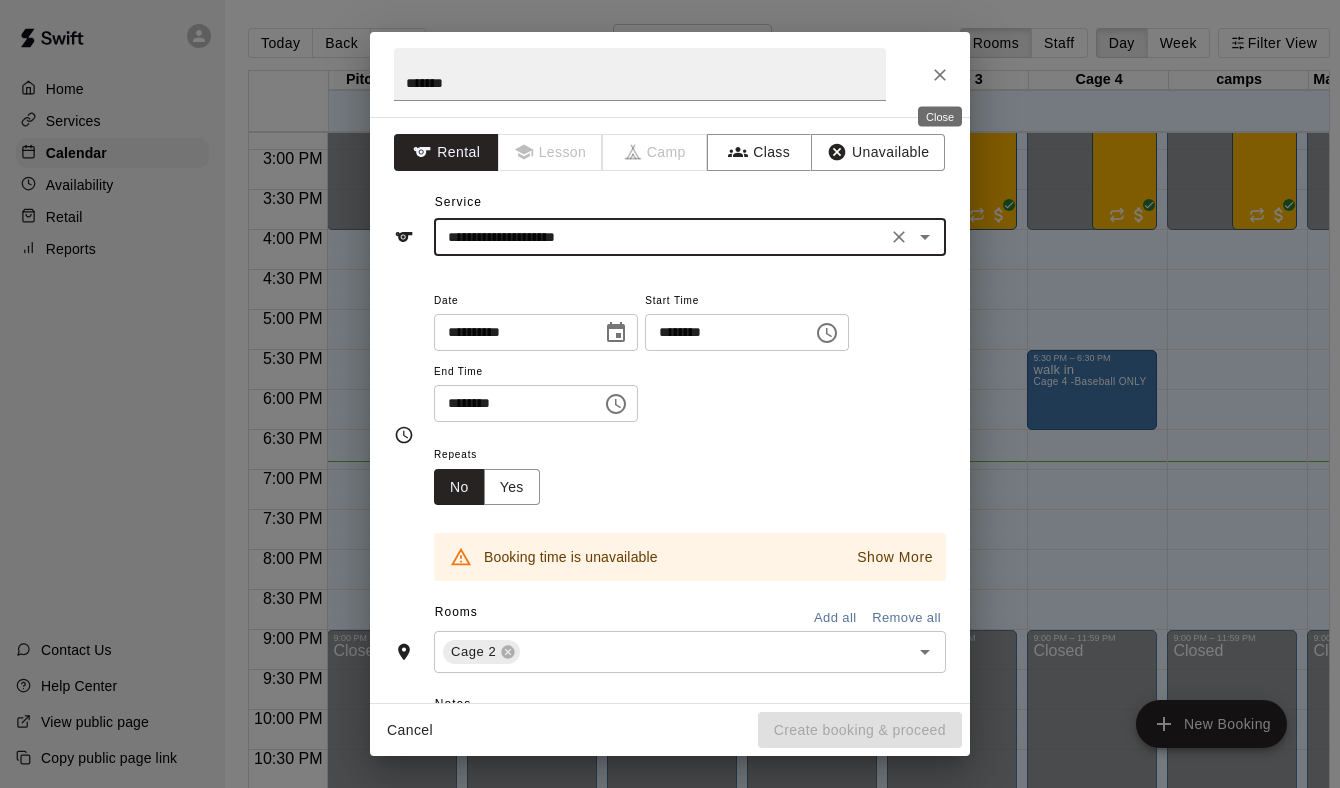click at bounding box center (940, 75) 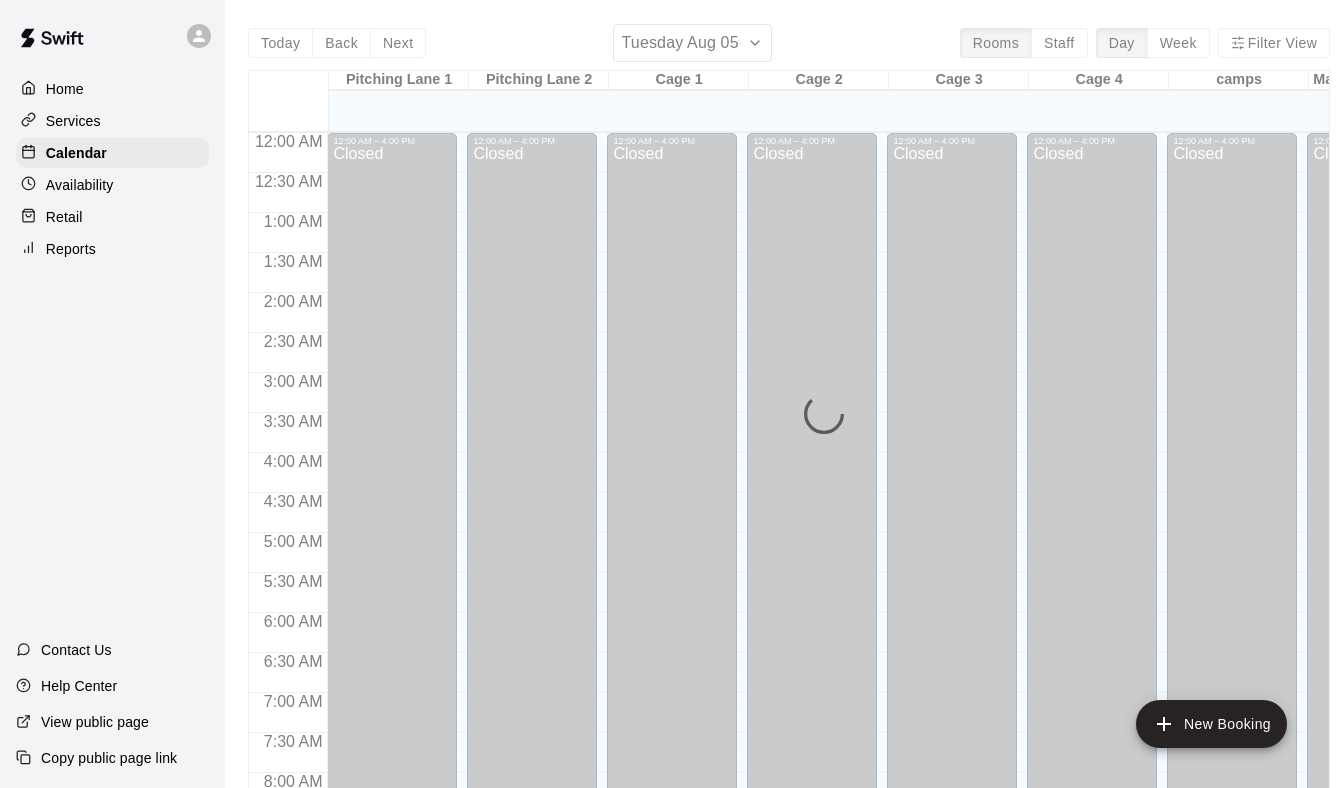 scroll, scrollTop: 0, scrollLeft: 0, axis: both 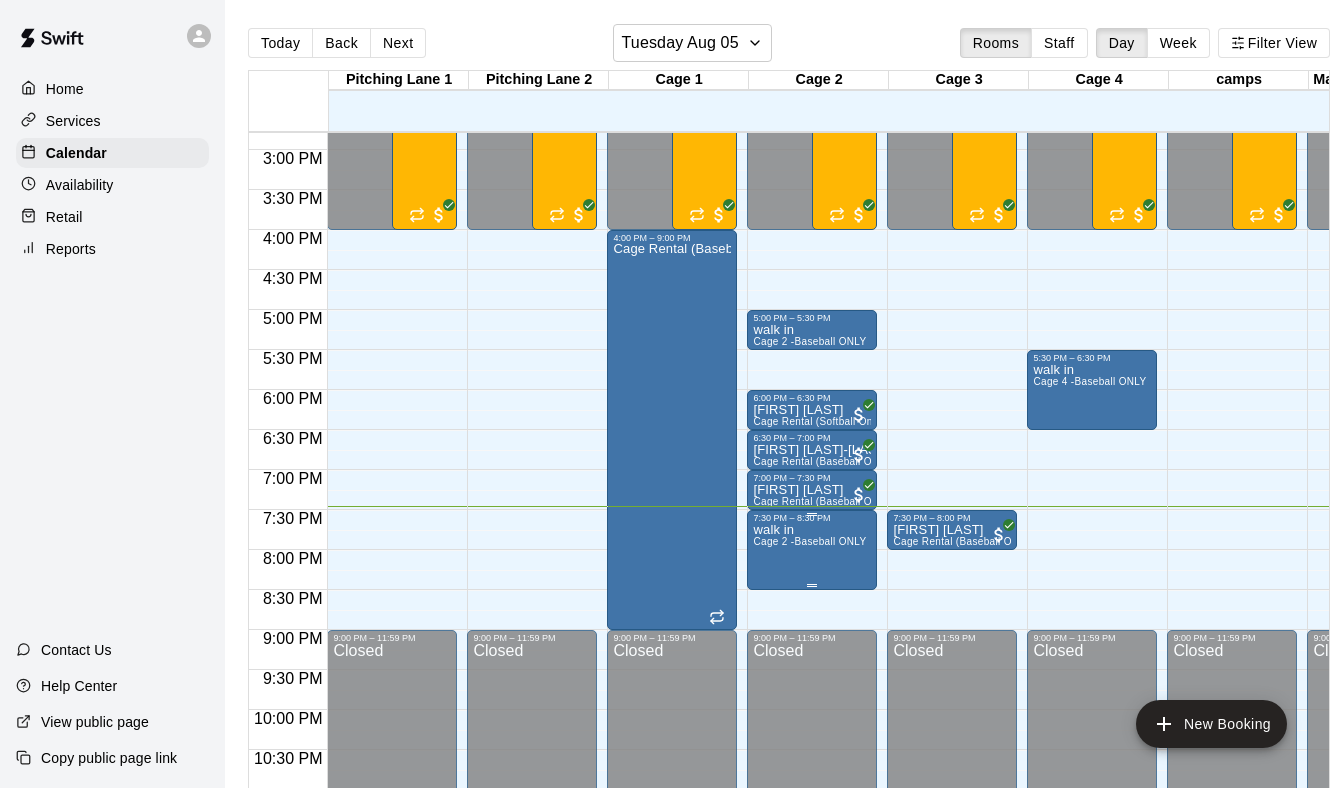 click on "walk in Cage 2 -Baseball ONLY" at bounding box center (809, 917) 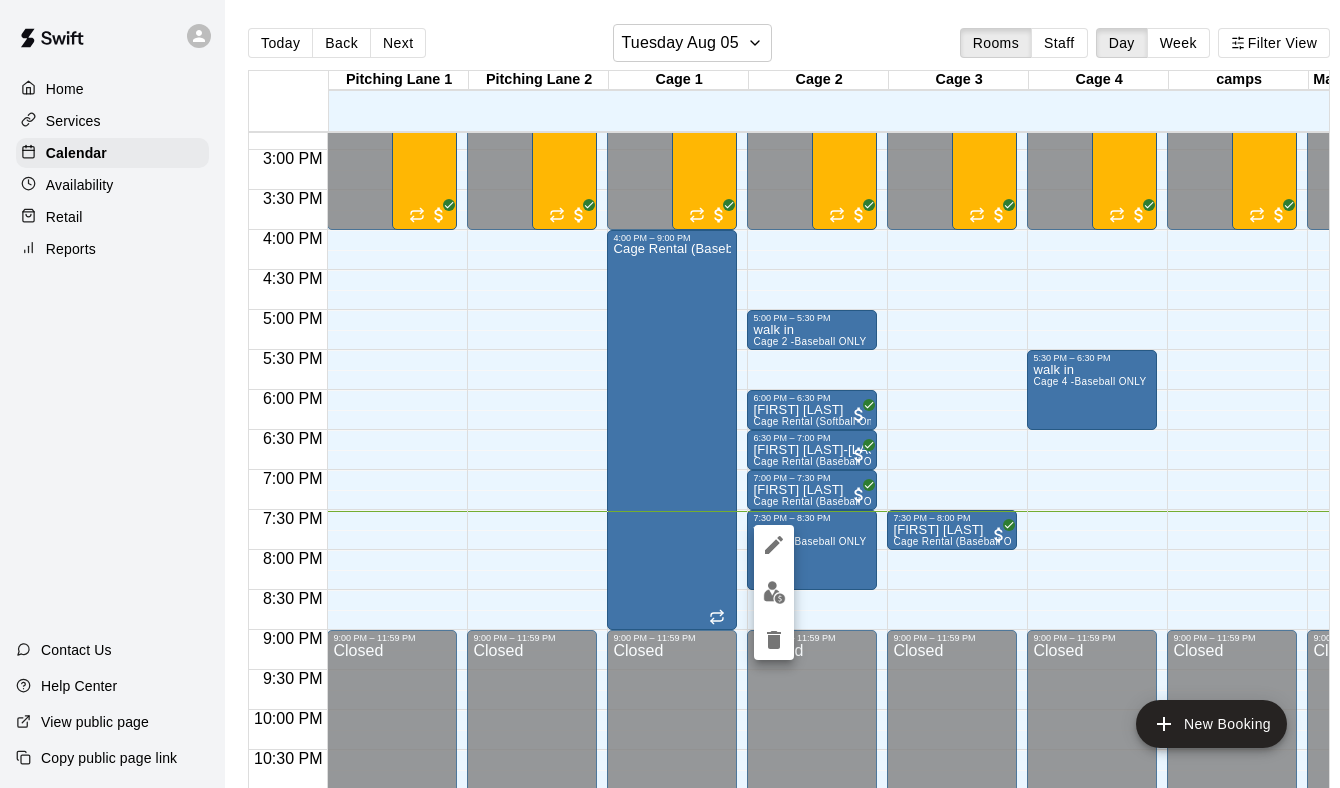 click at bounding box center (670, 394) 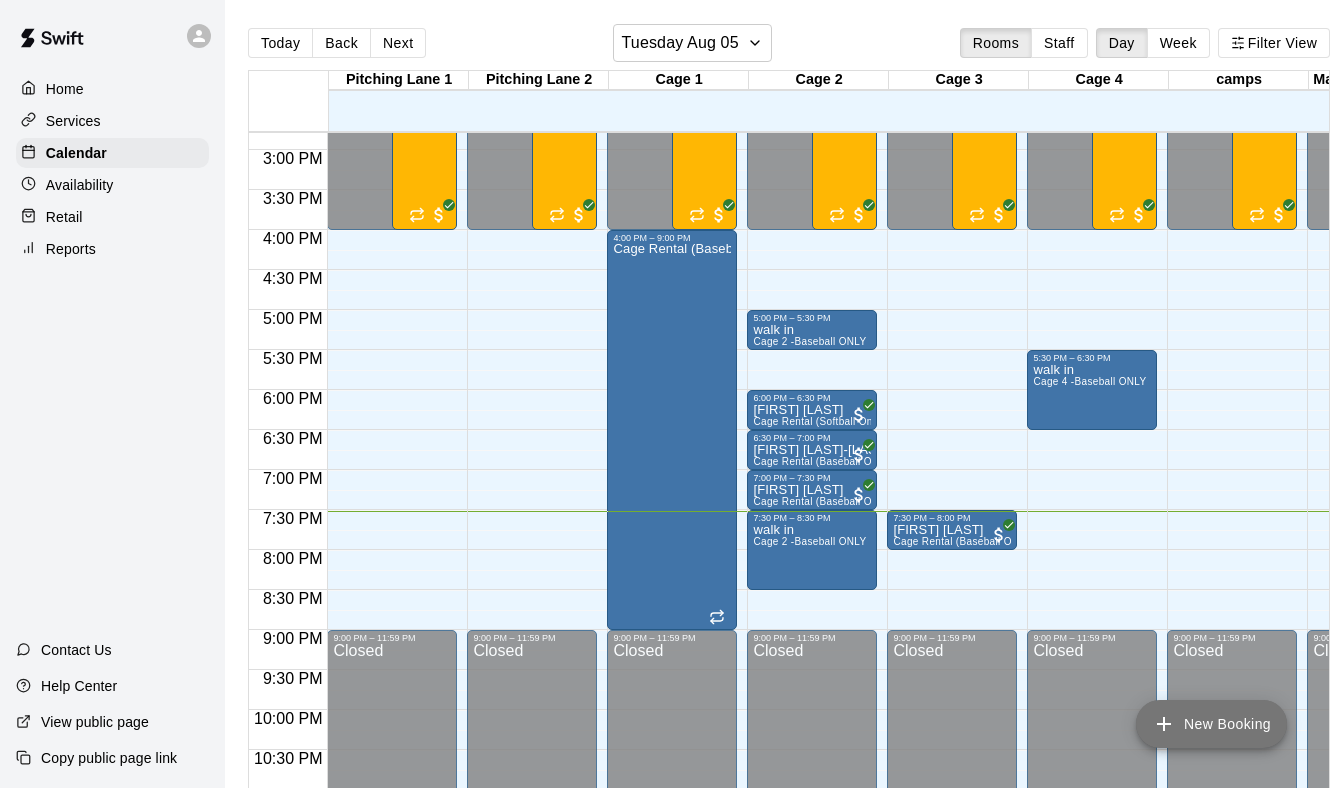 click 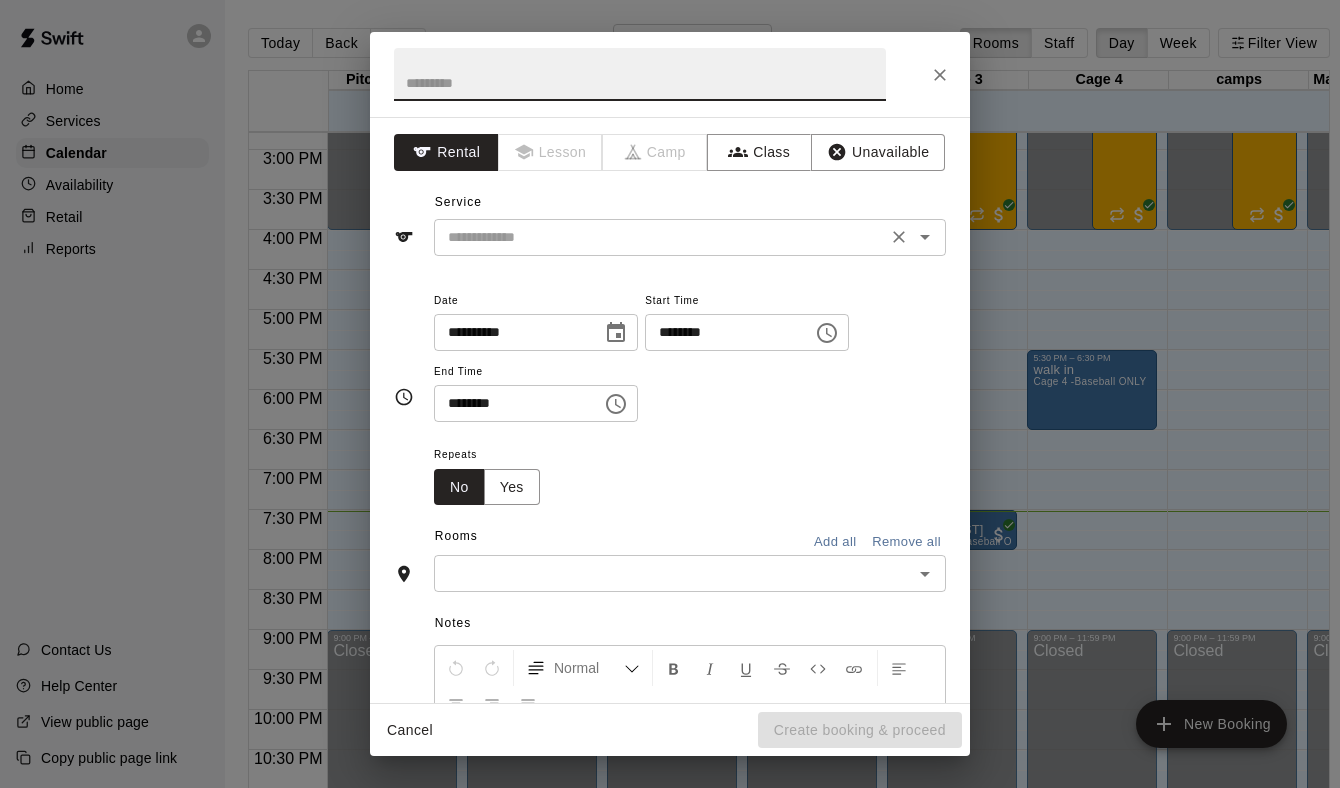 click at bounding box center (660, 237) 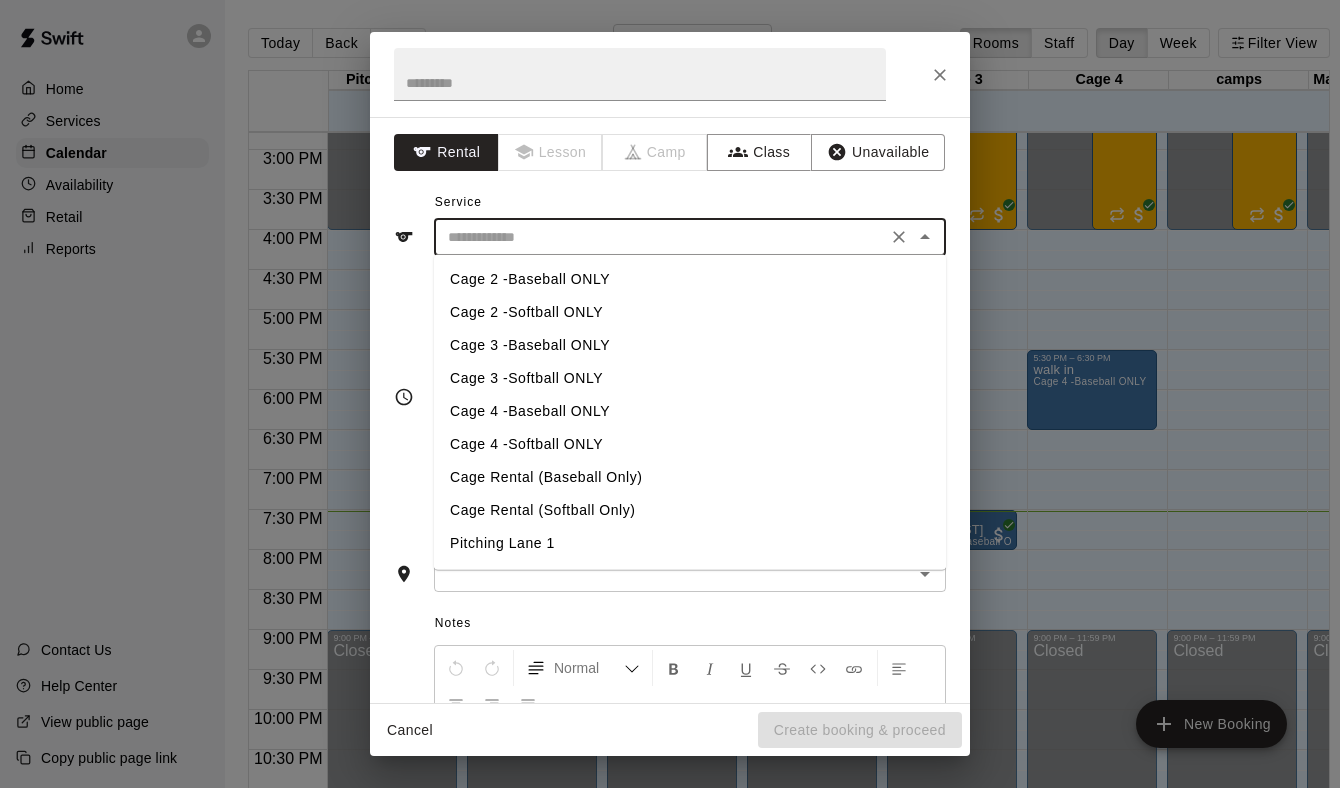 click on "Cage 3 -Baseball ONLY" at bounding box center (690, 345) 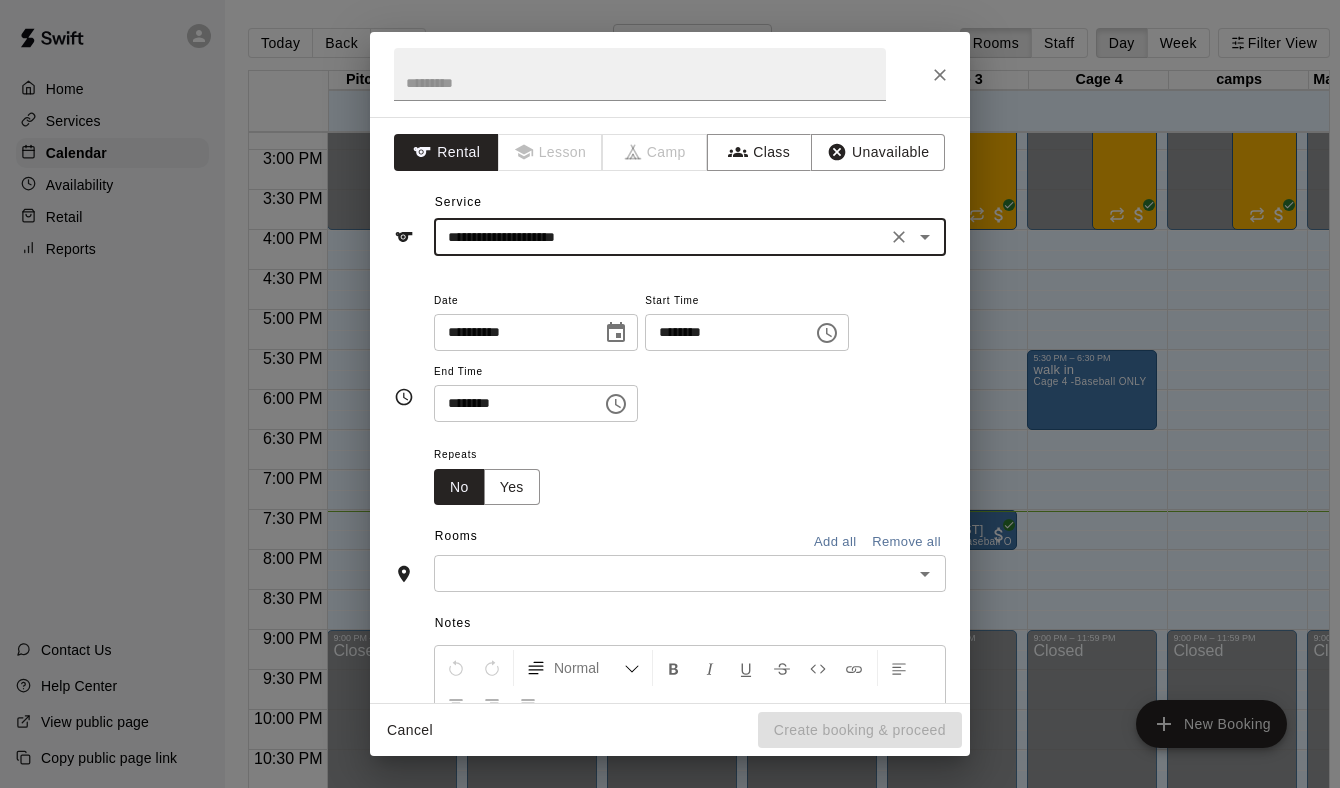 click on "********" at bounding box center (722, 332) 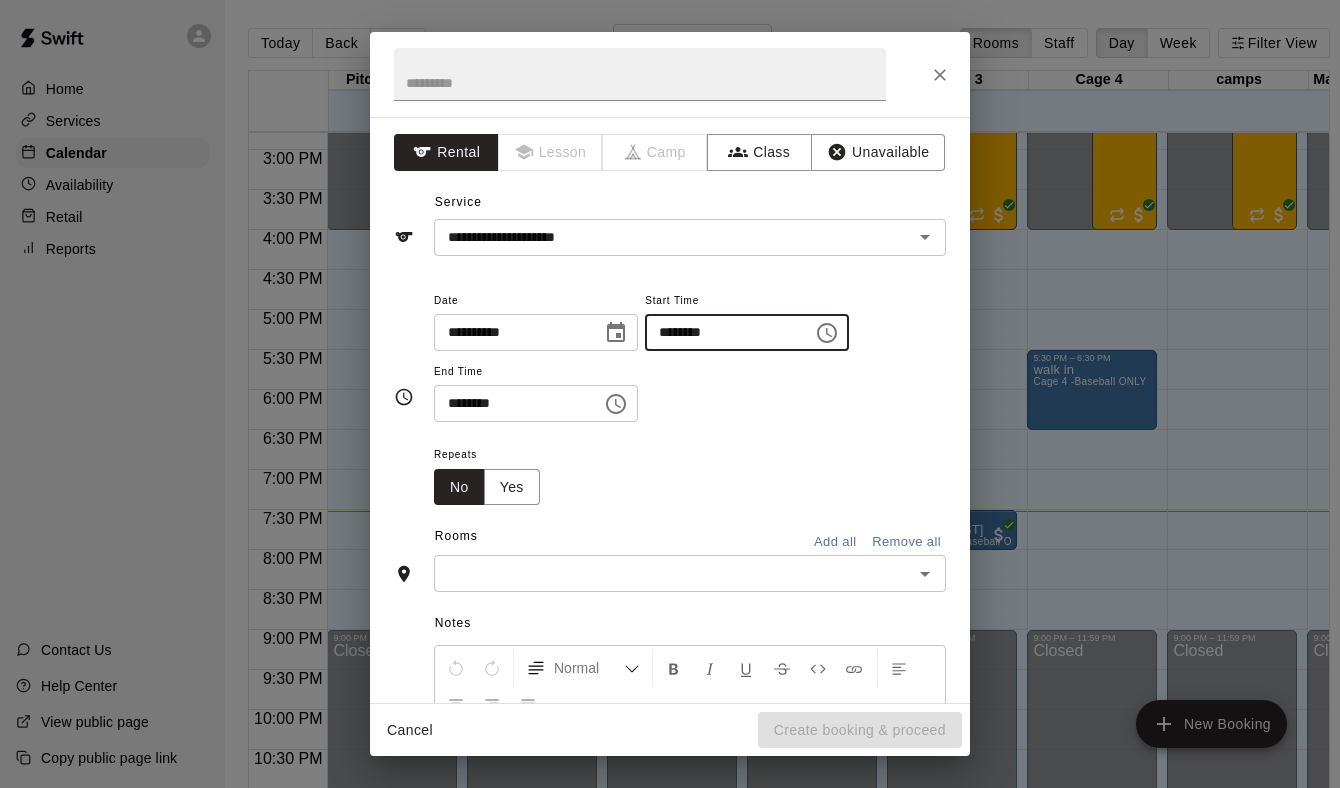 type on "********" 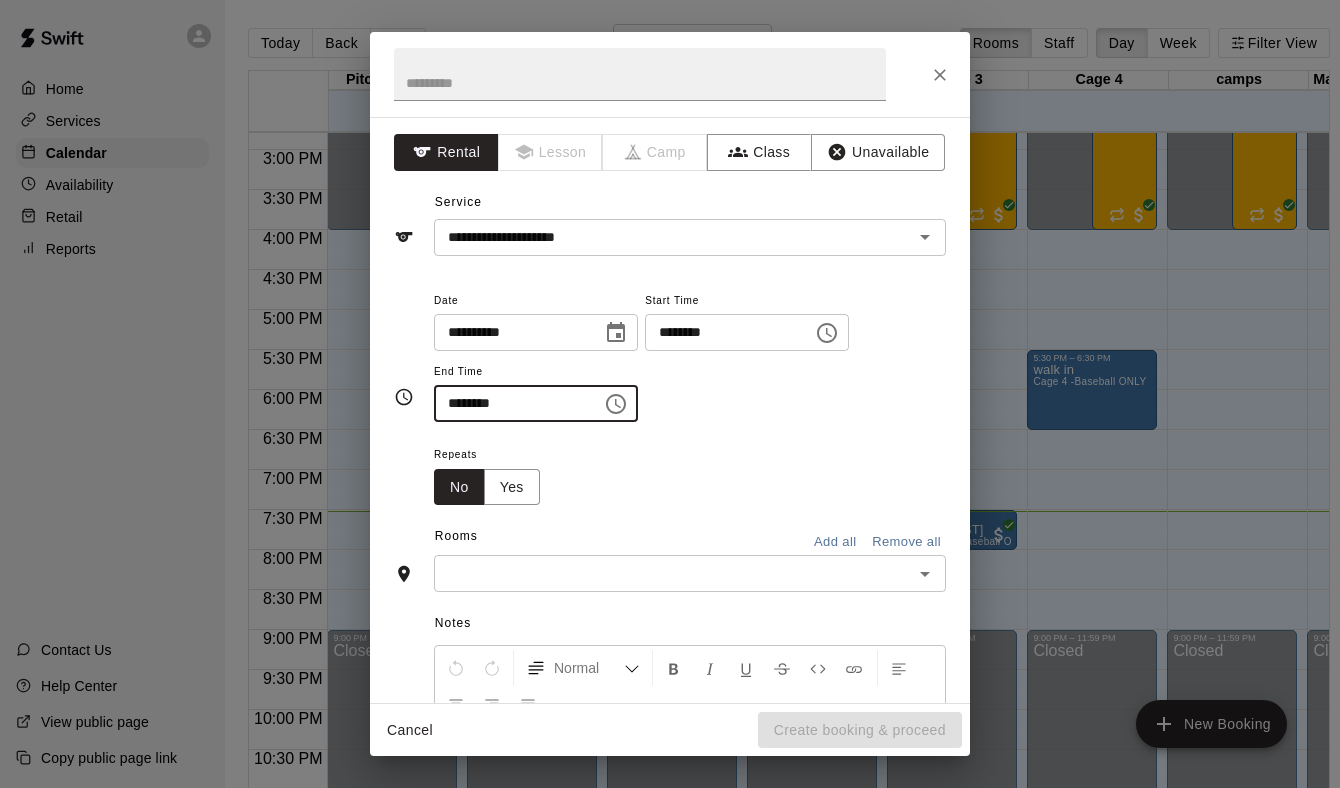 click on "********" at bounding box center (511, 403) 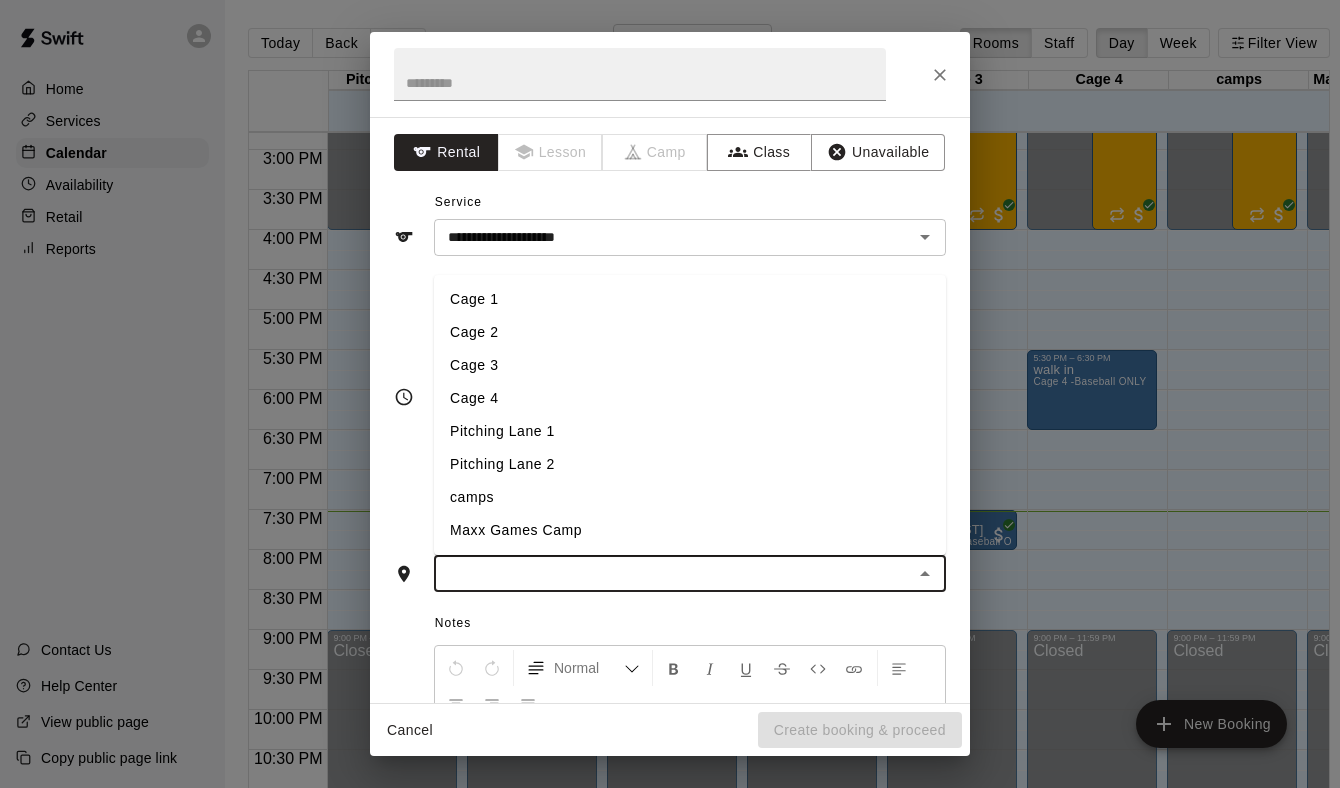 click on "Cage 4" at bounding box center [690, 398] 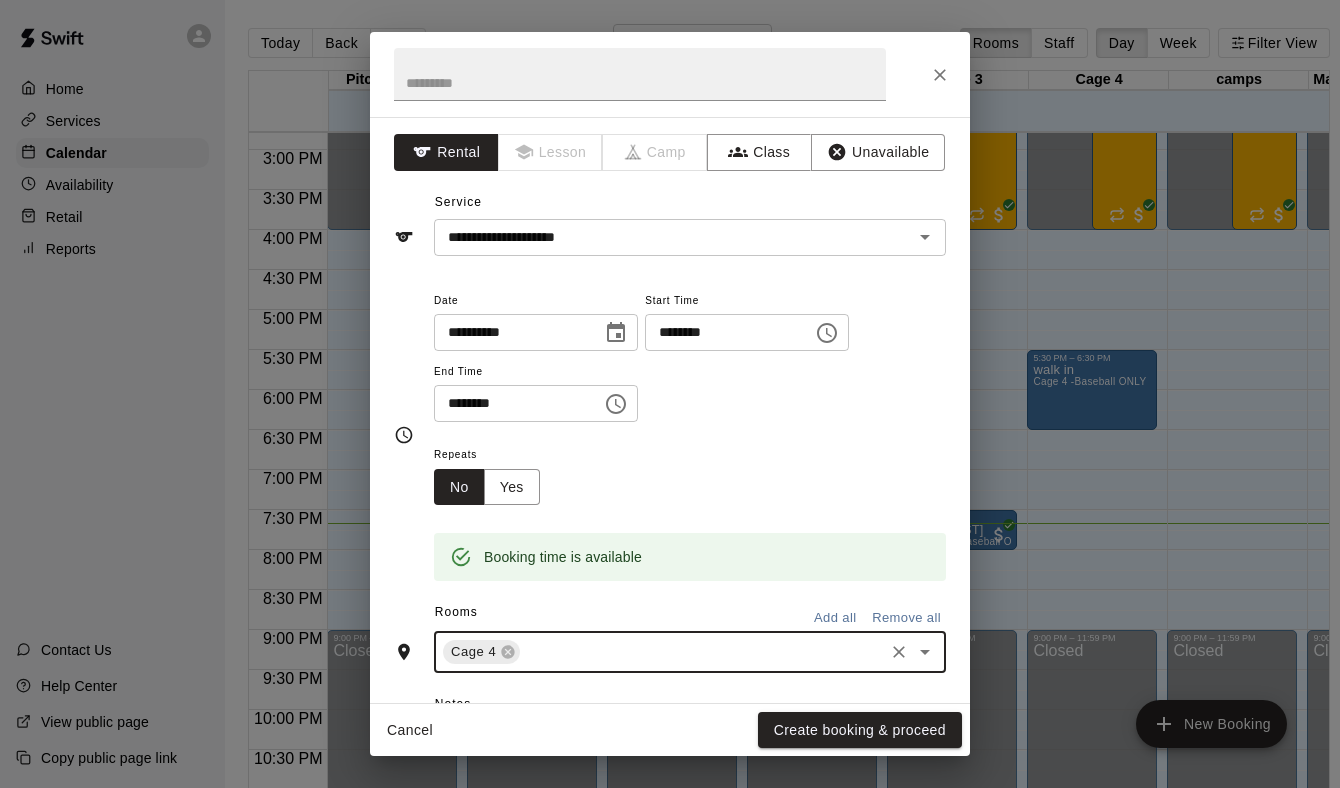 click at bounding box center (940, 75) 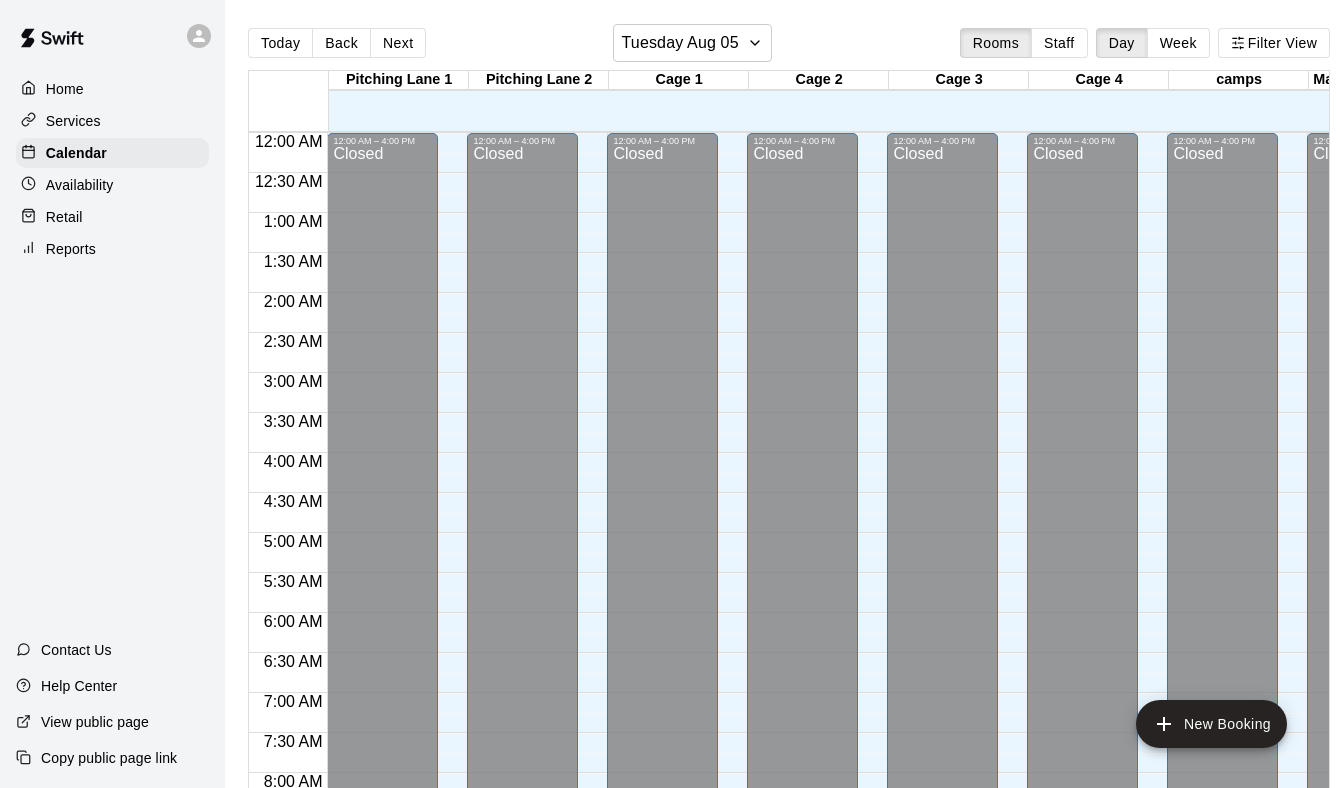 scroll, scrollTop: 0, scrollLeft: 0, axis: both 